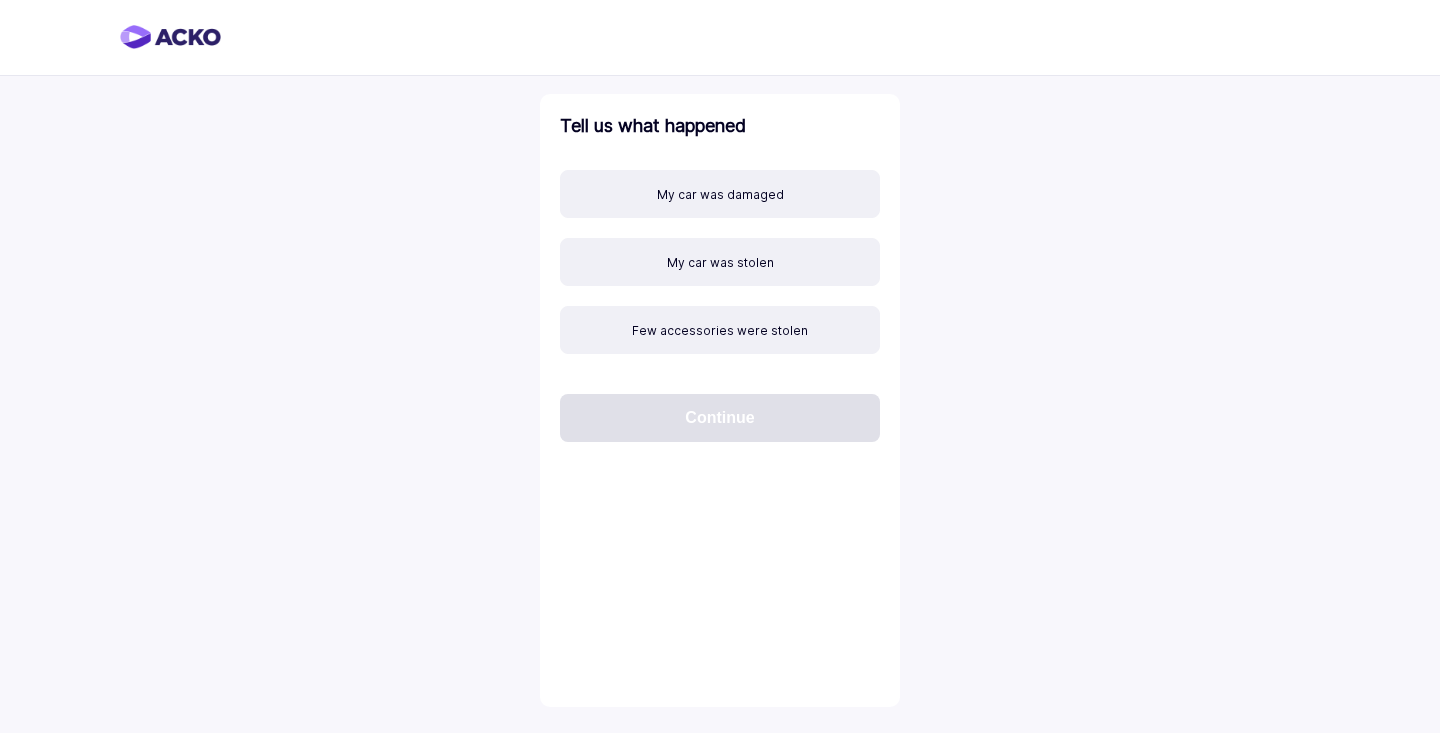 scroll, scrollTop: 0, scrollLeft: 0, axis: both 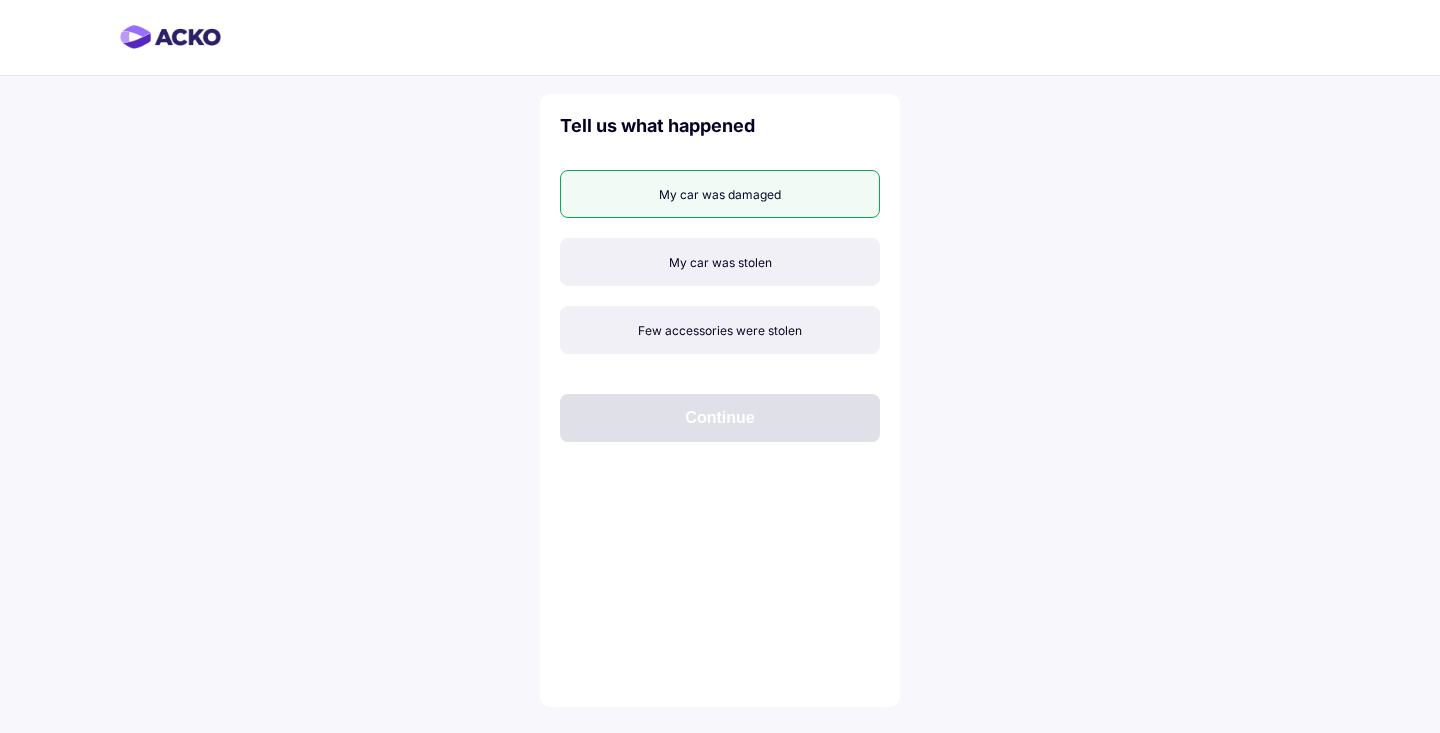 click on "My car was damaged" at bounding box center (720, 194) 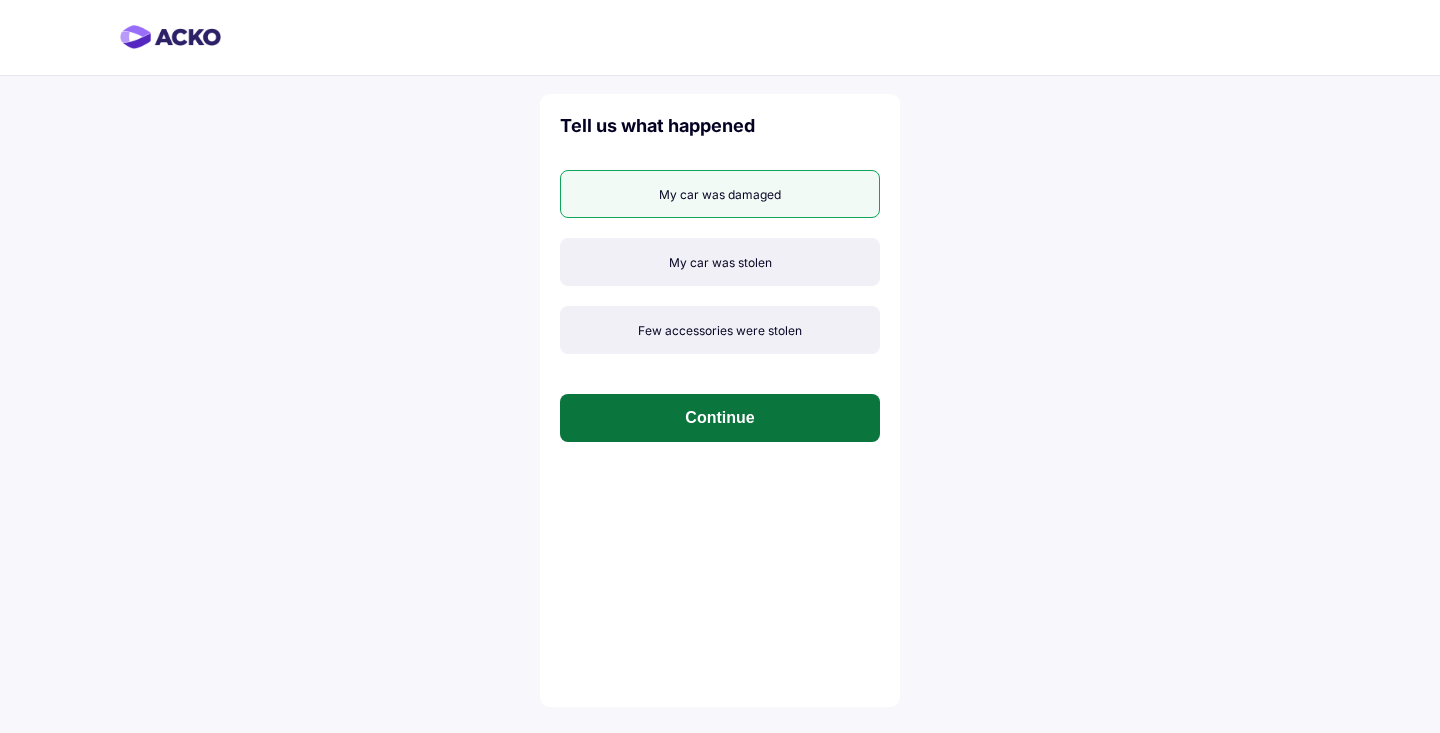 click on "Continue" at bounding box center [720, 418] 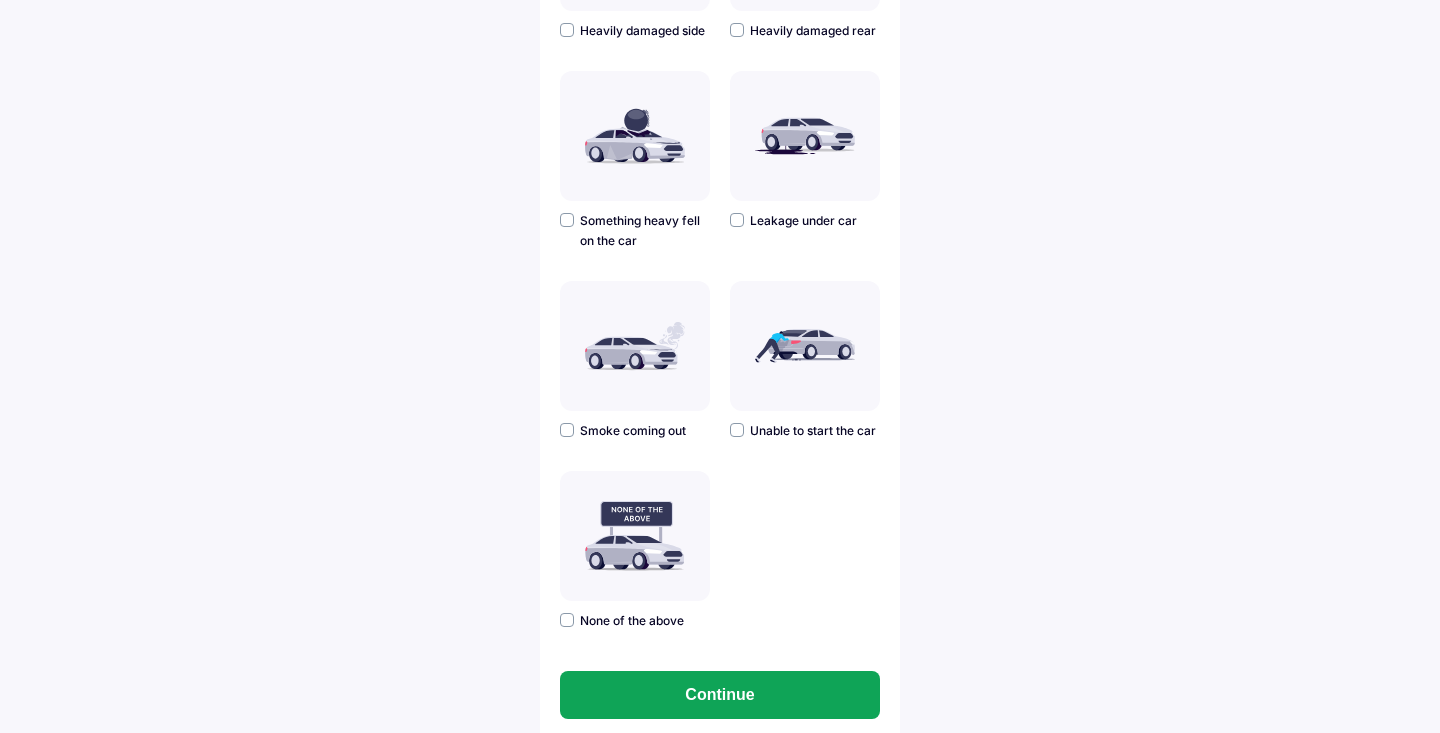 scroll, scrollTop: 517, scrollLeft: 0, axis: vertical 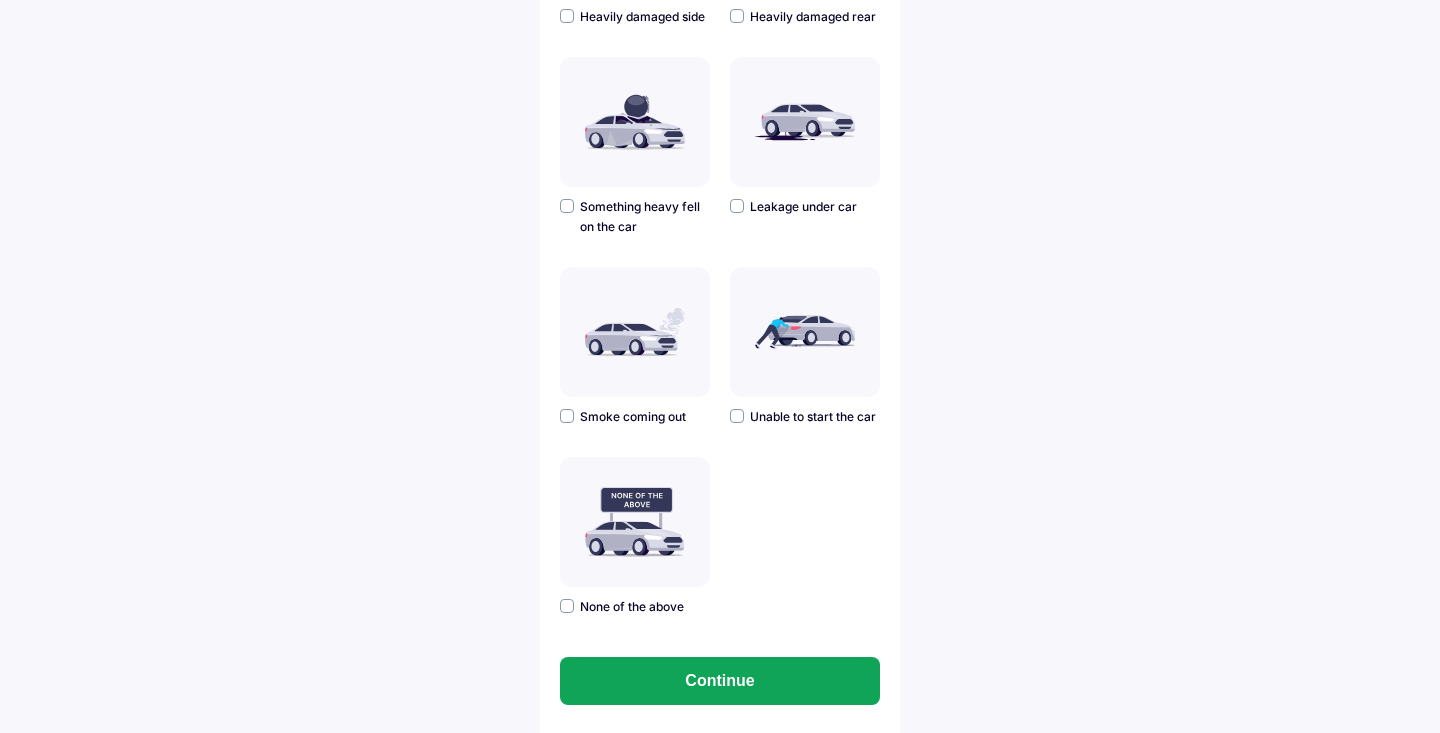 click at bounding box center (635, 522) 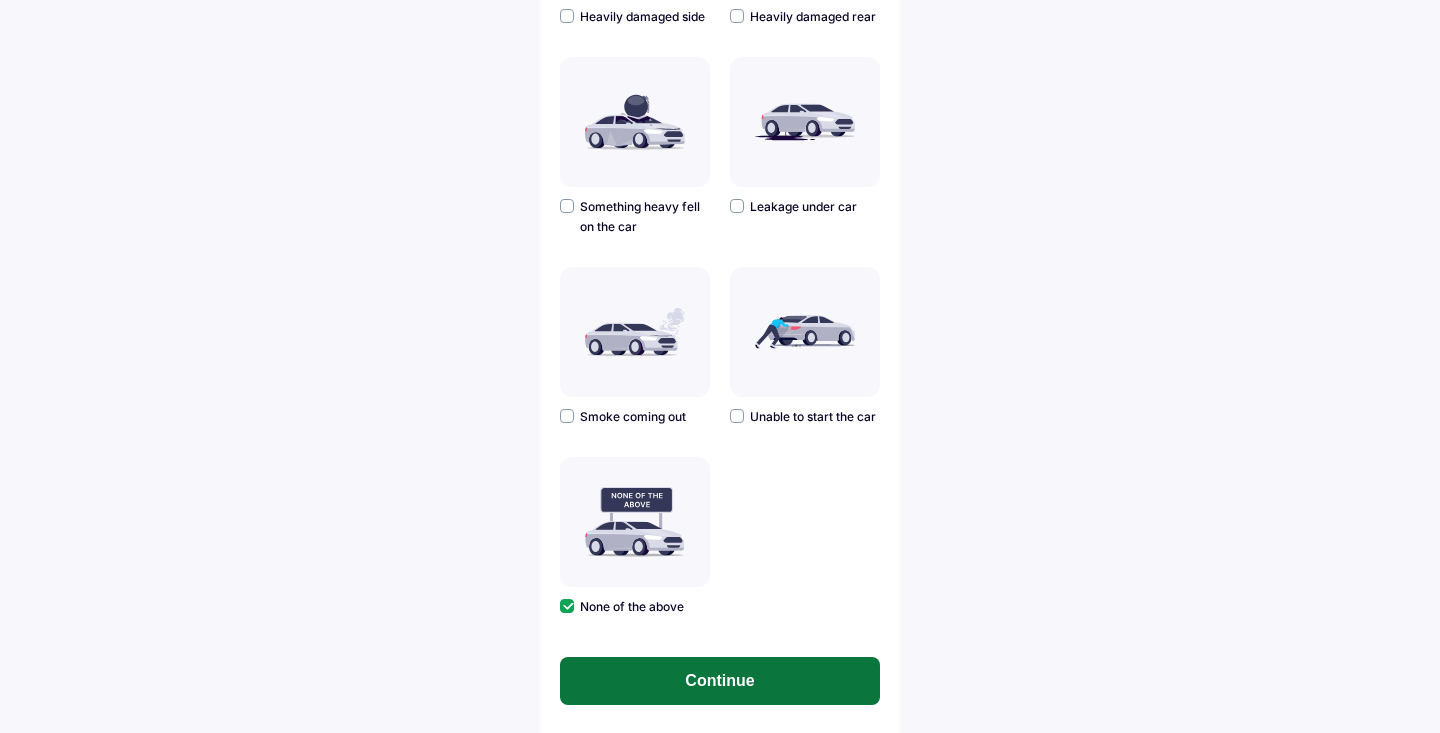 click on "Continue" at bounding box center [720, 681] 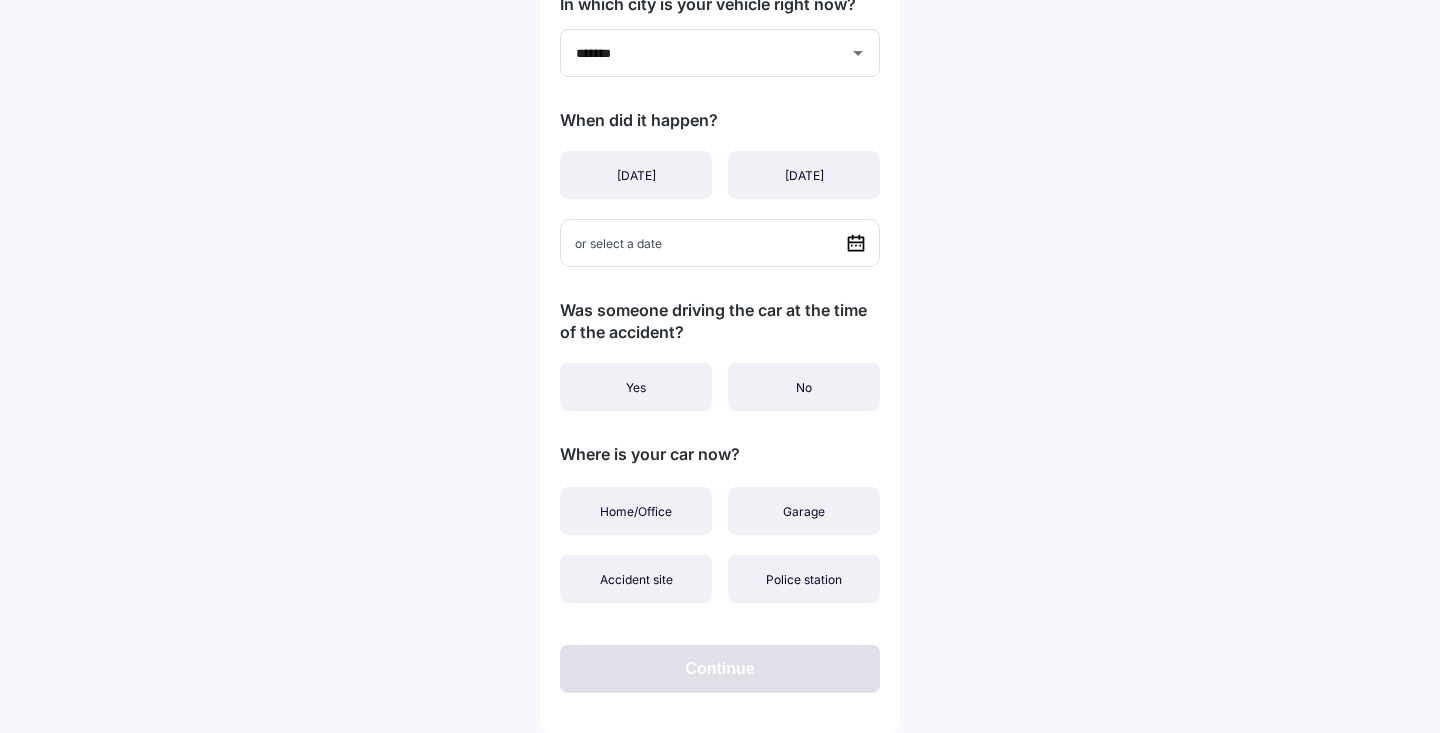 scroll, scrollTop: 0, scrollLeft: 0, axis: both 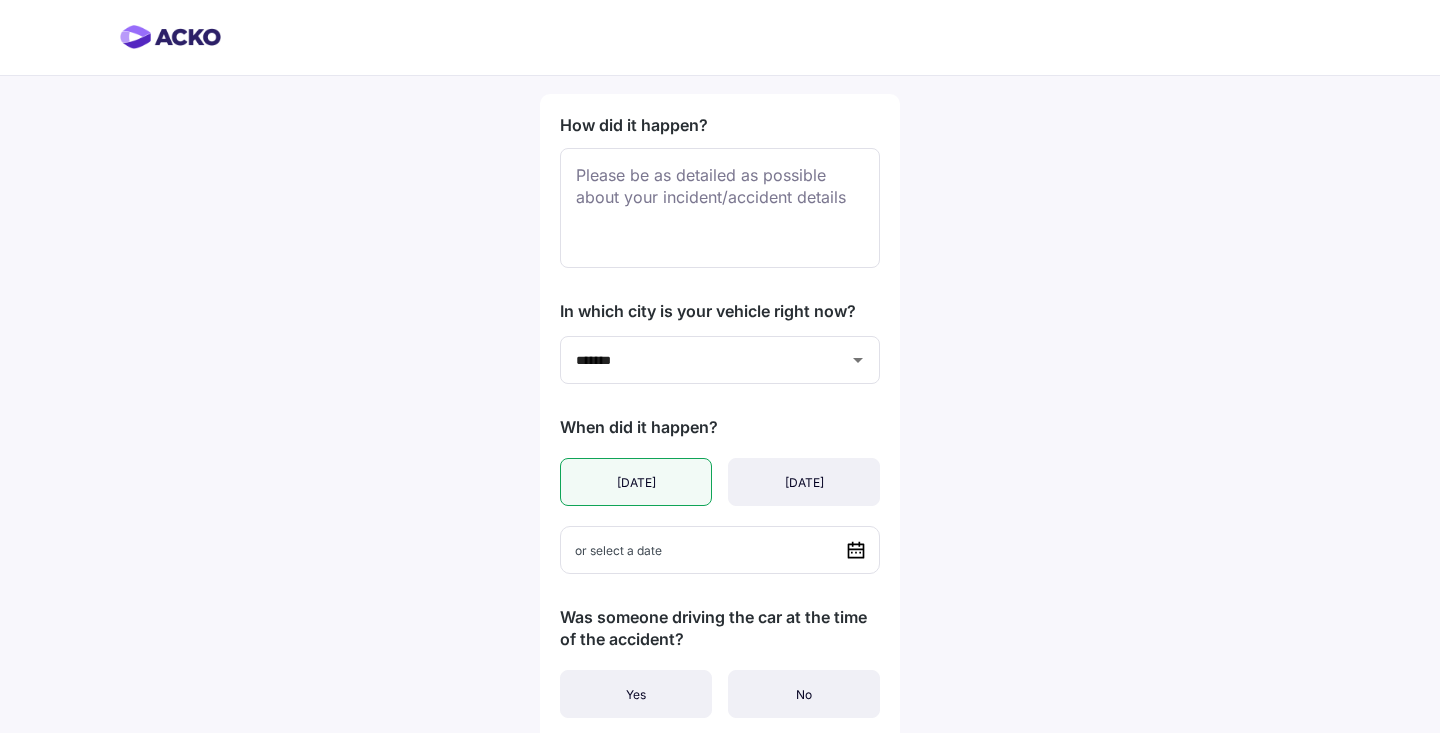 click on "[DATE]" at bounding box center (636, 482) 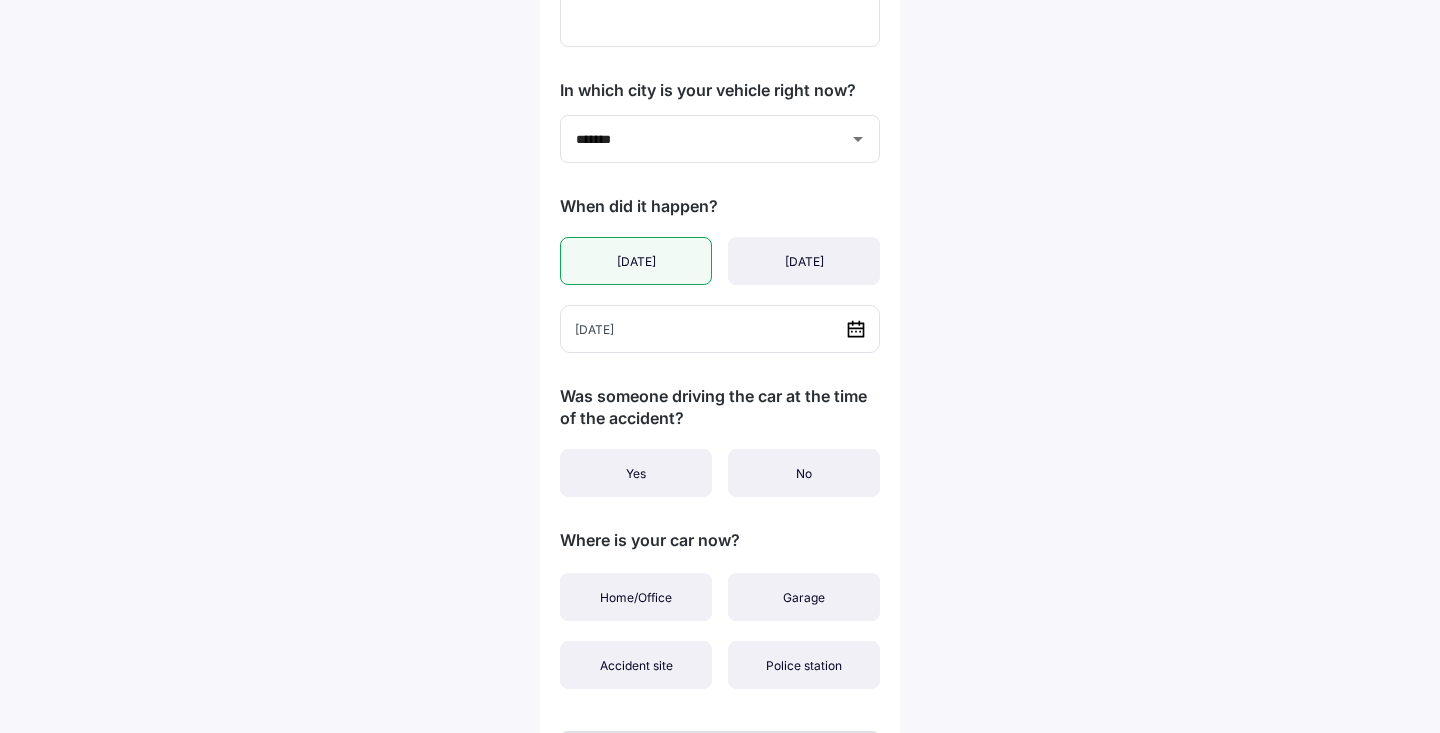 scroll, scrollTop: 223, scrollLeft: 0, axis: vertical 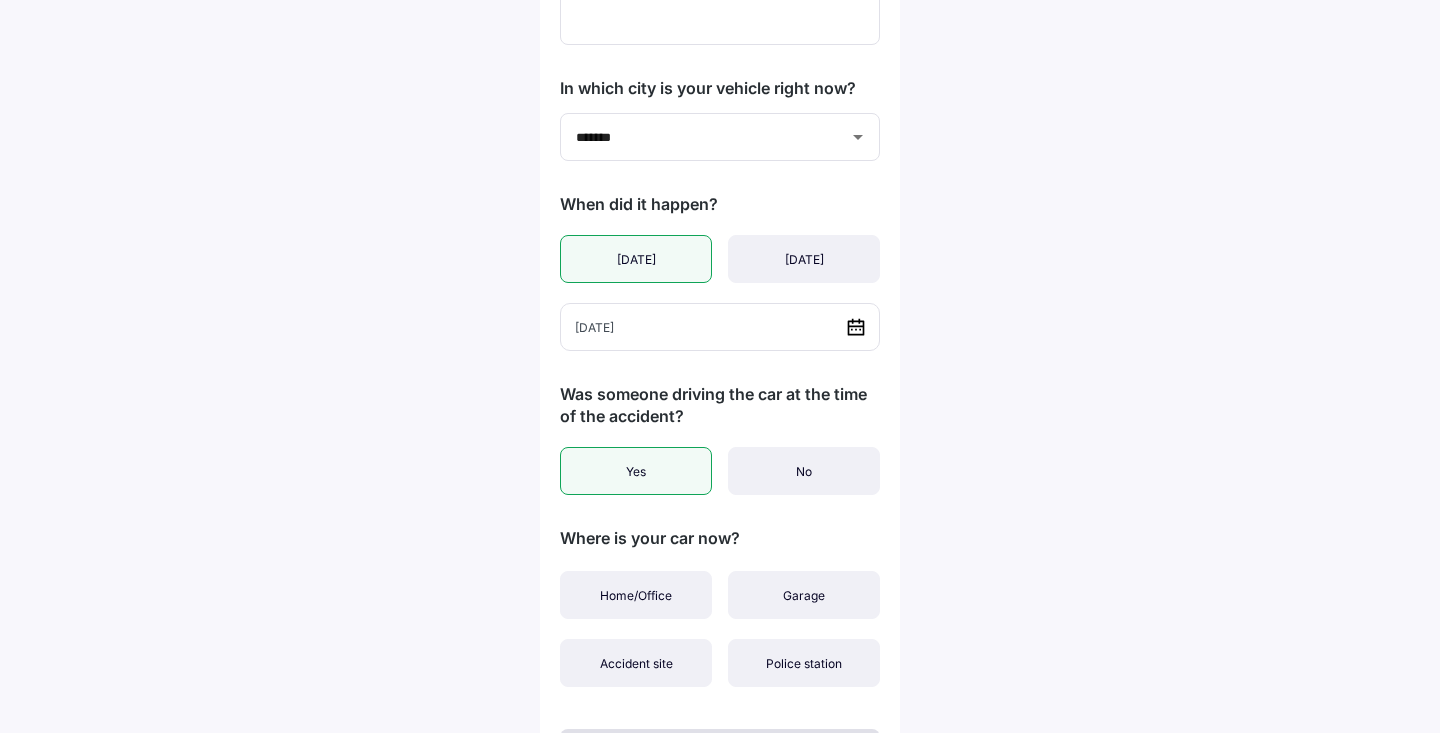 click on "Yes" at bounding box center [636, 471] 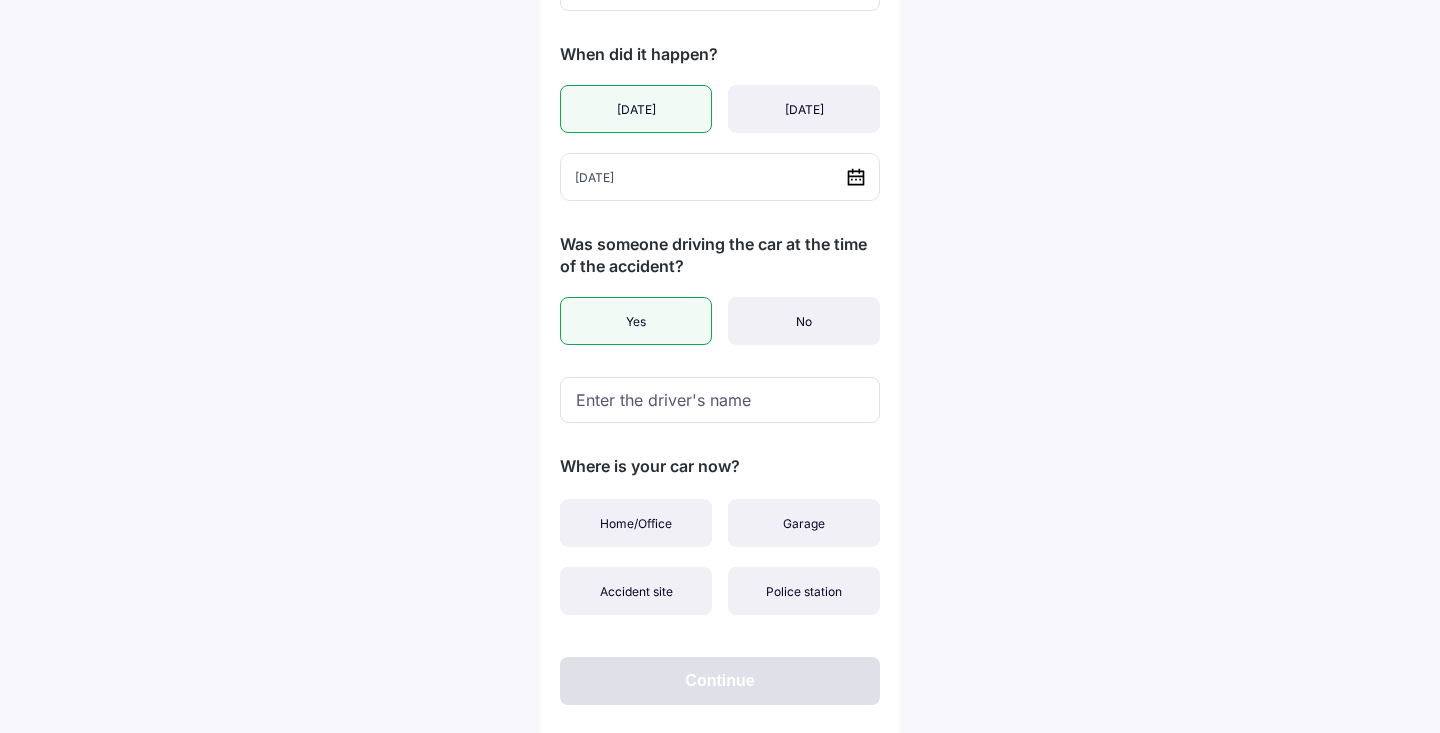 scroll, scrollTop: 385, scrollLeft: 0, axis: vertical 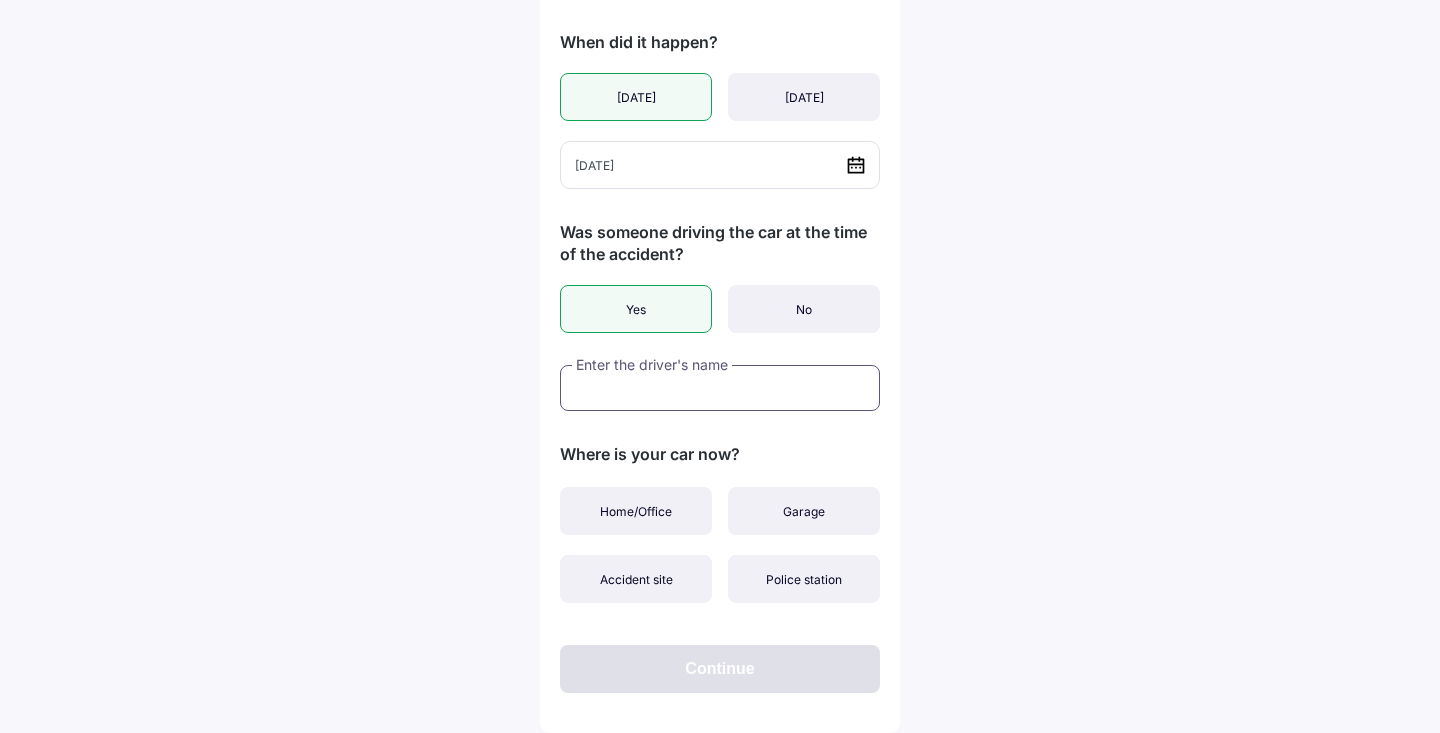 click at bounding box center [720, 388] 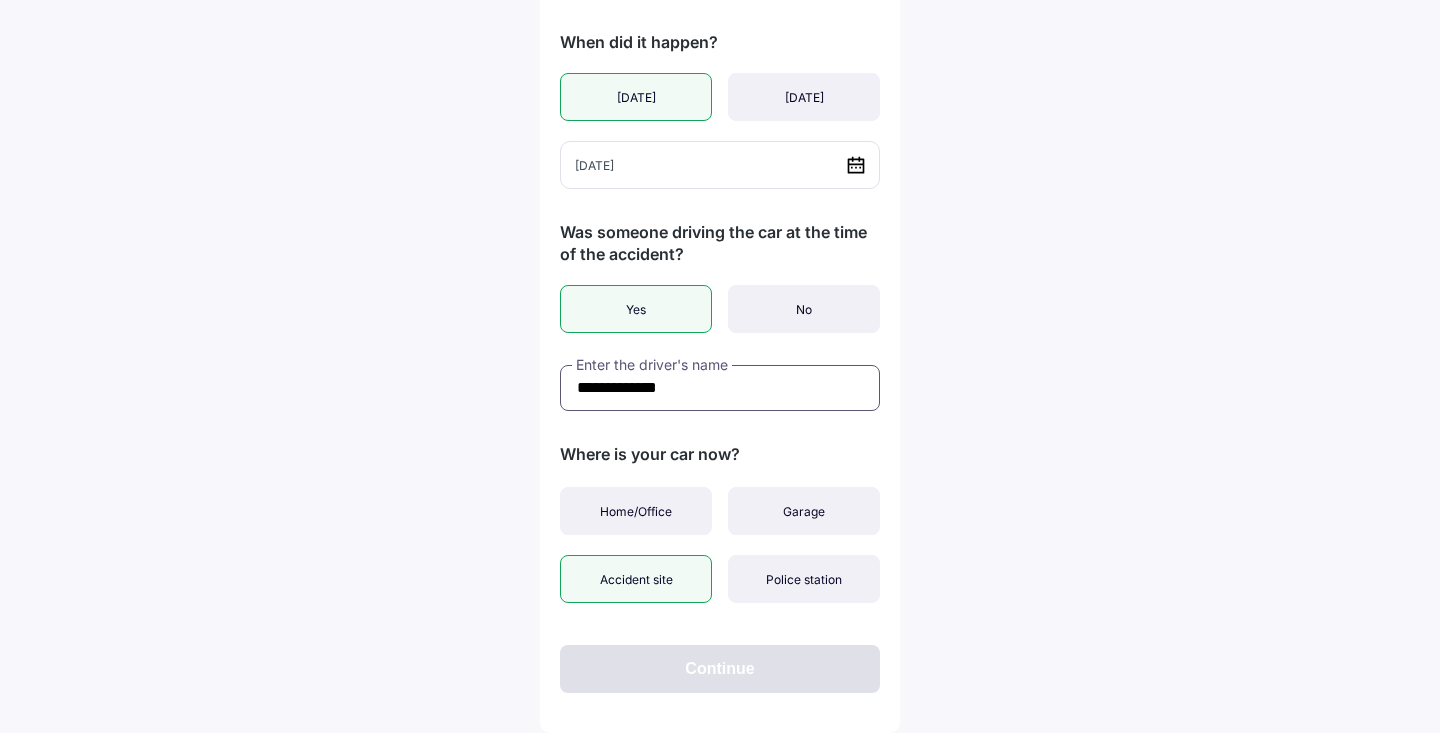type on "**********" 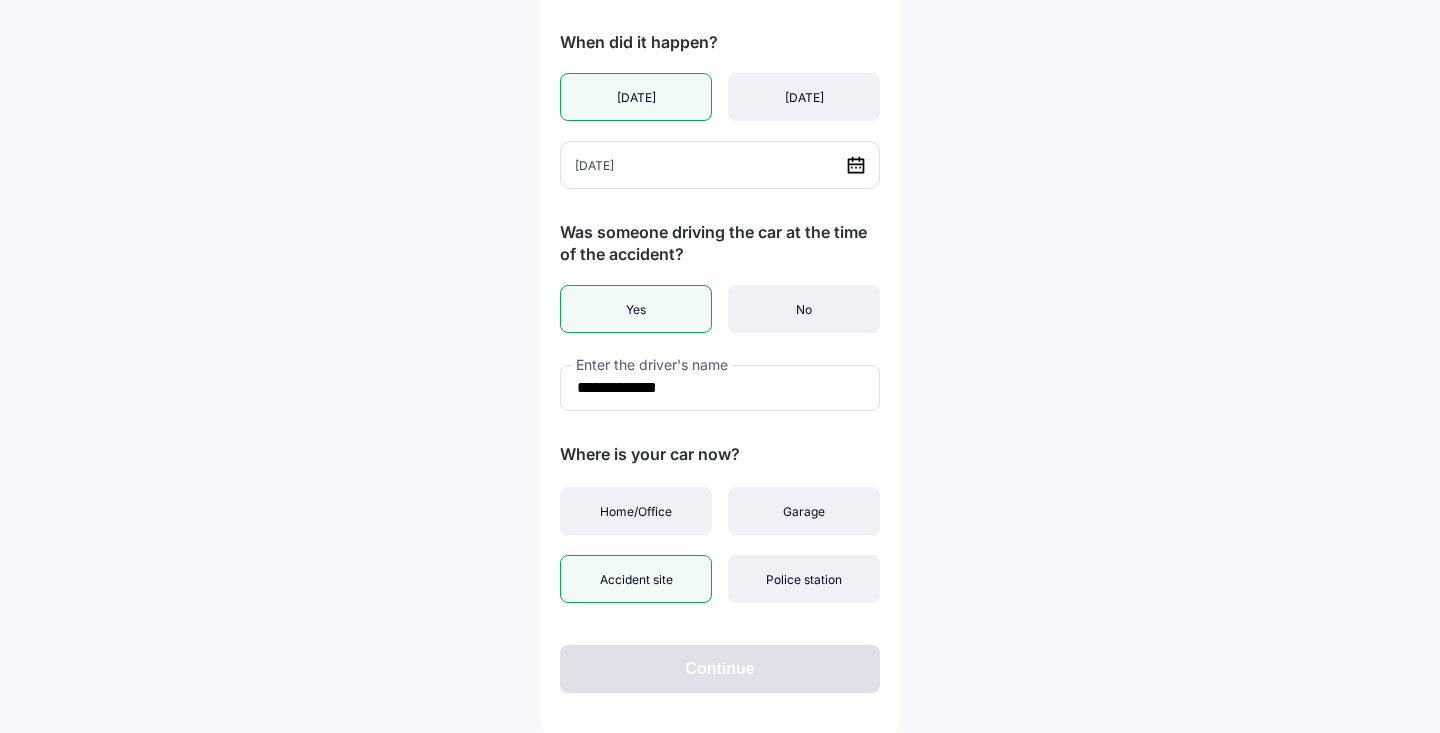 click on "Accident site" at bounding box center [636, 579] 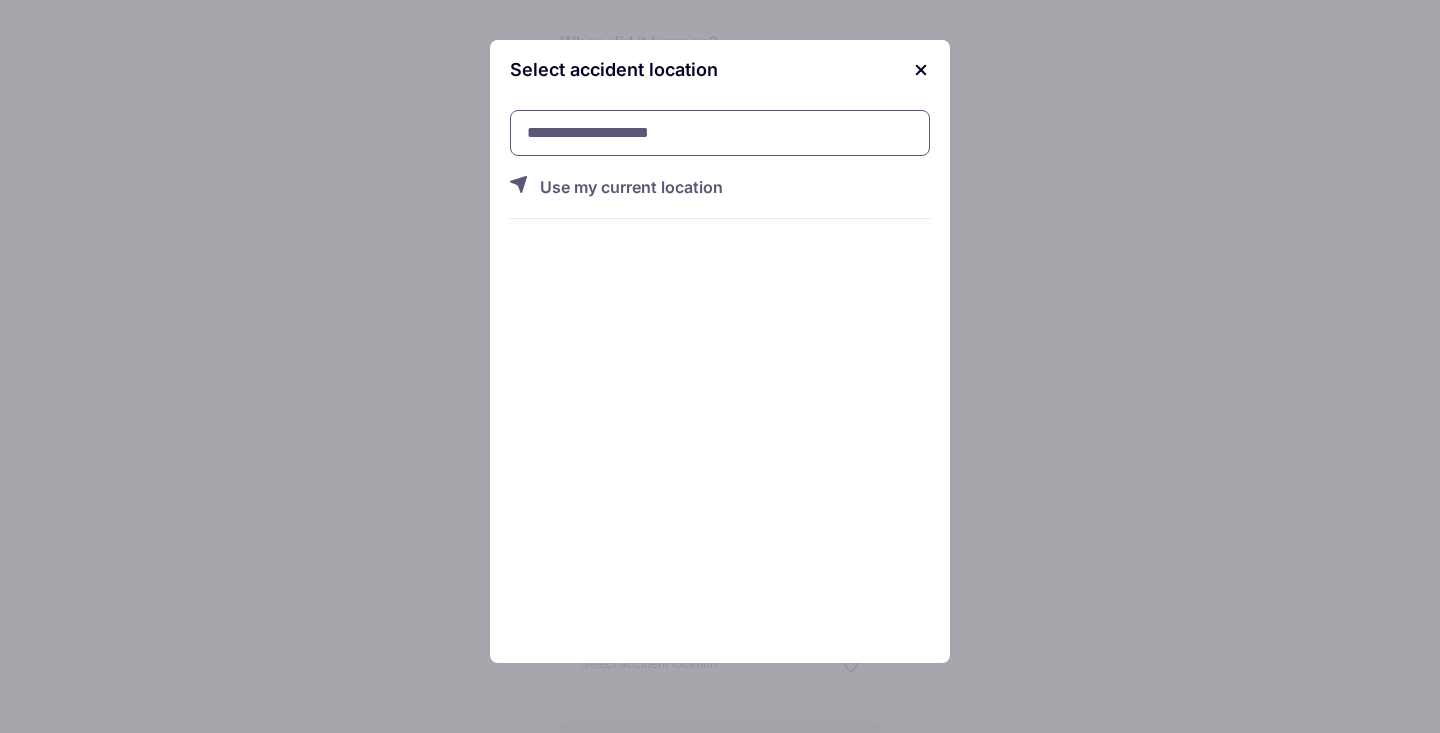 click at bounding box center [720, 133] 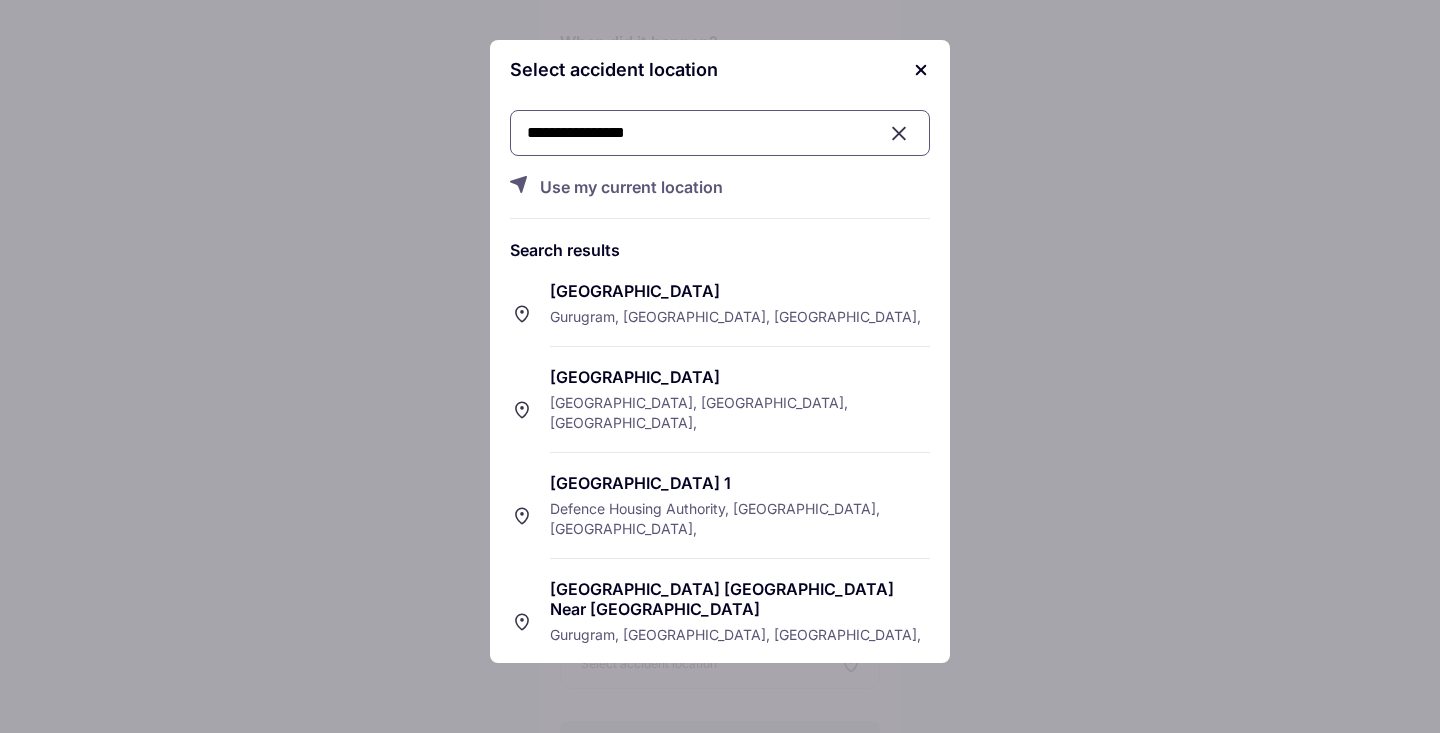 click on "Golf Course Road" at bounding box center [740, 291] 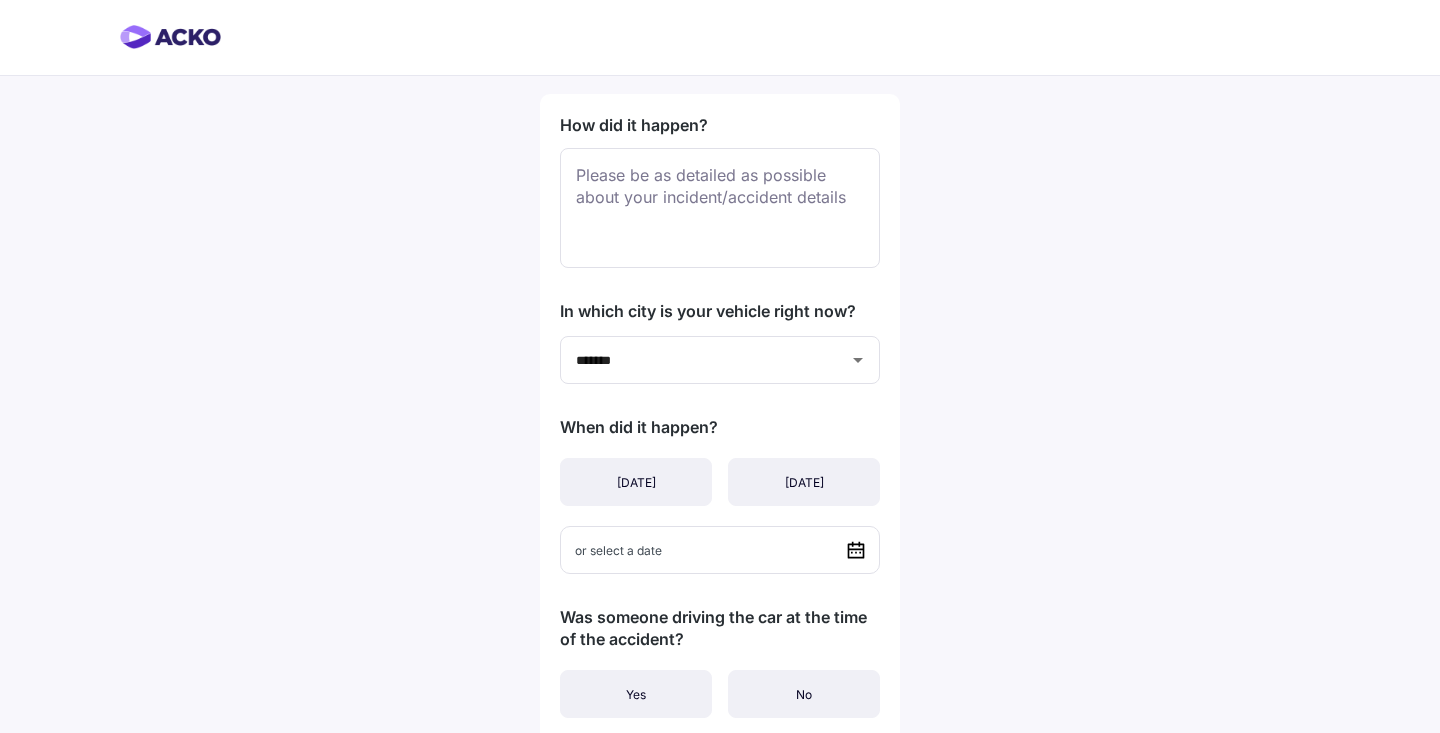 scroll, scrollTop: 0, scrollLeft: 0, axis: both 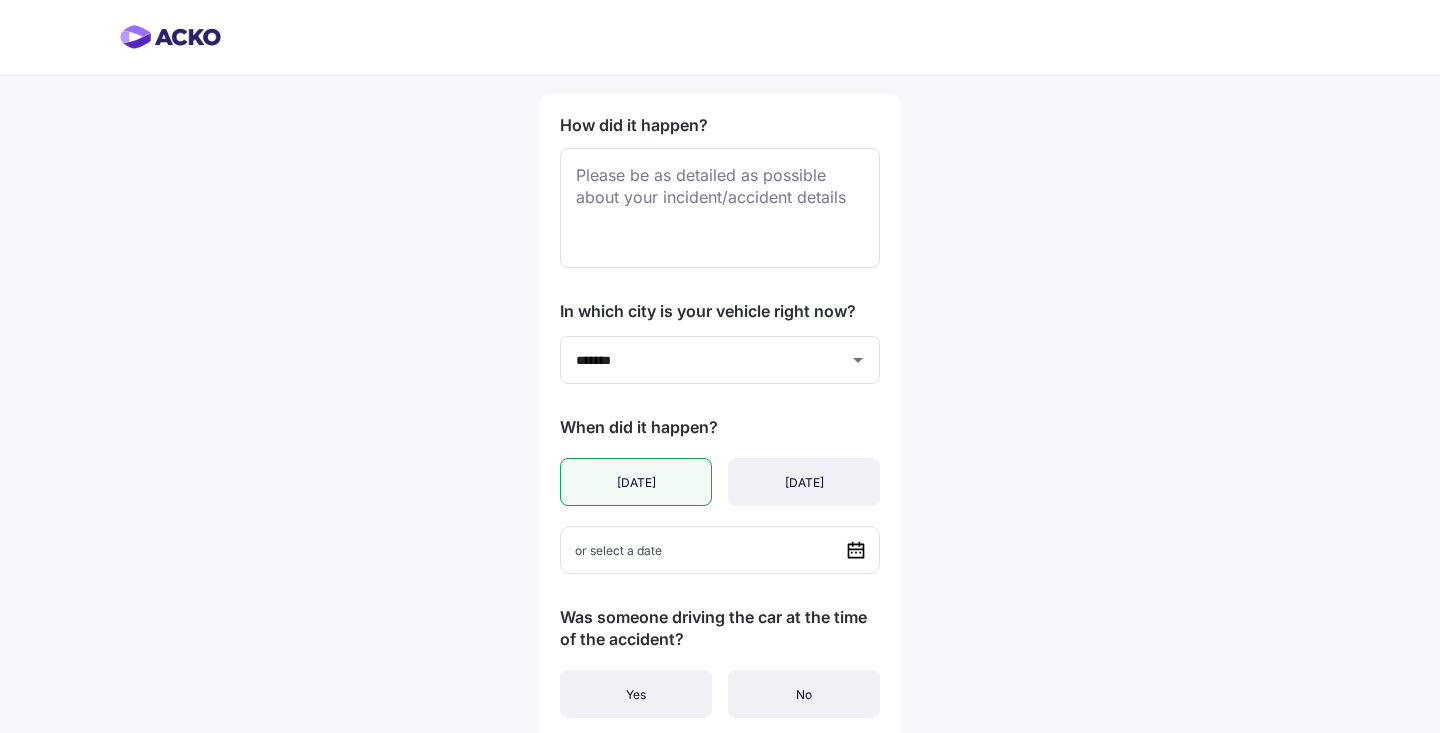 click on "[DATE]" at bounding box center (636, 482) 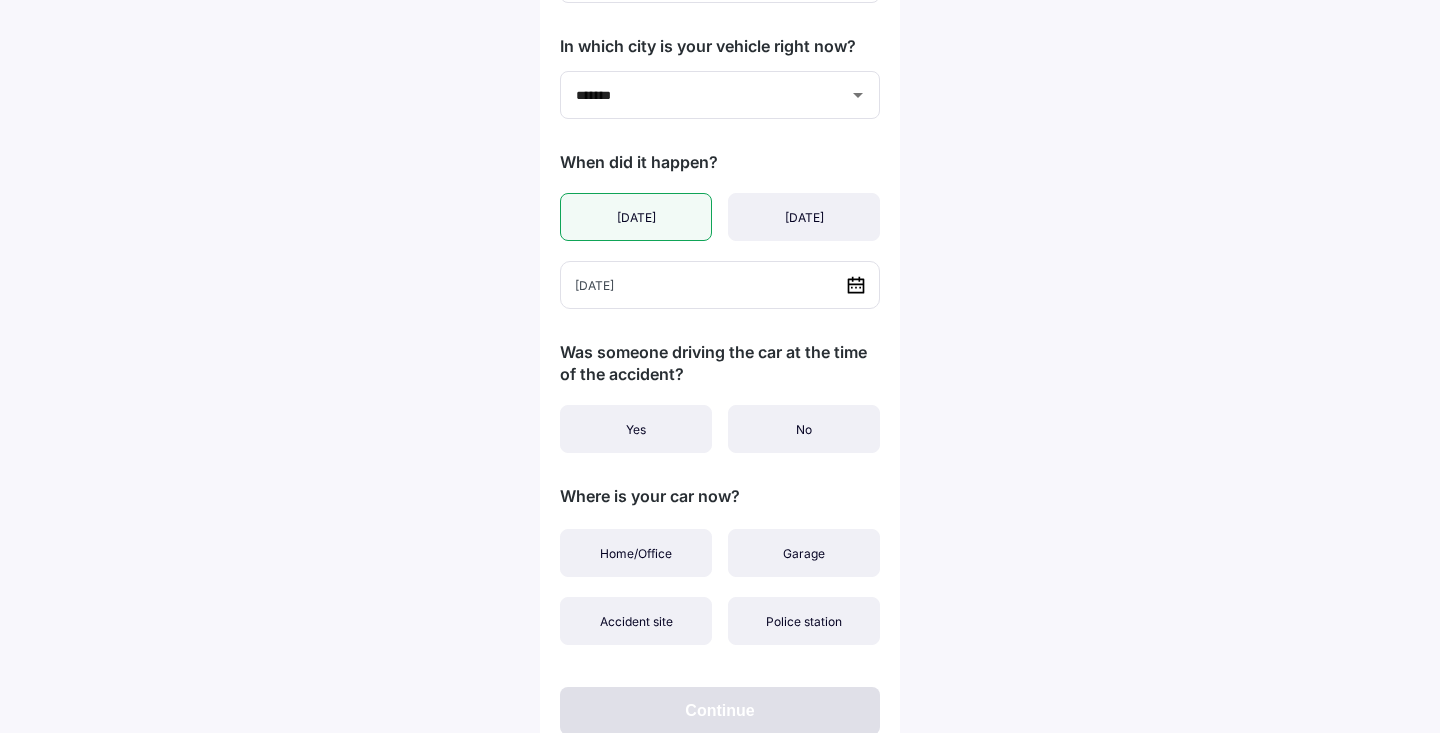 scroll, scrollTop: 290, scrollLeft: 0, axis: vertical 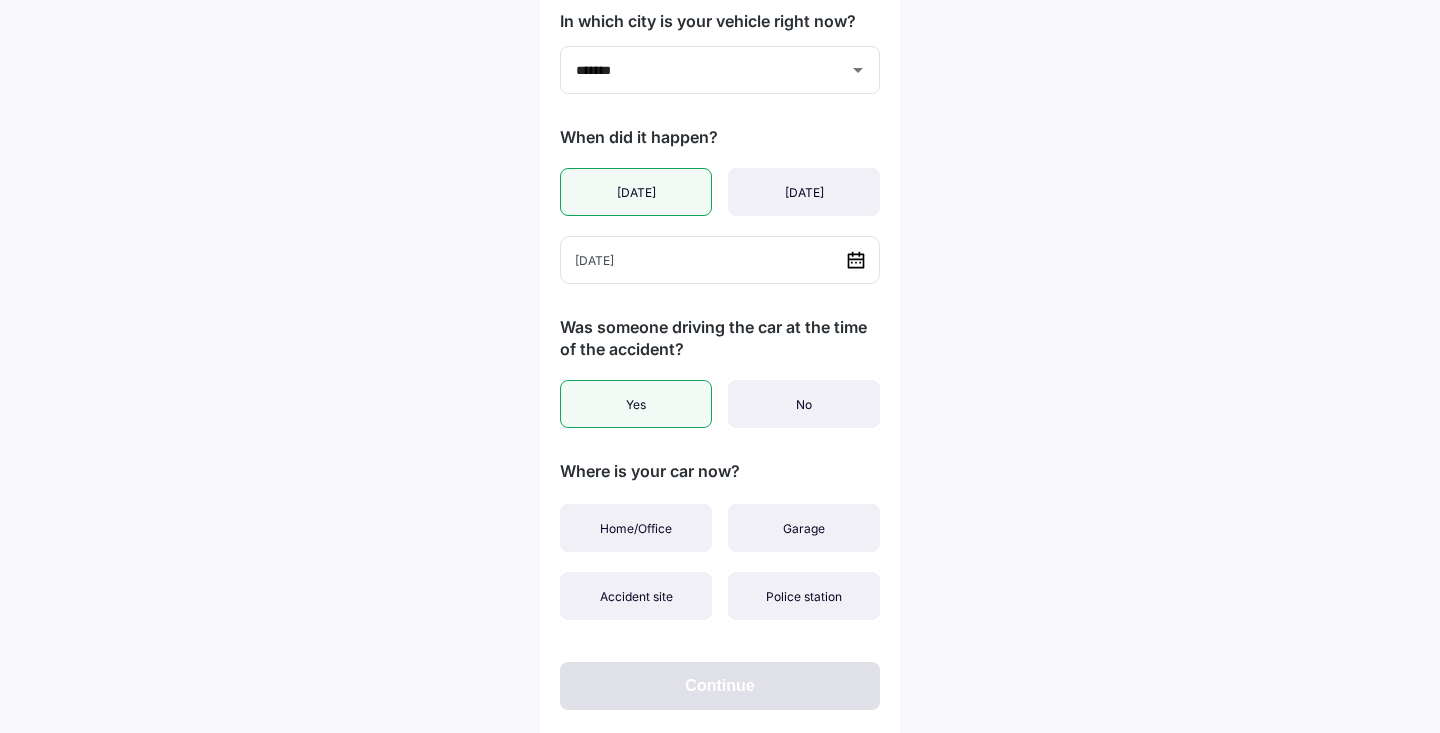 click on "Yes" at bounding box center [636, 404] 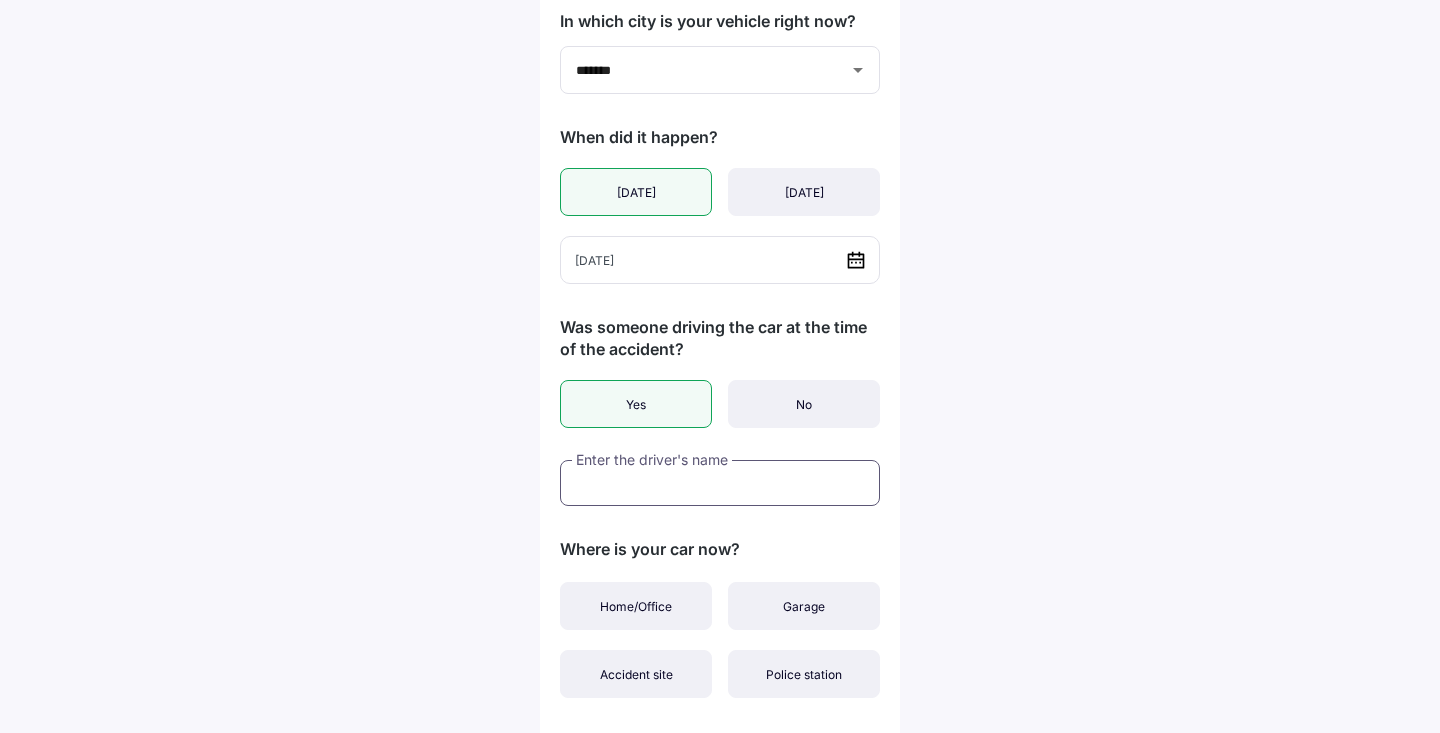click at bounding box center [720, 483] 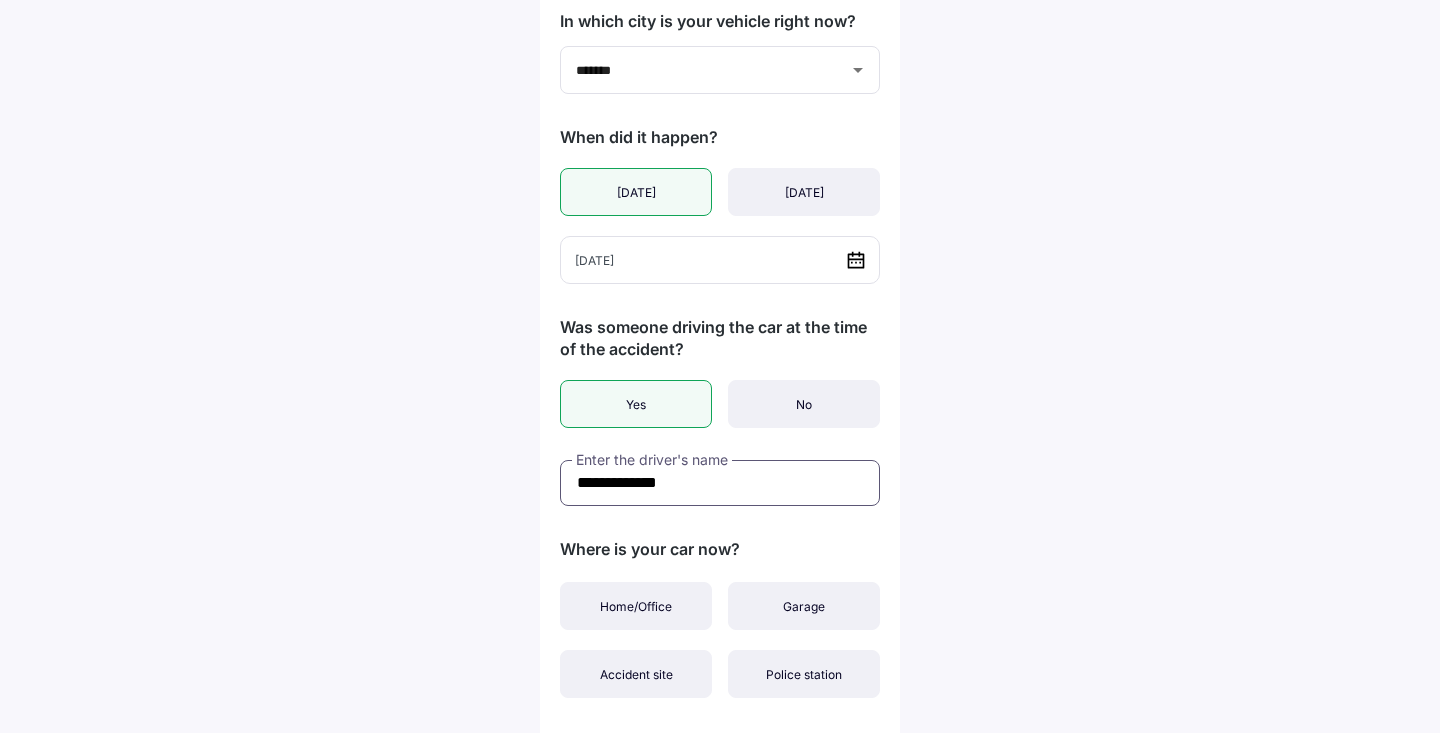 type on "**********" 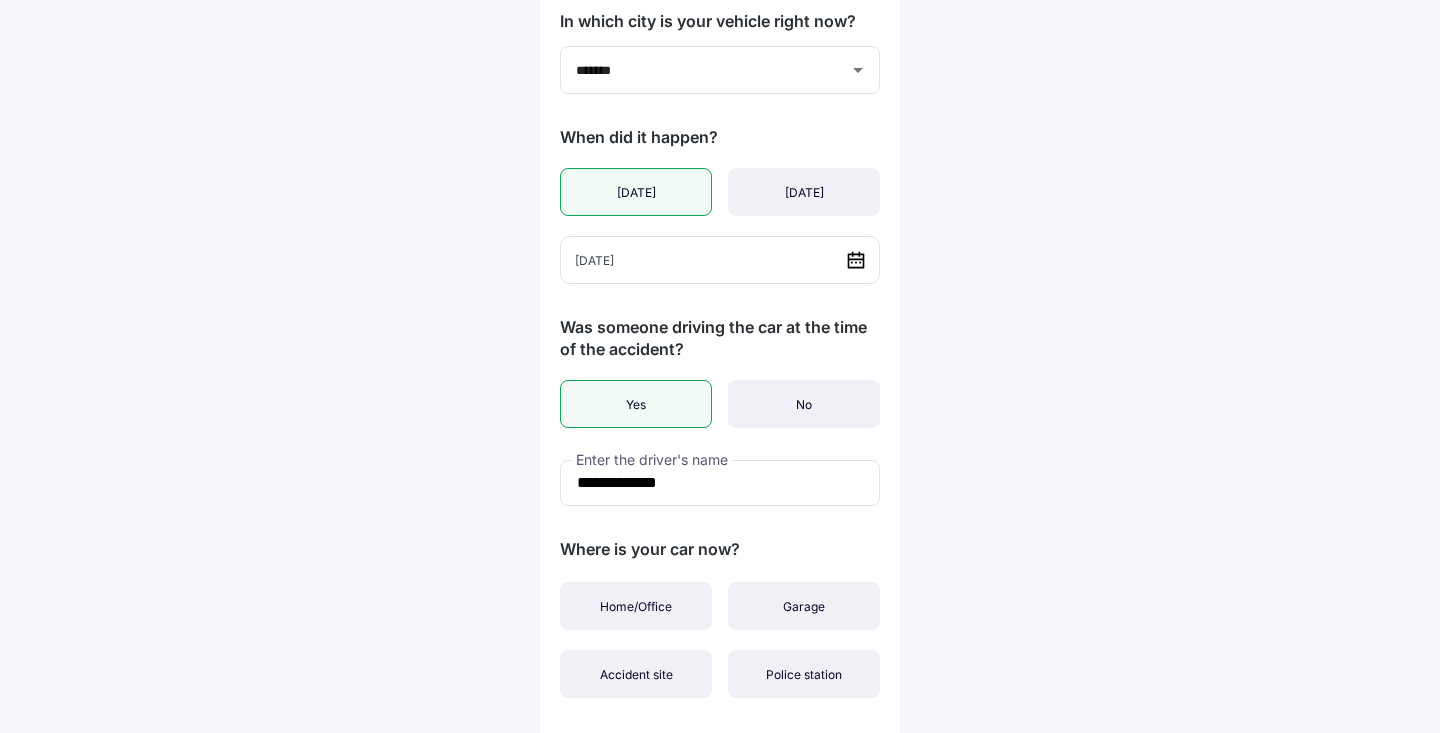 click on "**********" at bounding box center [720, 269] 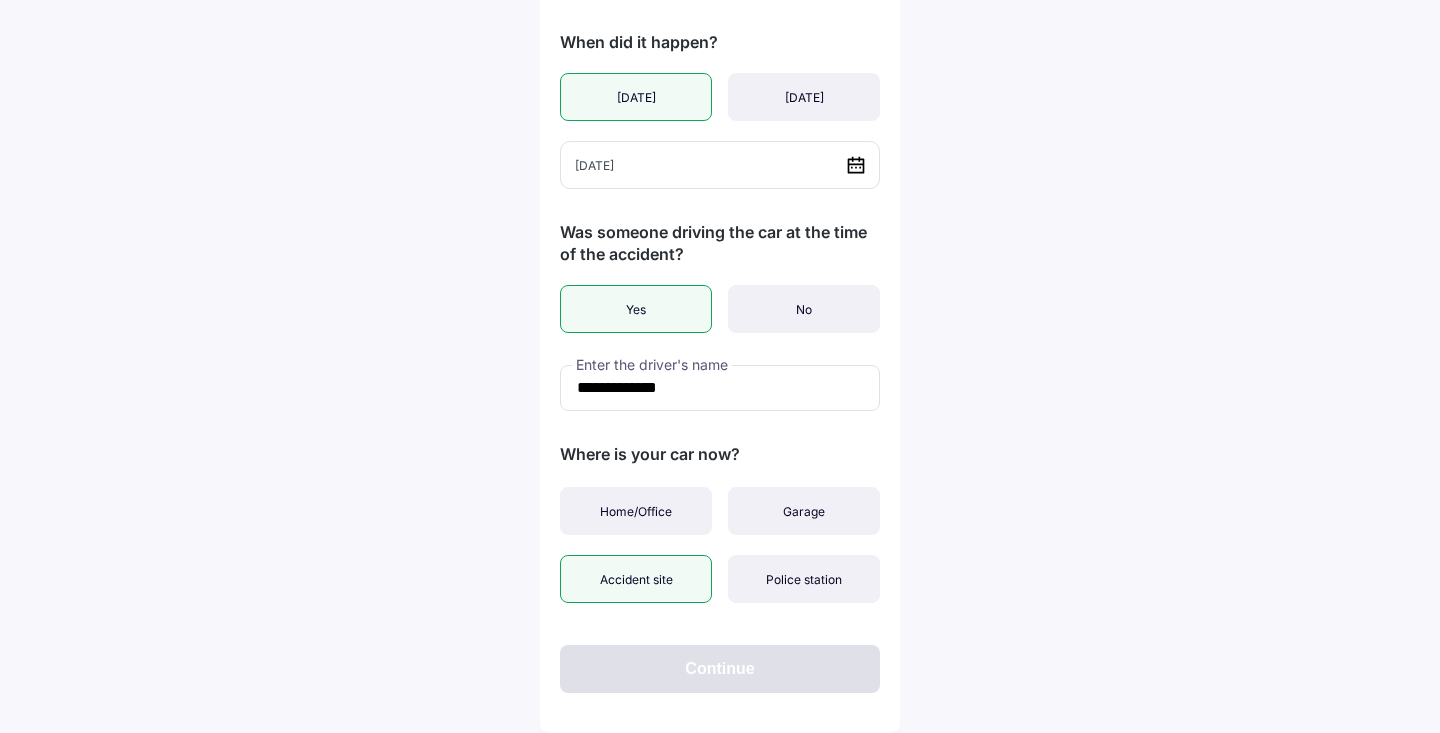 click on "Accident site" at bounding box center [636, 579] 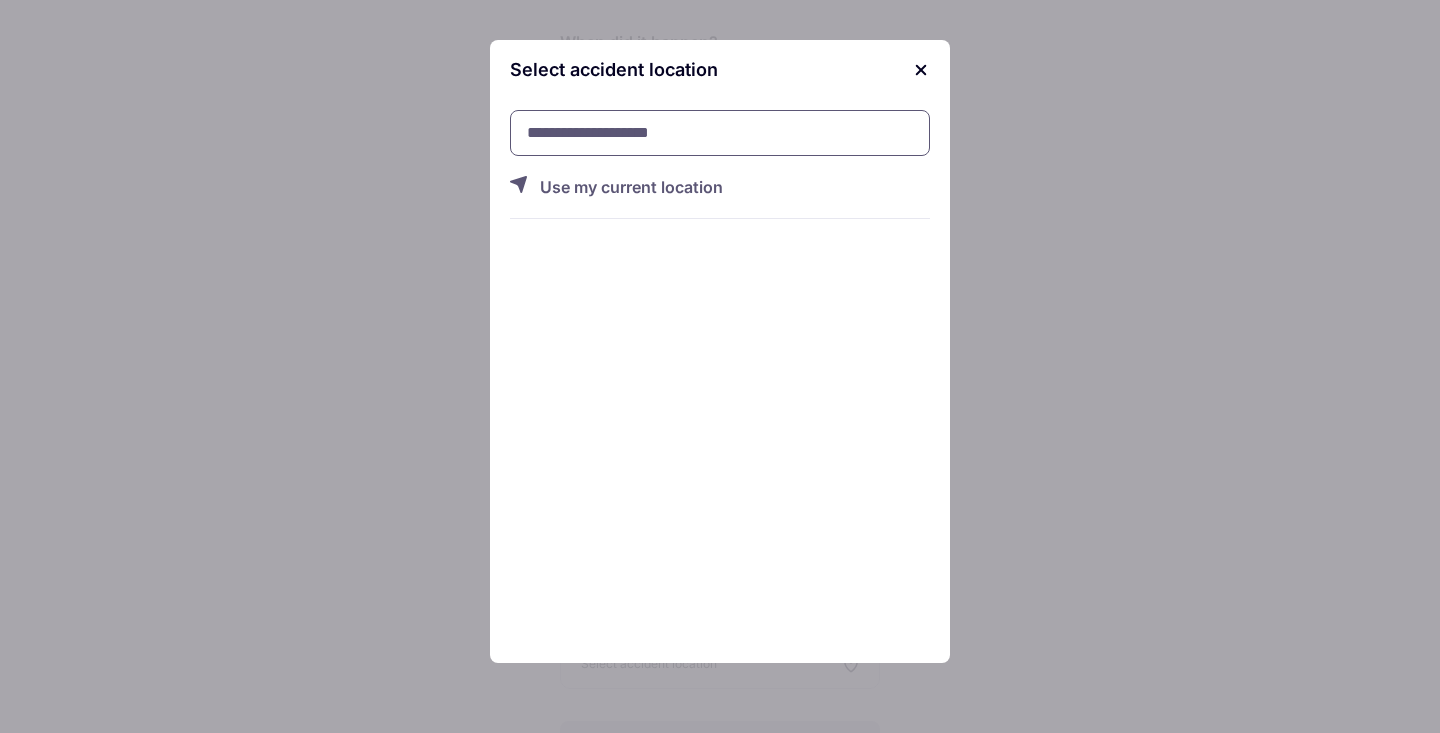 click at bounding box center (720, 133) 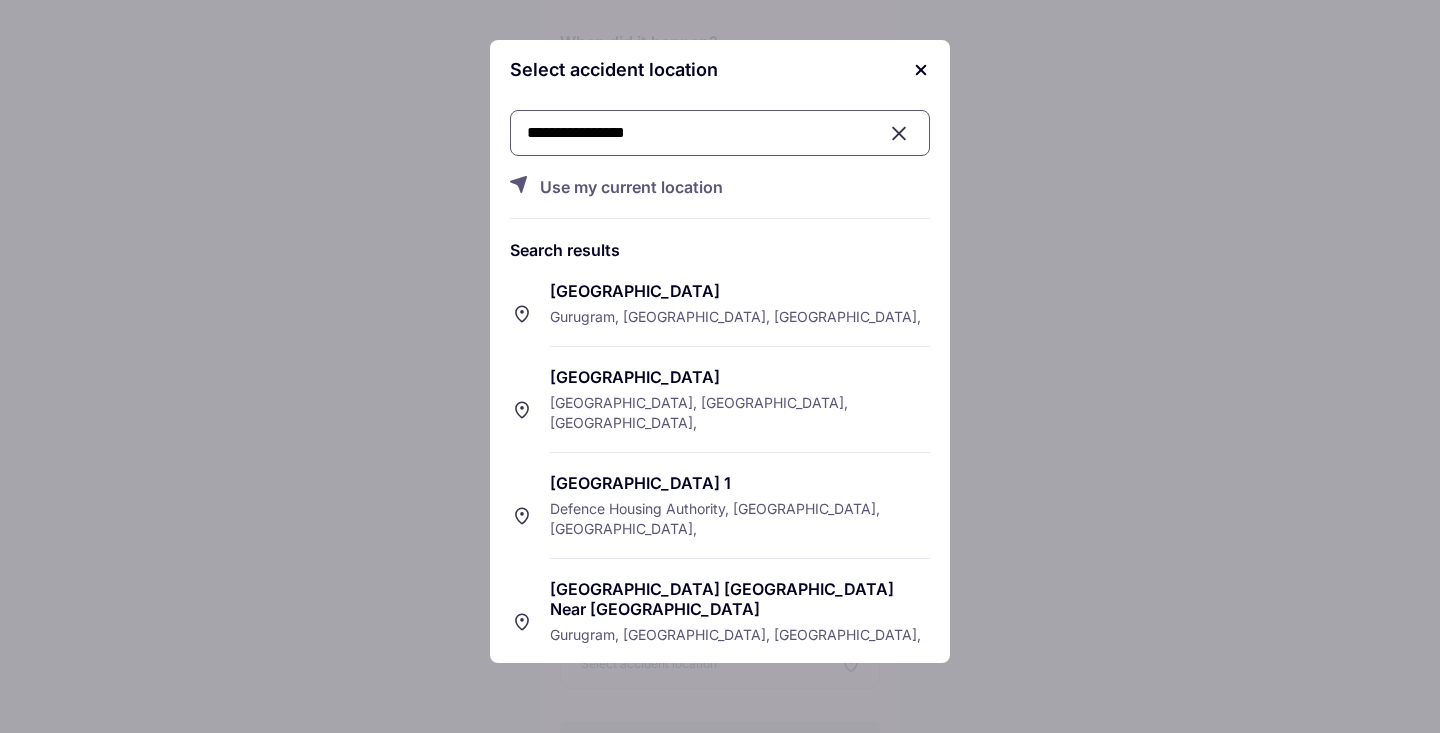 type on "**********" 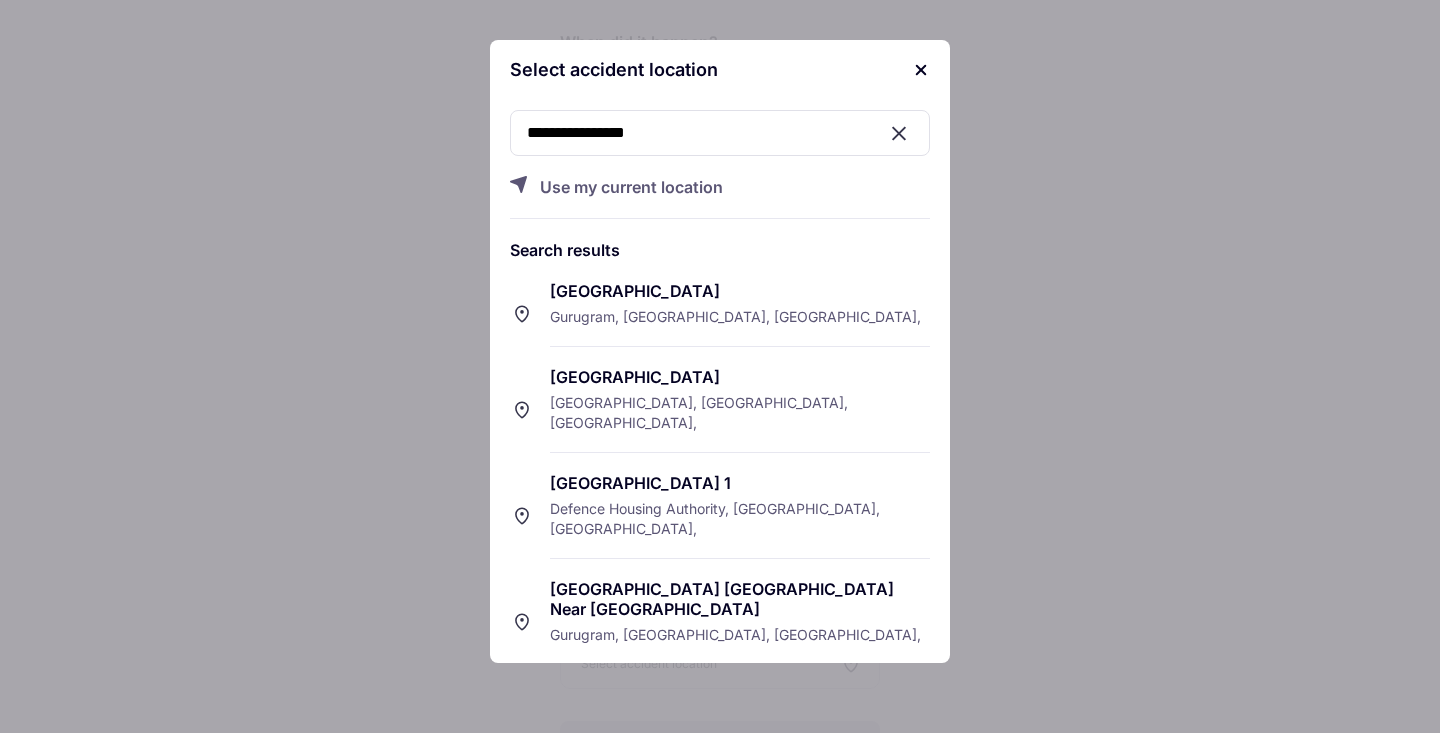 click on "Search results Golf Course Road Gurugram, Haryana, India,  Golf Course Road New Delhi, Delhi, India,  Golf Course Road 1 Defence Housing Authority, Karachi, Pakistan,  Golf Course Road Gurgaon Near Appu Ghar Gurugram, Haryana, India,  Golf Course Road 2 Defence Housing Authority, Karachi, Pakistan," at bounding box center [720, 505] 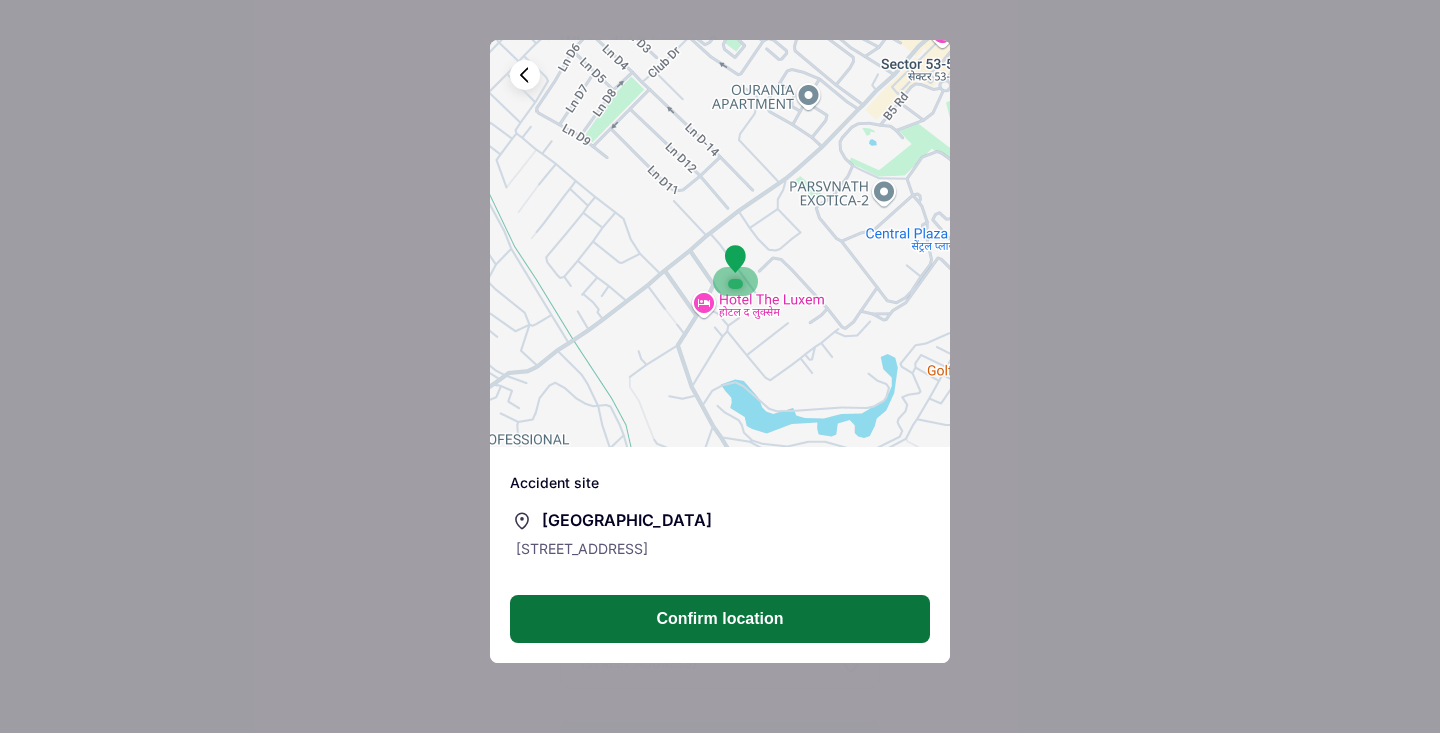 click on "Confirm location" at bounding box center (720, 619) 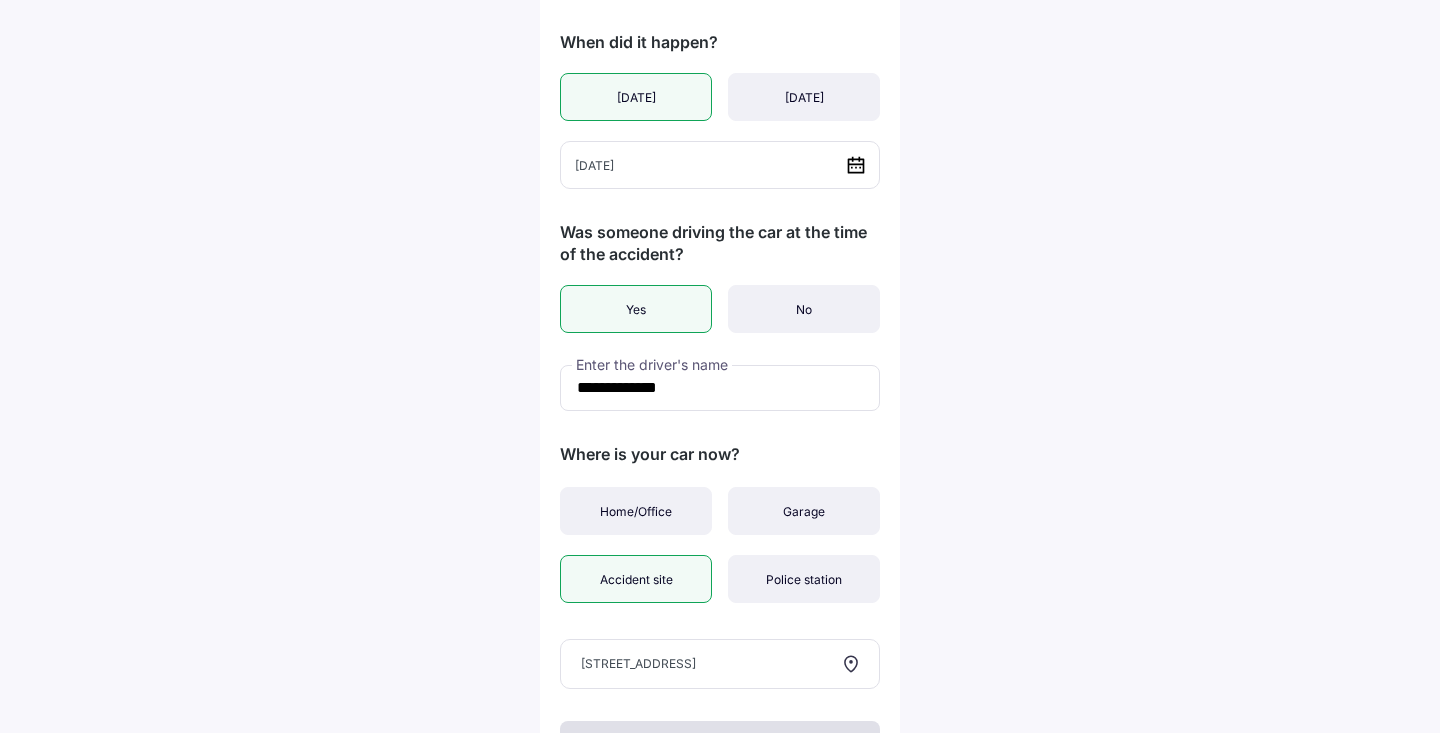 scroll, scrollTop: 497, scrollLeft: 0, axis: vertical 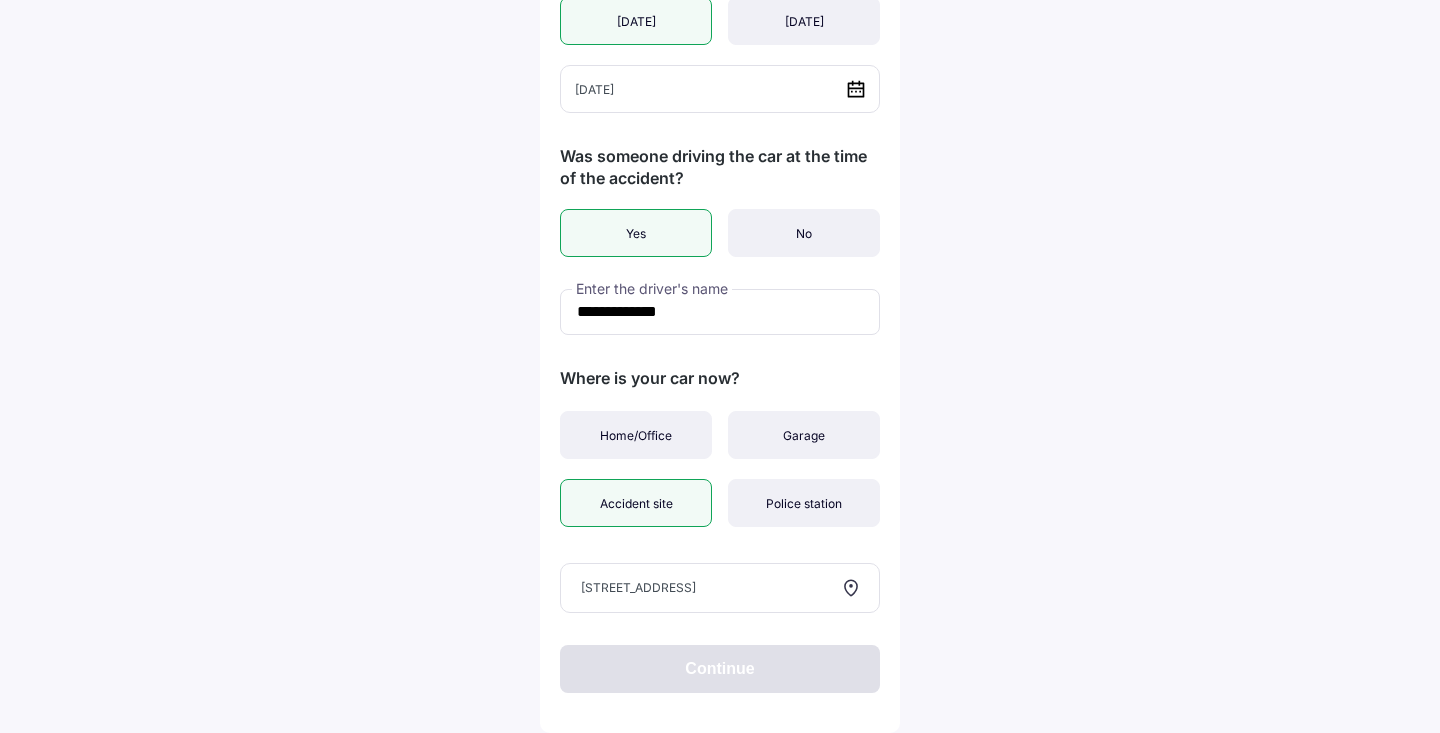 click on "726, Parsvnath Exotica, DLF Phase 5, Sector 53, Gurugram, Haryana 122003, India" at bounding box center (720, 588) 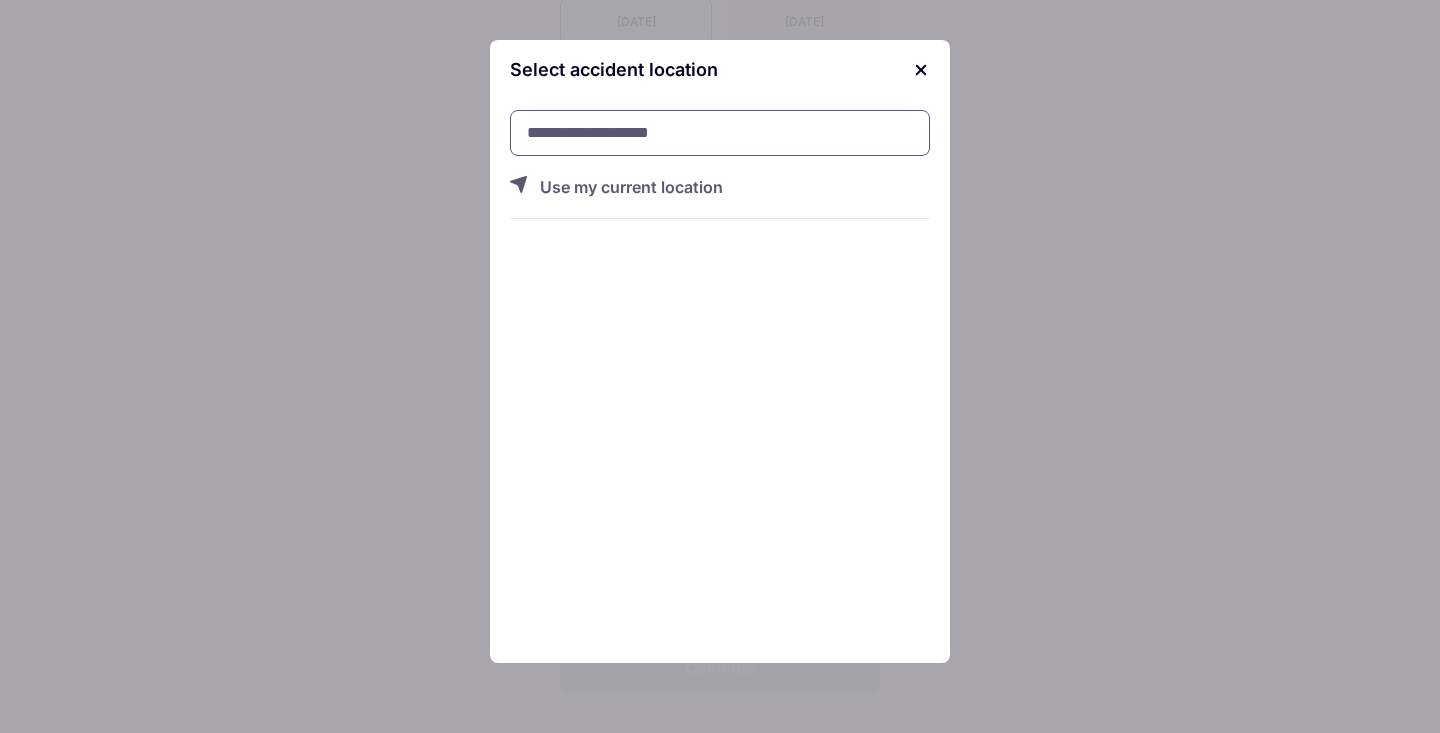click at bounding box center (720, 133) 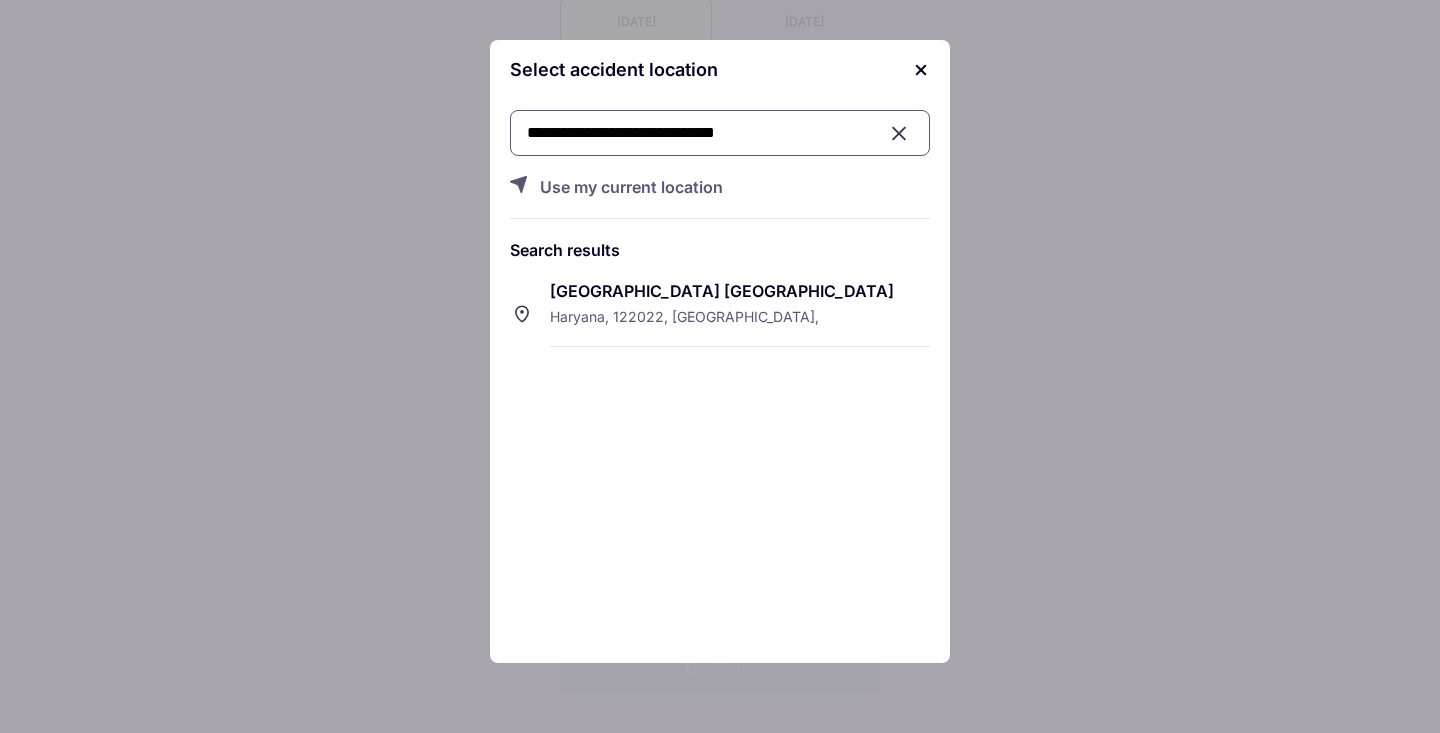 click on "Haryana, 122022, India," at bounding box center (684, 316) 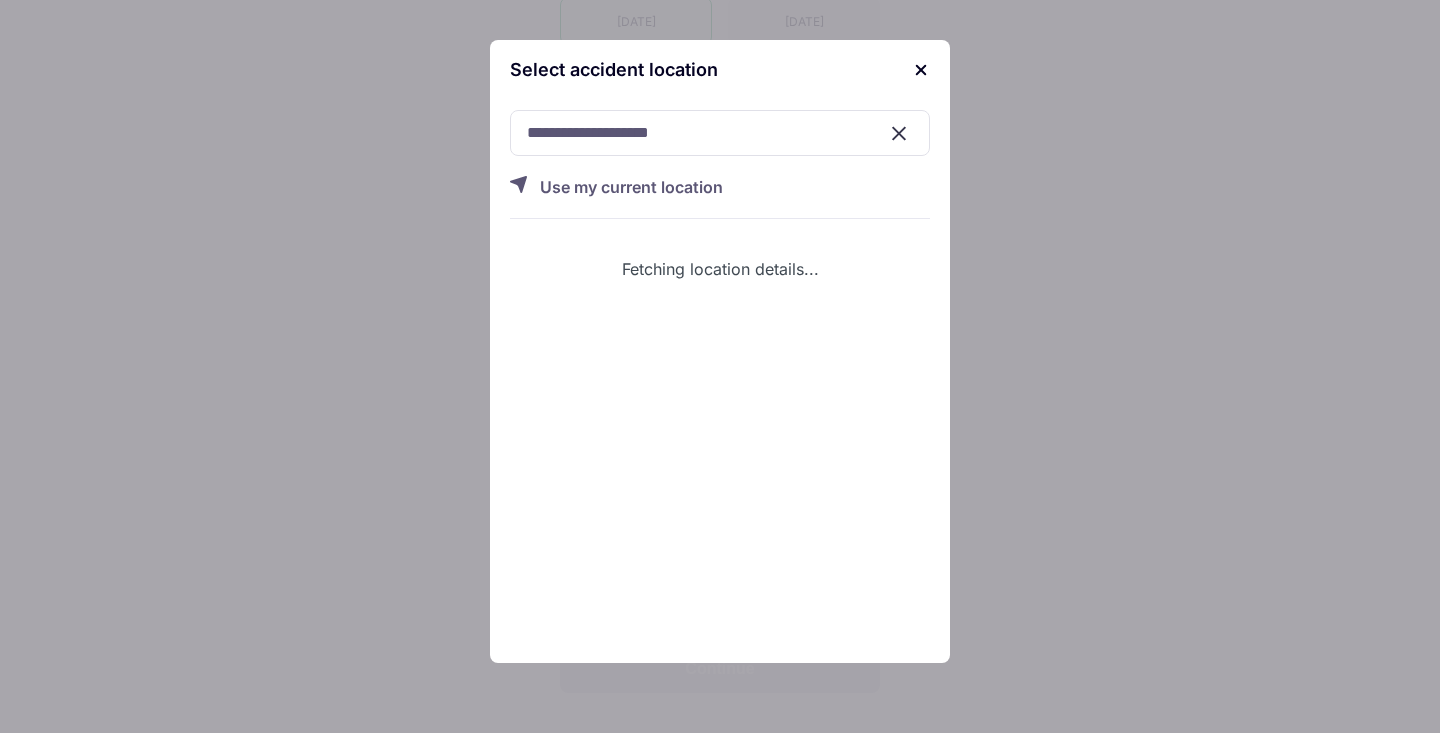 scroll, scrollTop: 497, scrollLeft: 0, axis: vertical 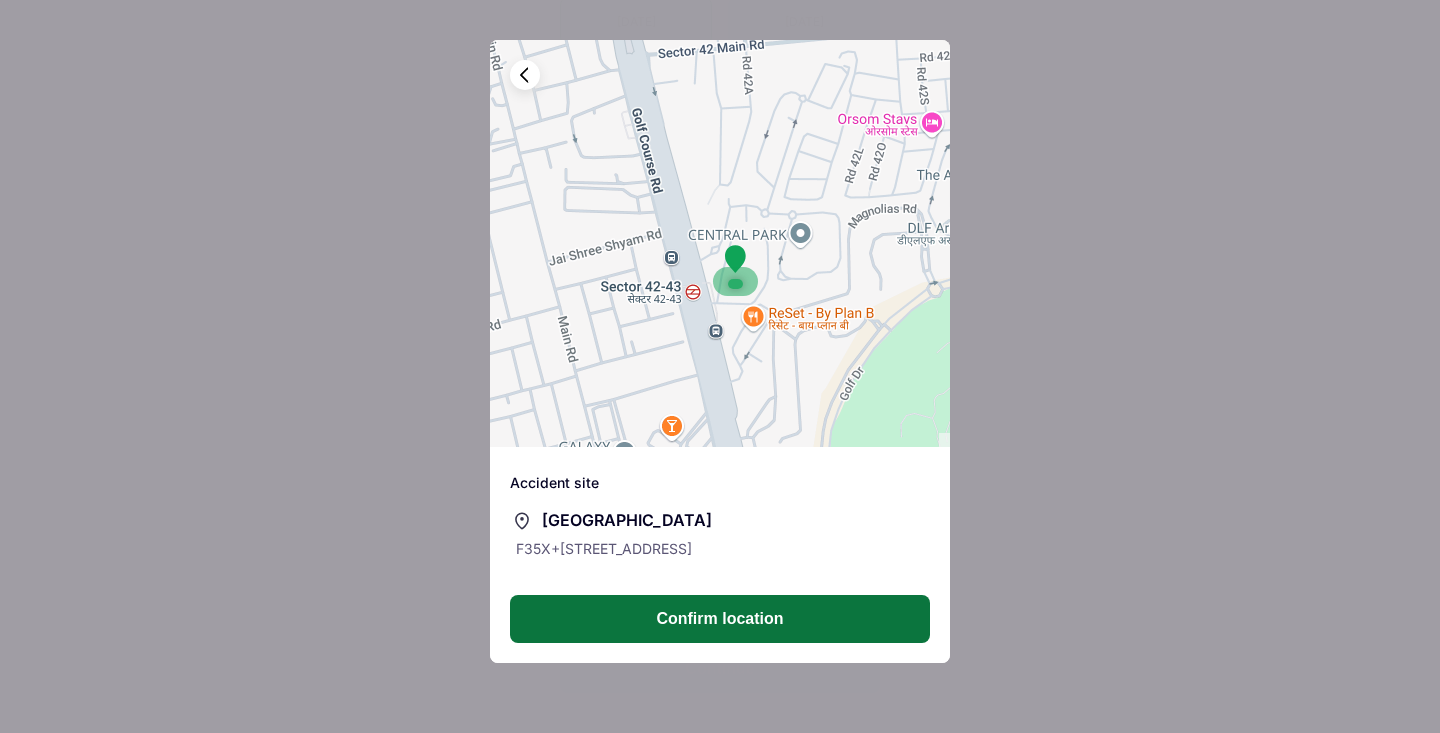 click on "Confirm location" at bounding box center [720, 619] 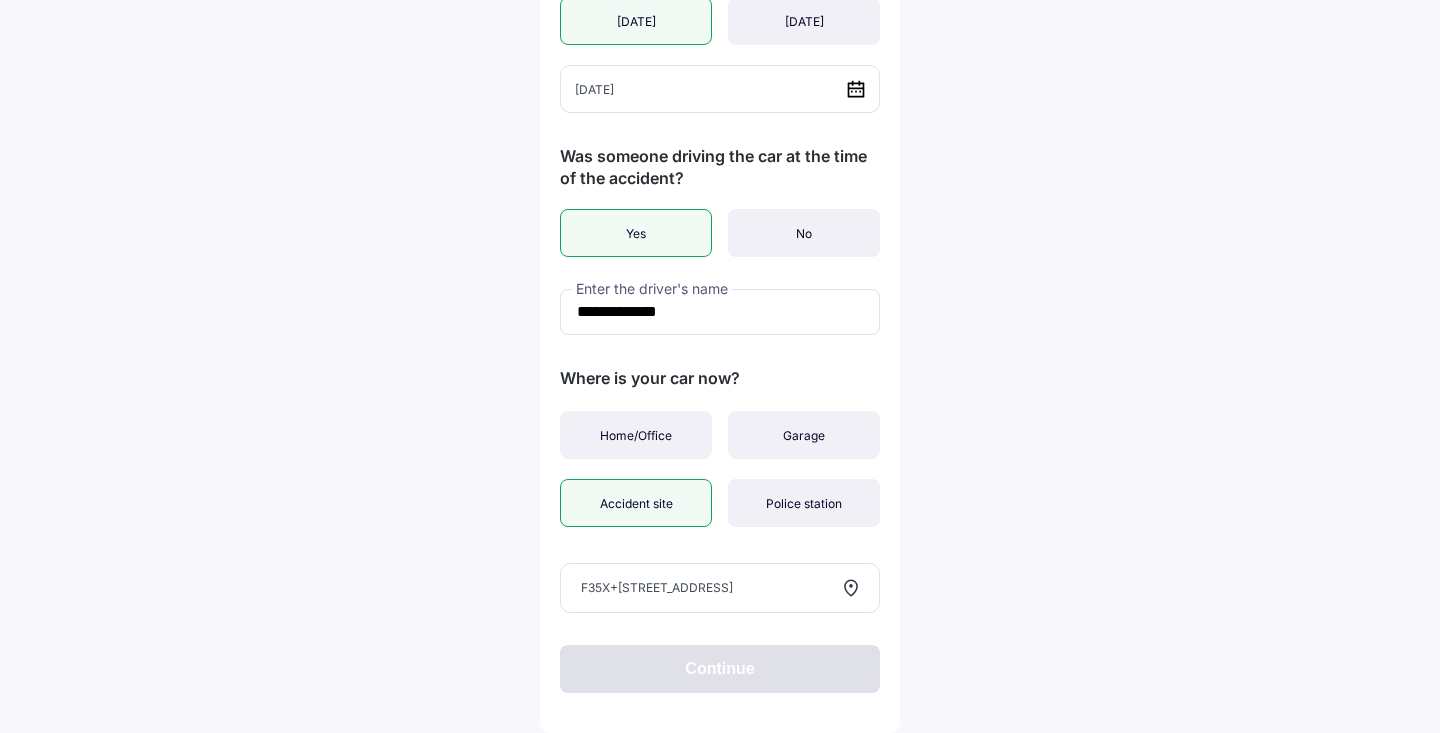 click on "**********" at bounding box center [720, 136] 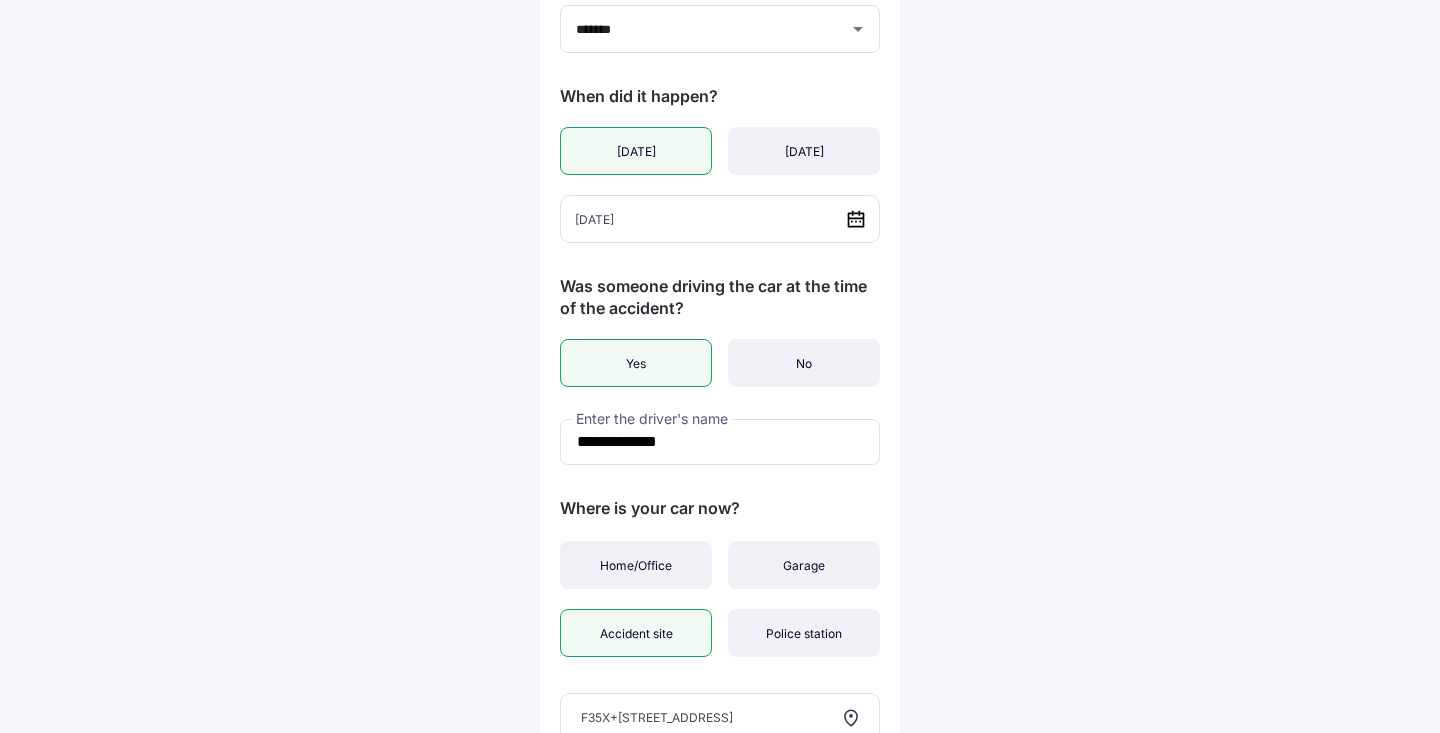 scroll, scrollTop: 497, scrollLeft: 0, axis: vertical 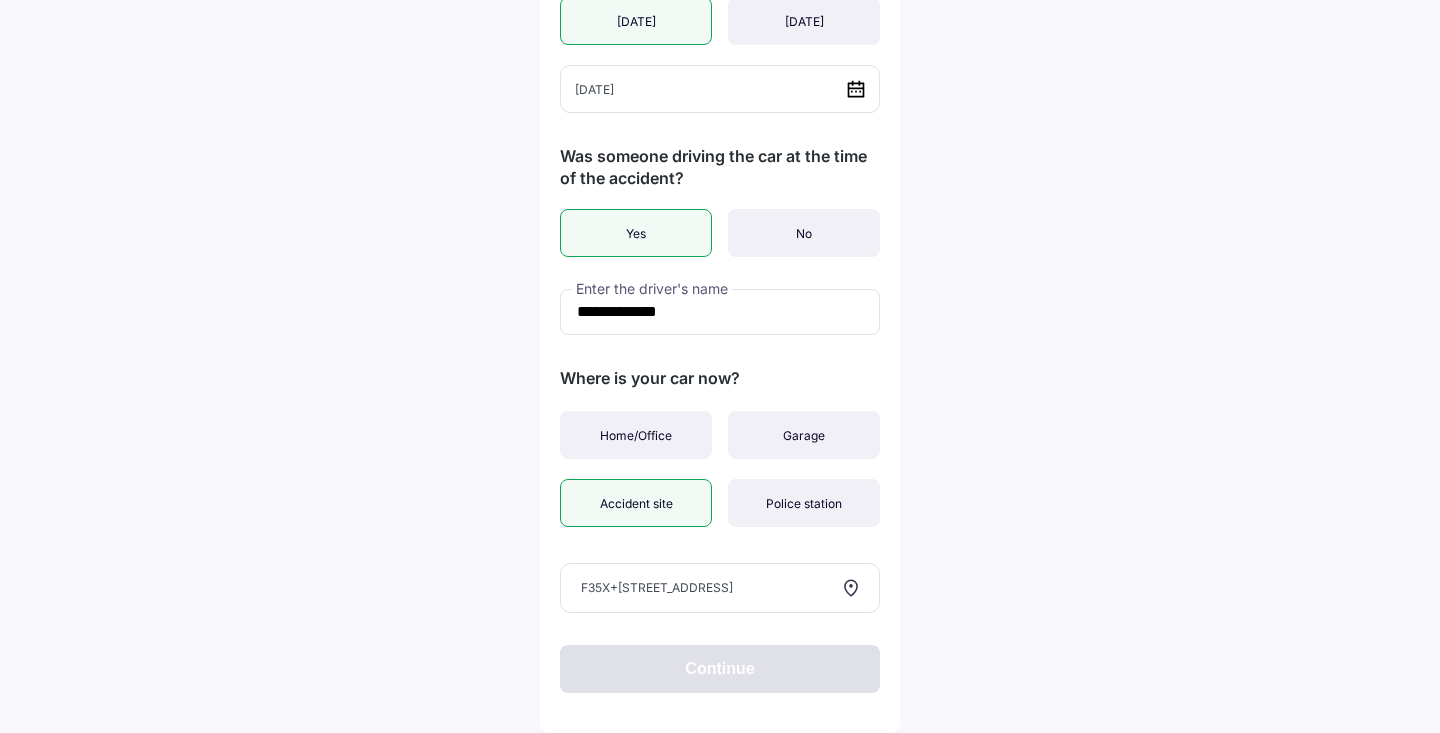 click on "Continue" at bounding box center (720, 669) 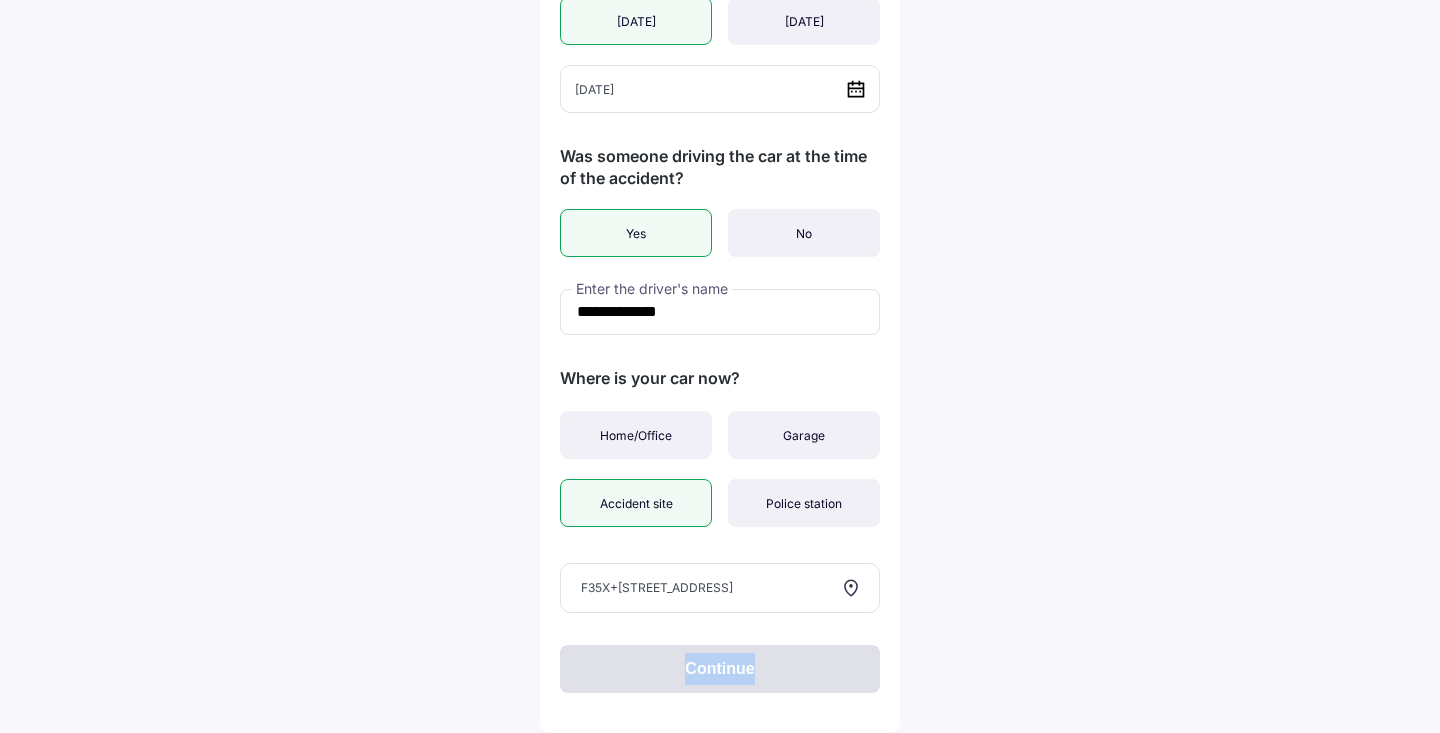click on "Continue" at bounding box center (720, 669) 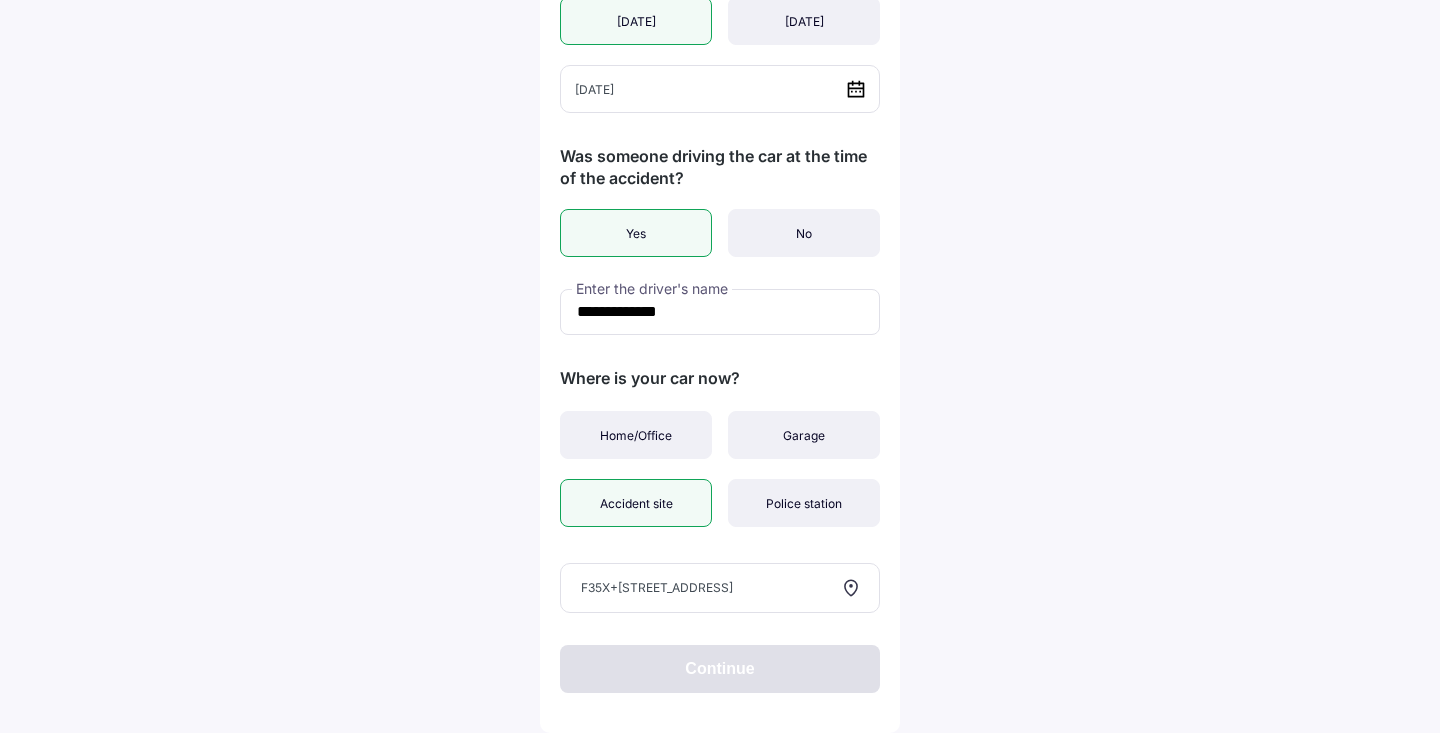 click on "F35X+63Q, Golf Course Rd, DLF Phase 5, Sector 42, Gurugram, Haryana 122002, India" at bounding box center [720, 588] 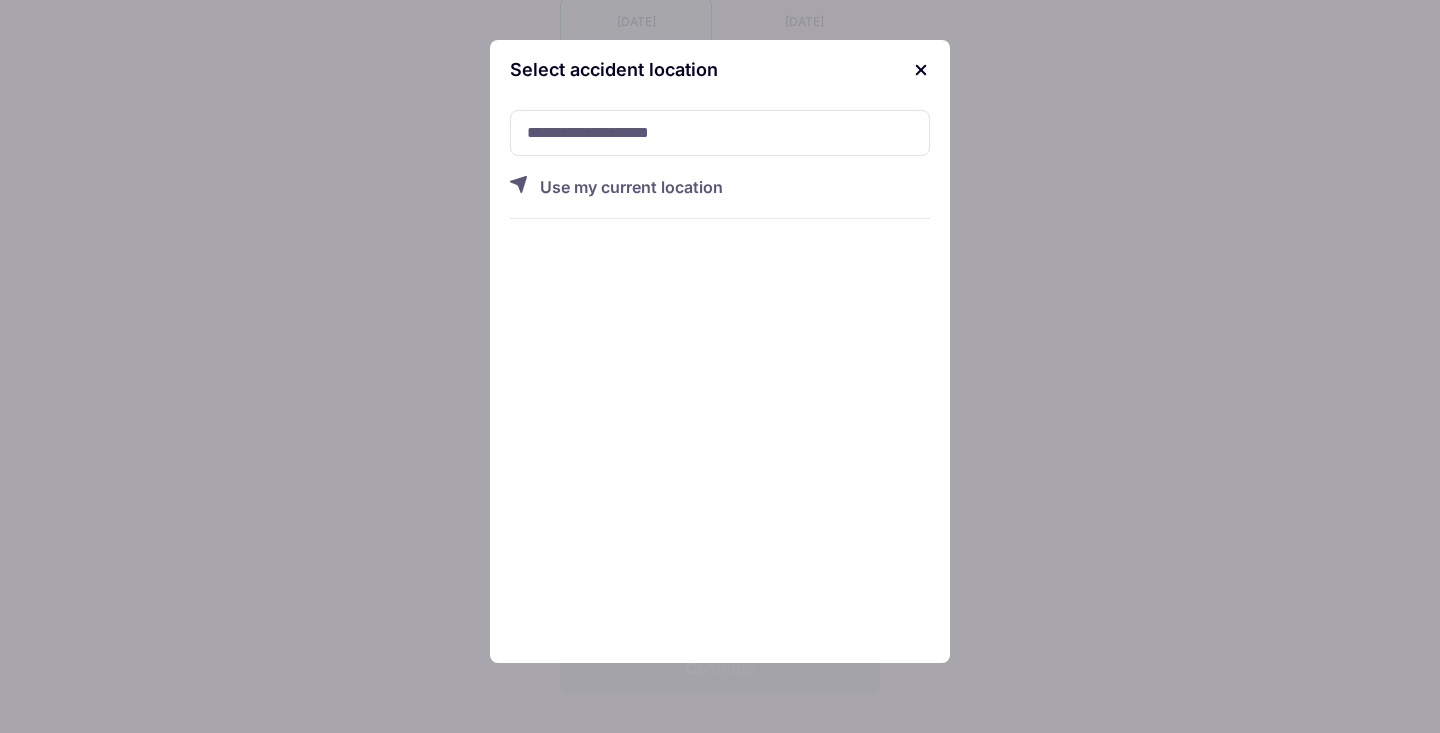 drag, startPoint x: 617, startPoint y: 105, endPoint x: 617, endPoint y: 124, distance: 19 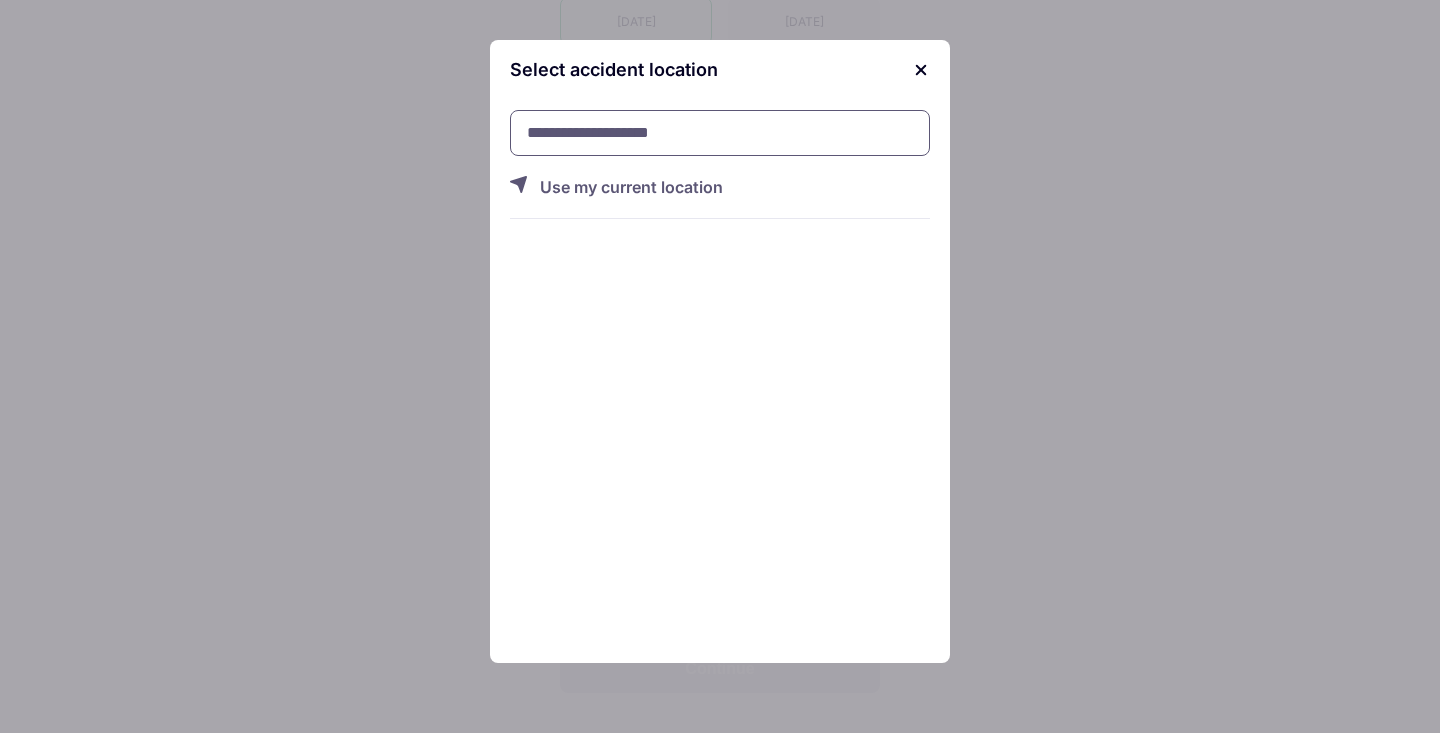 click at bounding box center [720, 133] 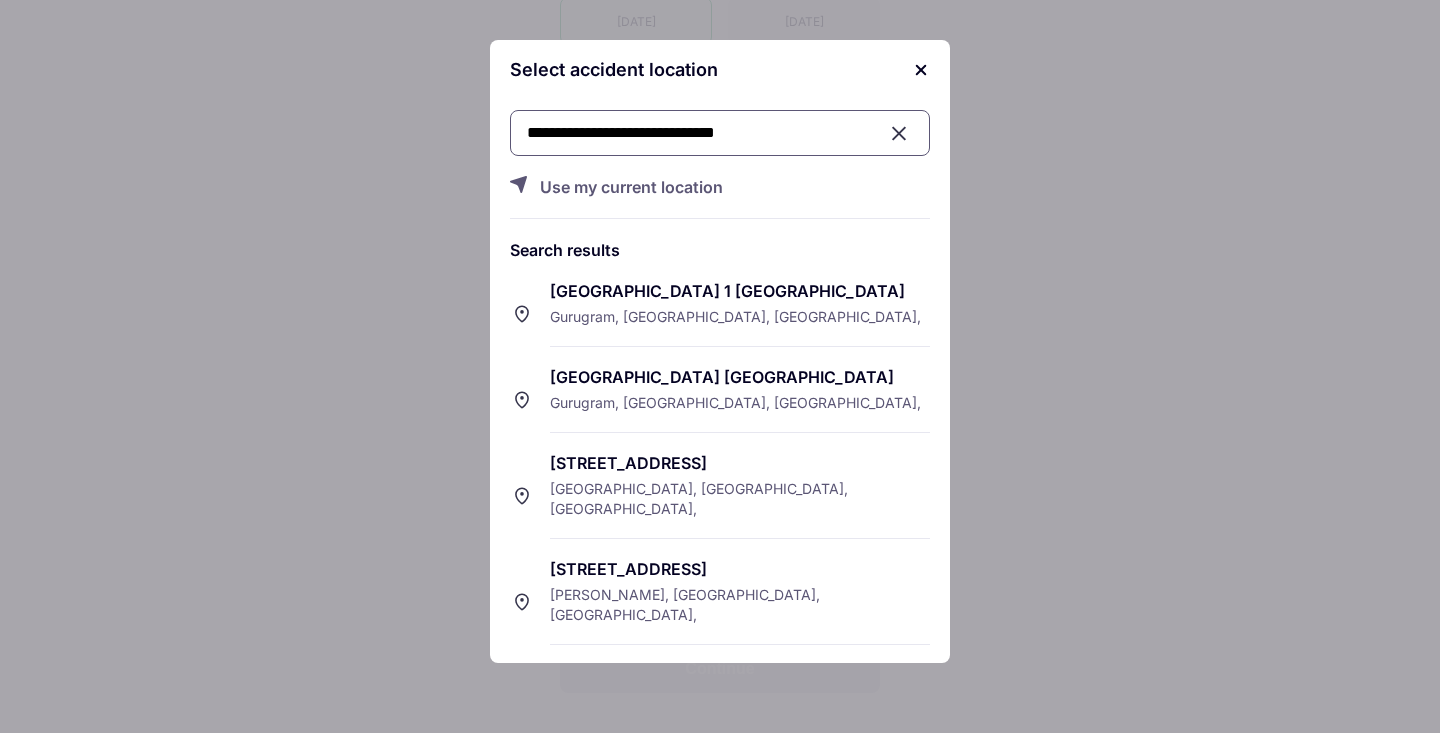 click on "Central Park Golf Course Road Gurgaon" at bounding box center [740, 377] 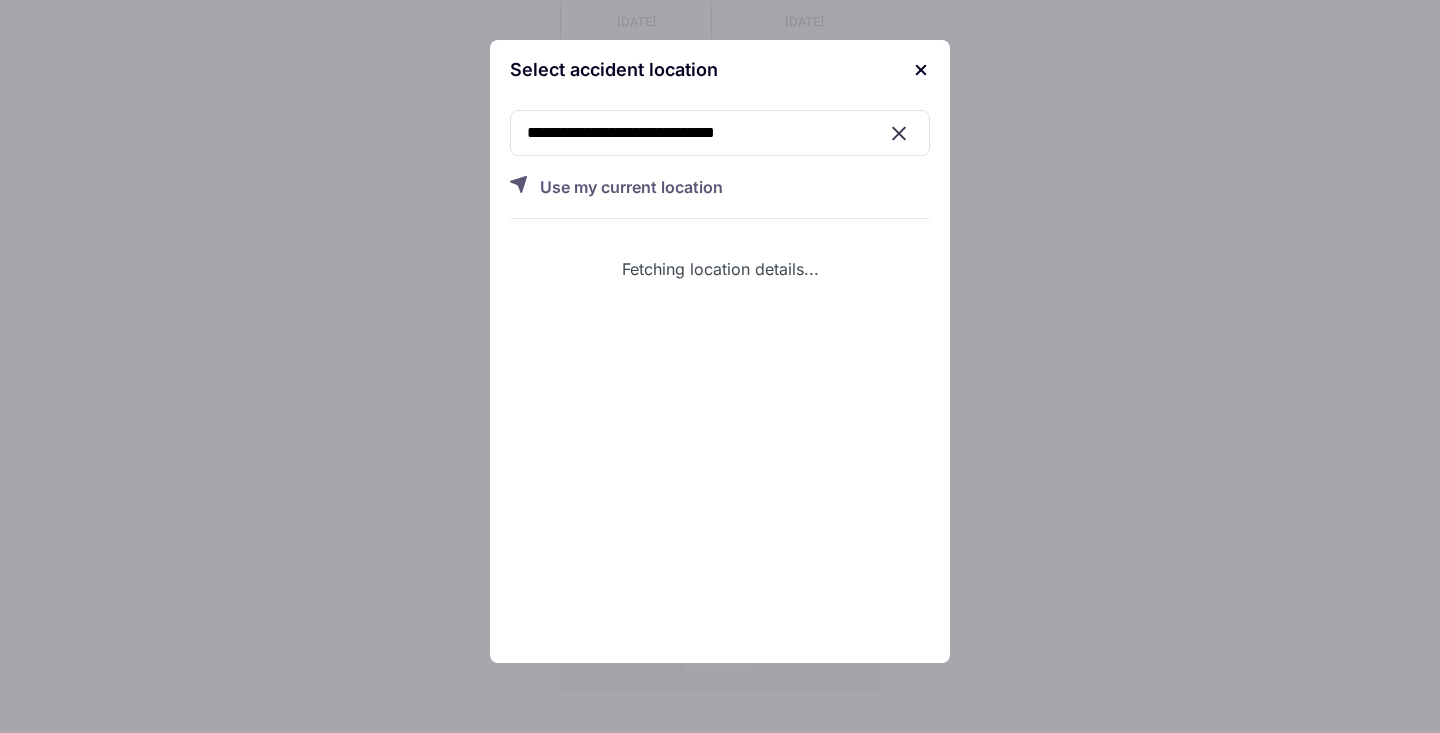type 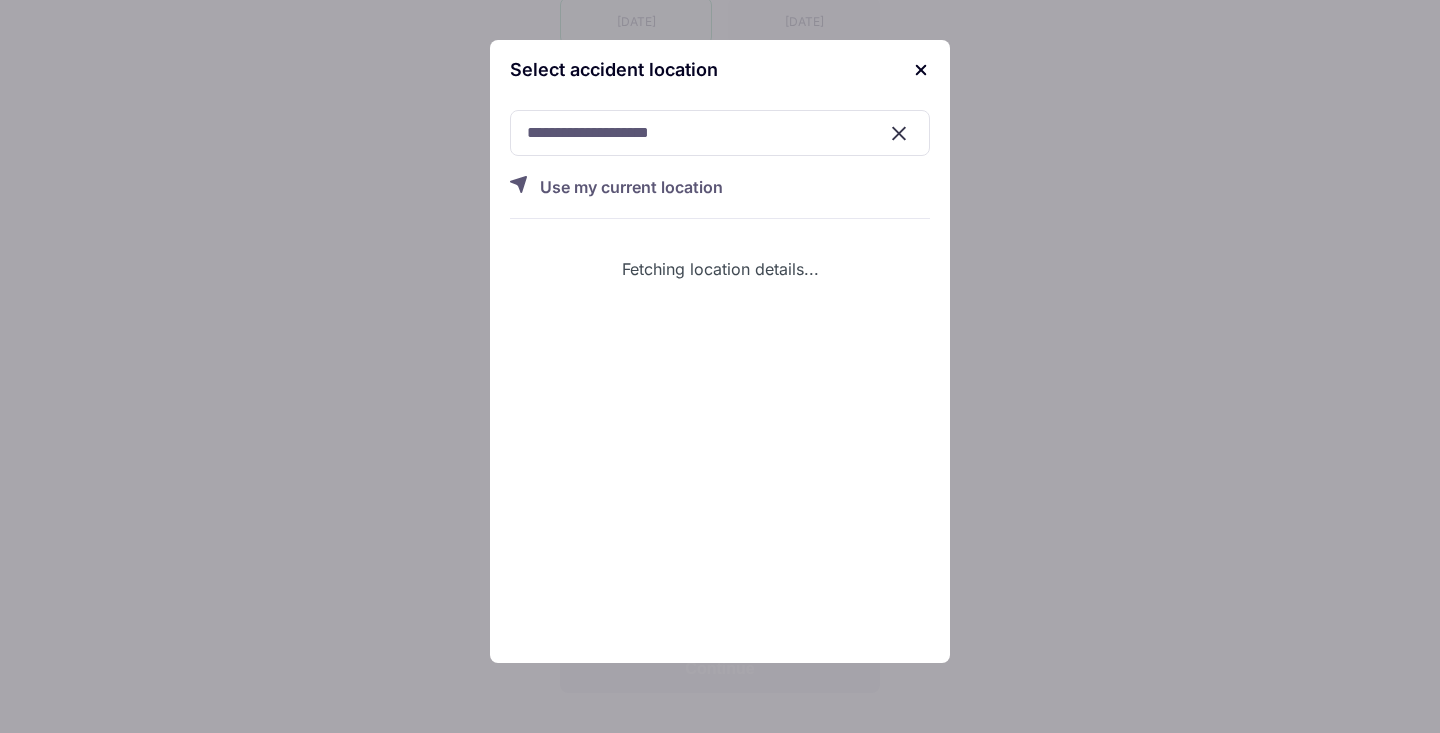 scroll, scrollTop: 497, scrollLeft: 0, axis: vertical 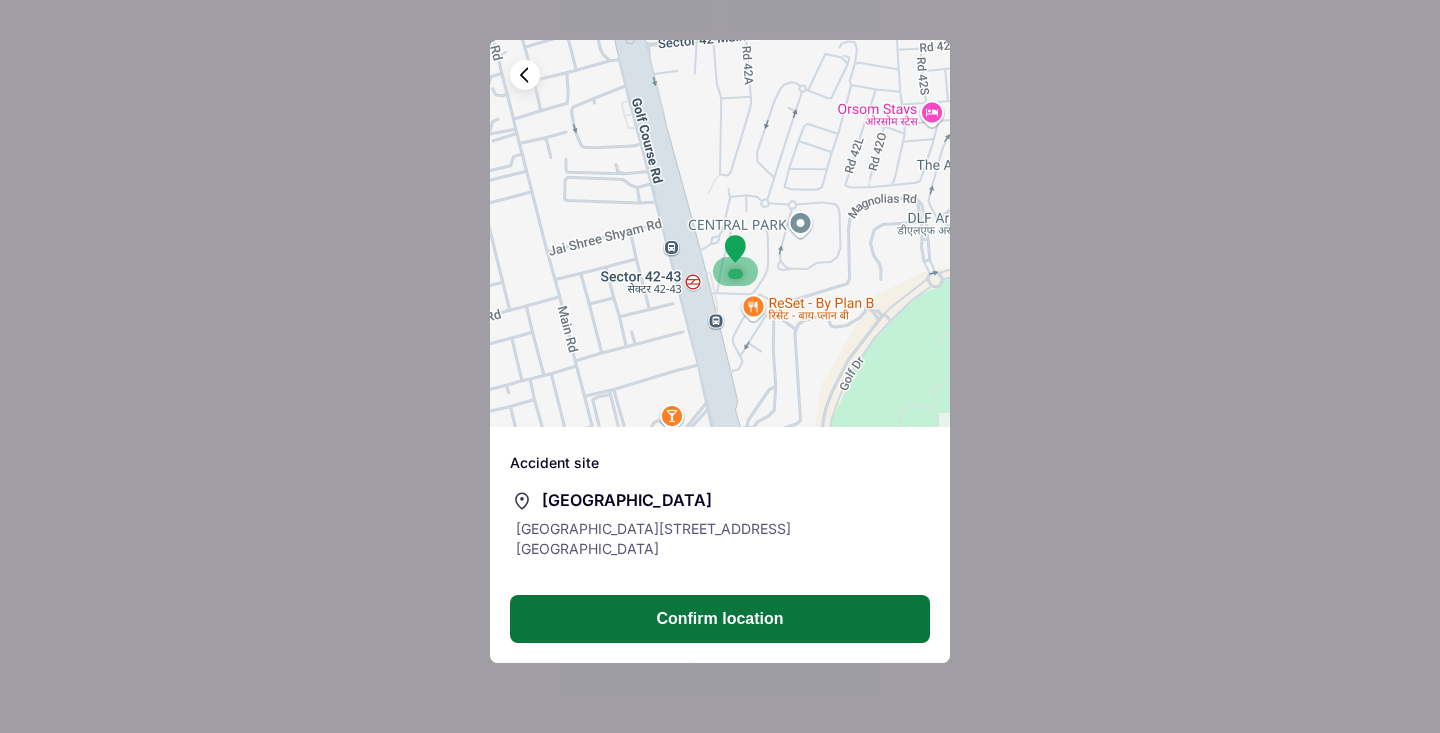 click on "Confirm location" at bounding box center (720, 619) 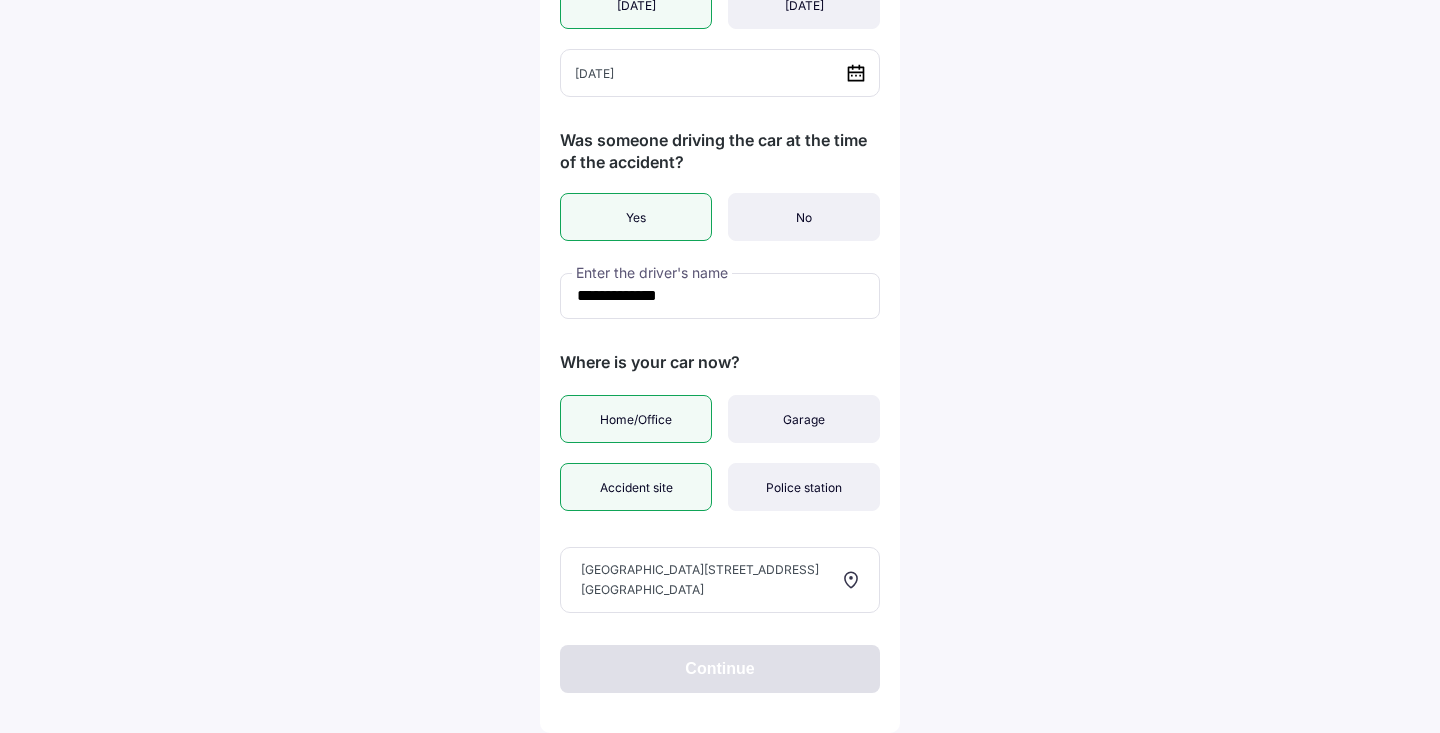 click on "Home/Office" at bounding box center (636, 419) 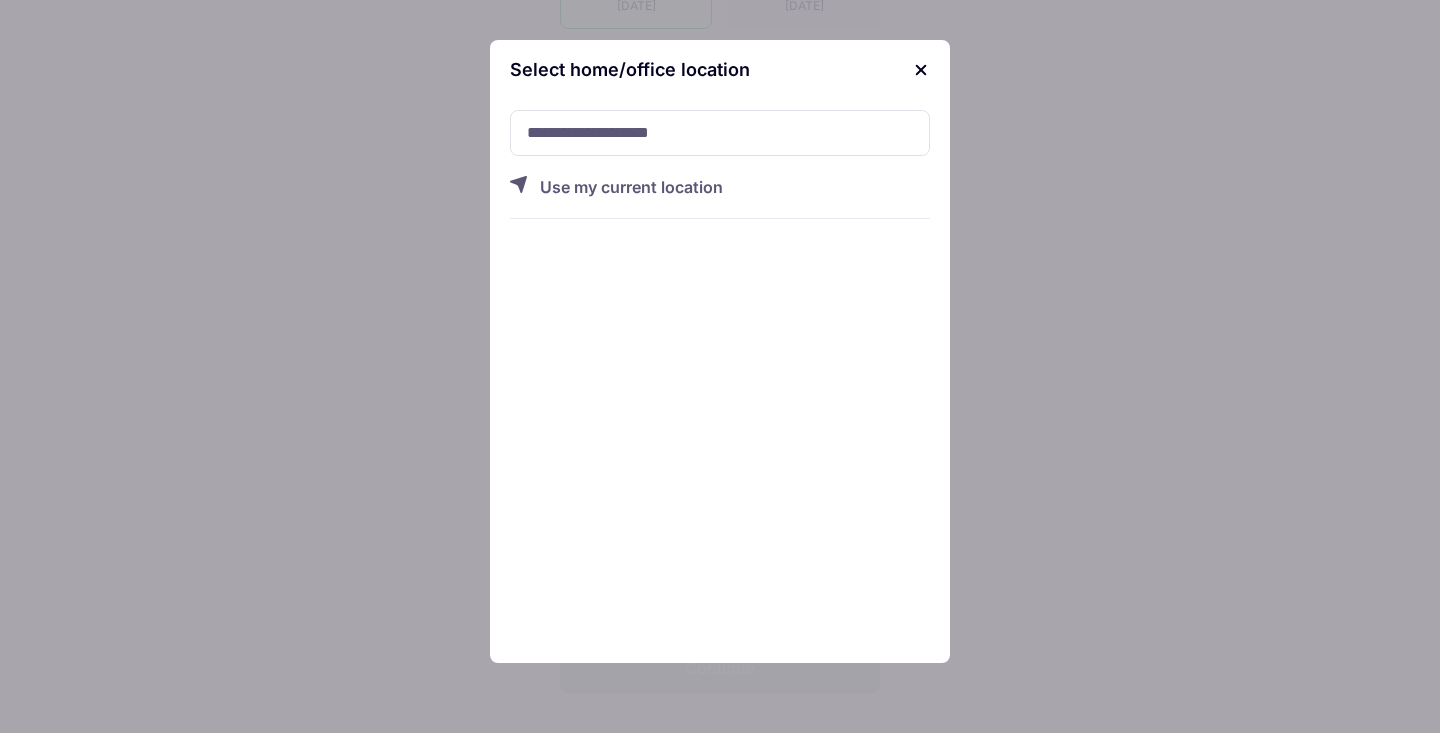 click at bounding box center (920, 70) 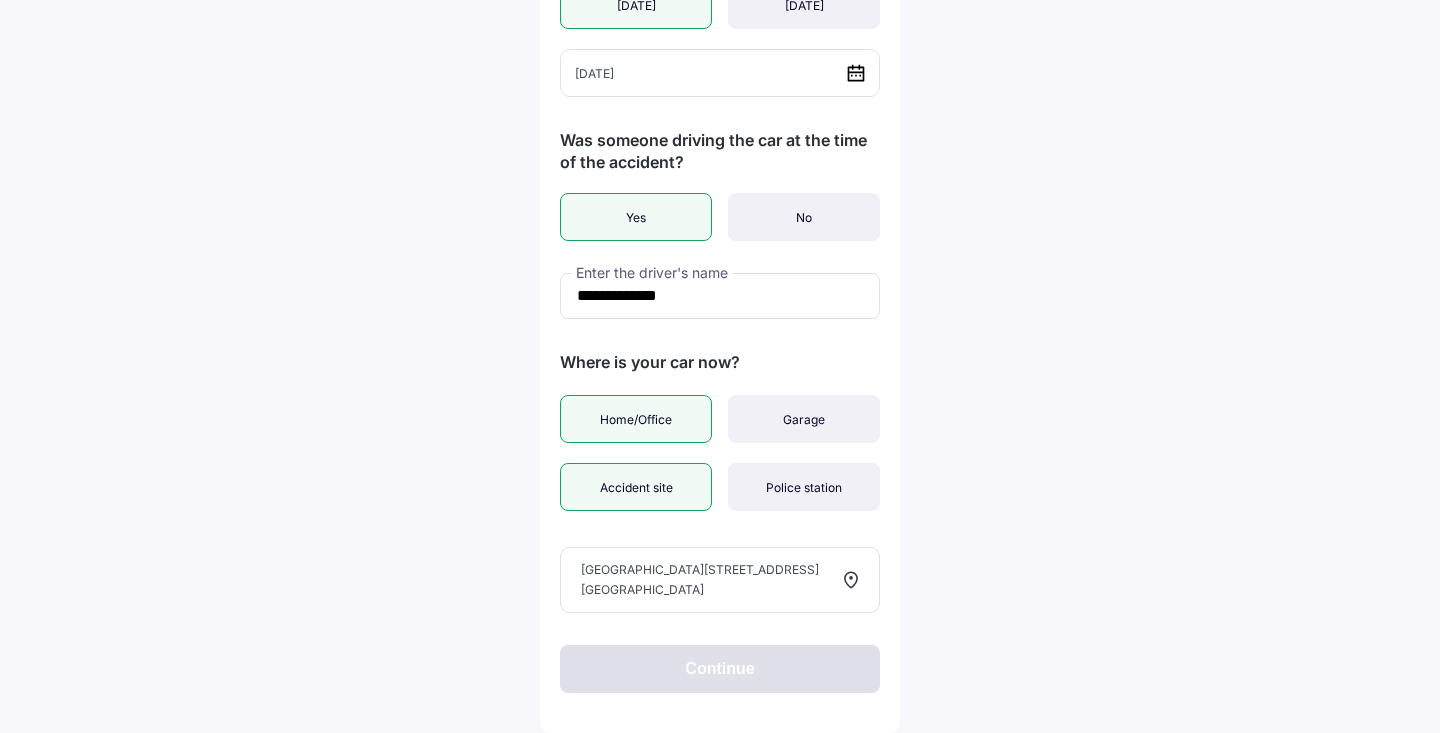 click on "Accident site" at bounding box center [636, 487] 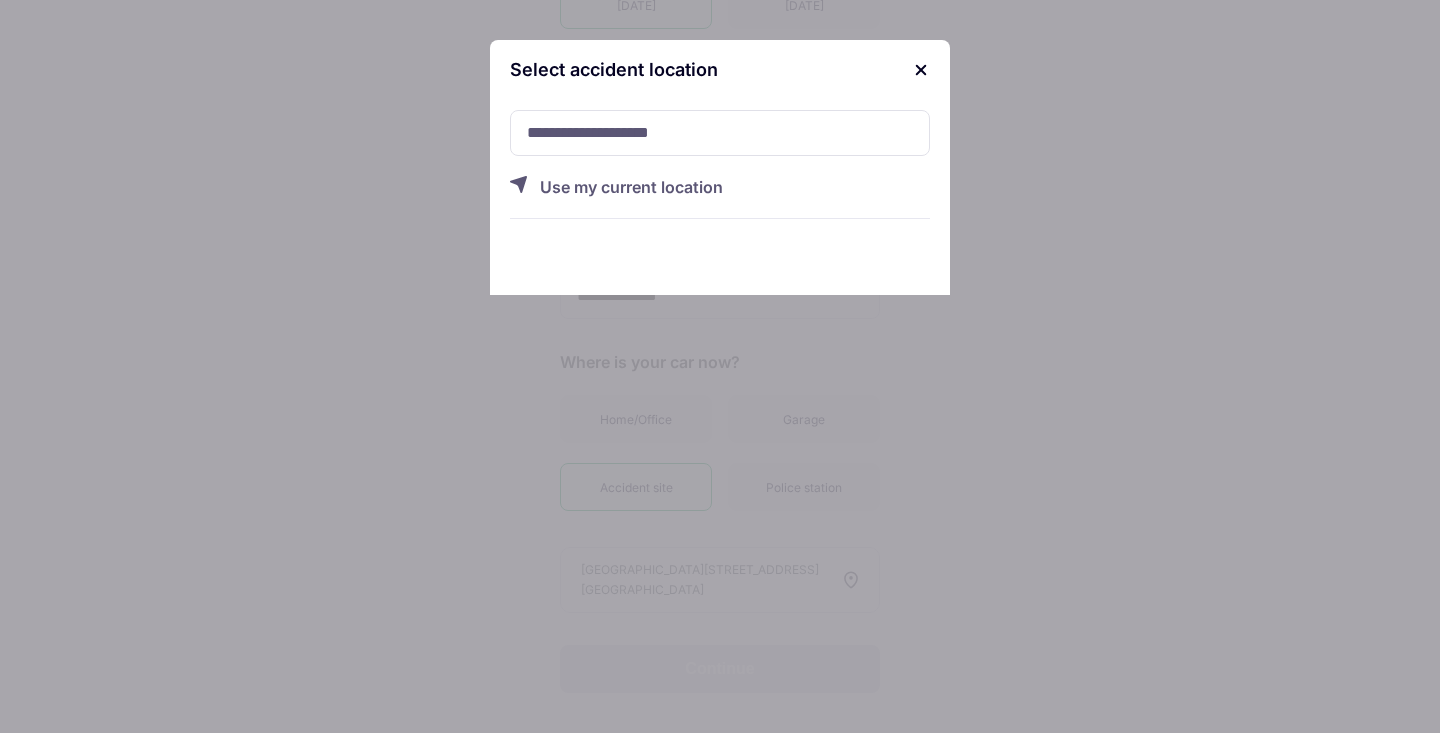 click on "Use my current location" at bounding box center (735, 197) 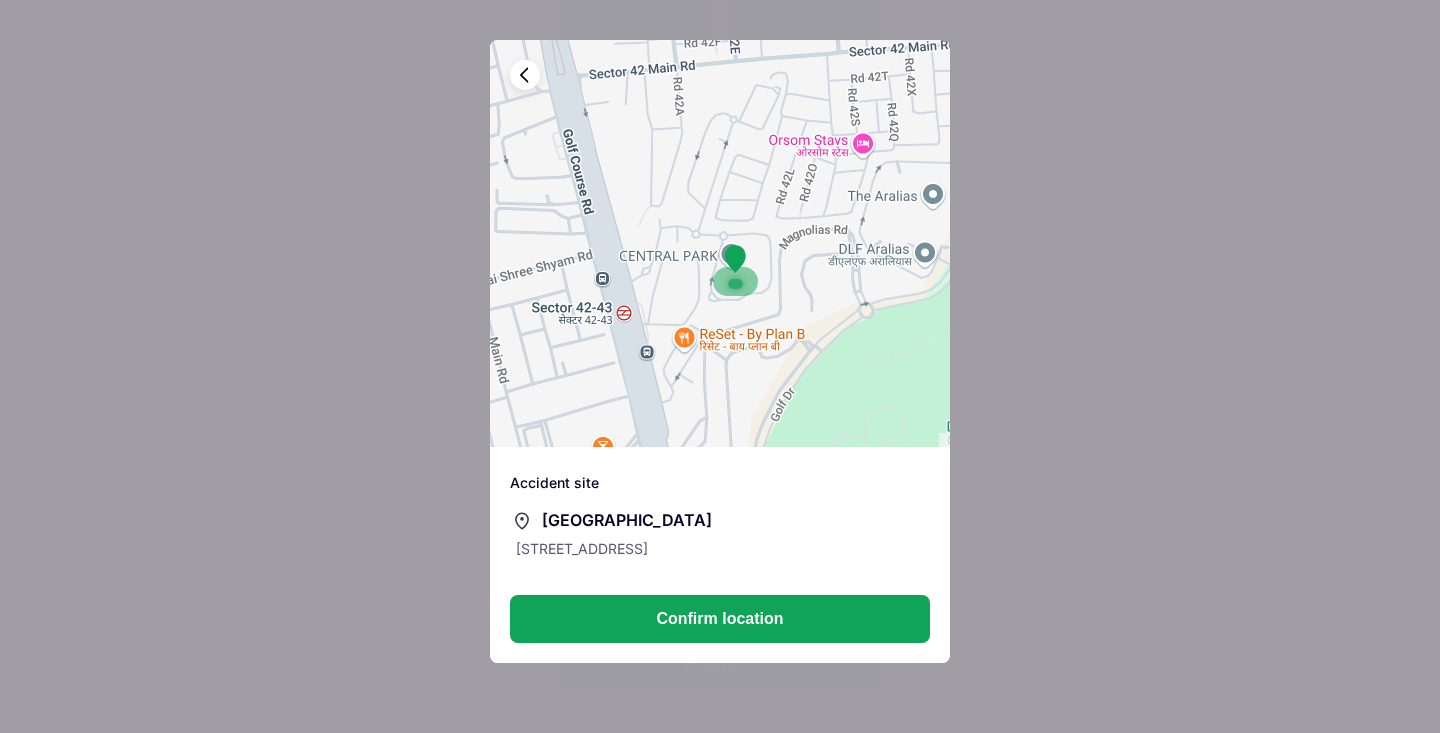 scroll, scrollTop: 477, scrollLeft: 0, axis: vertical 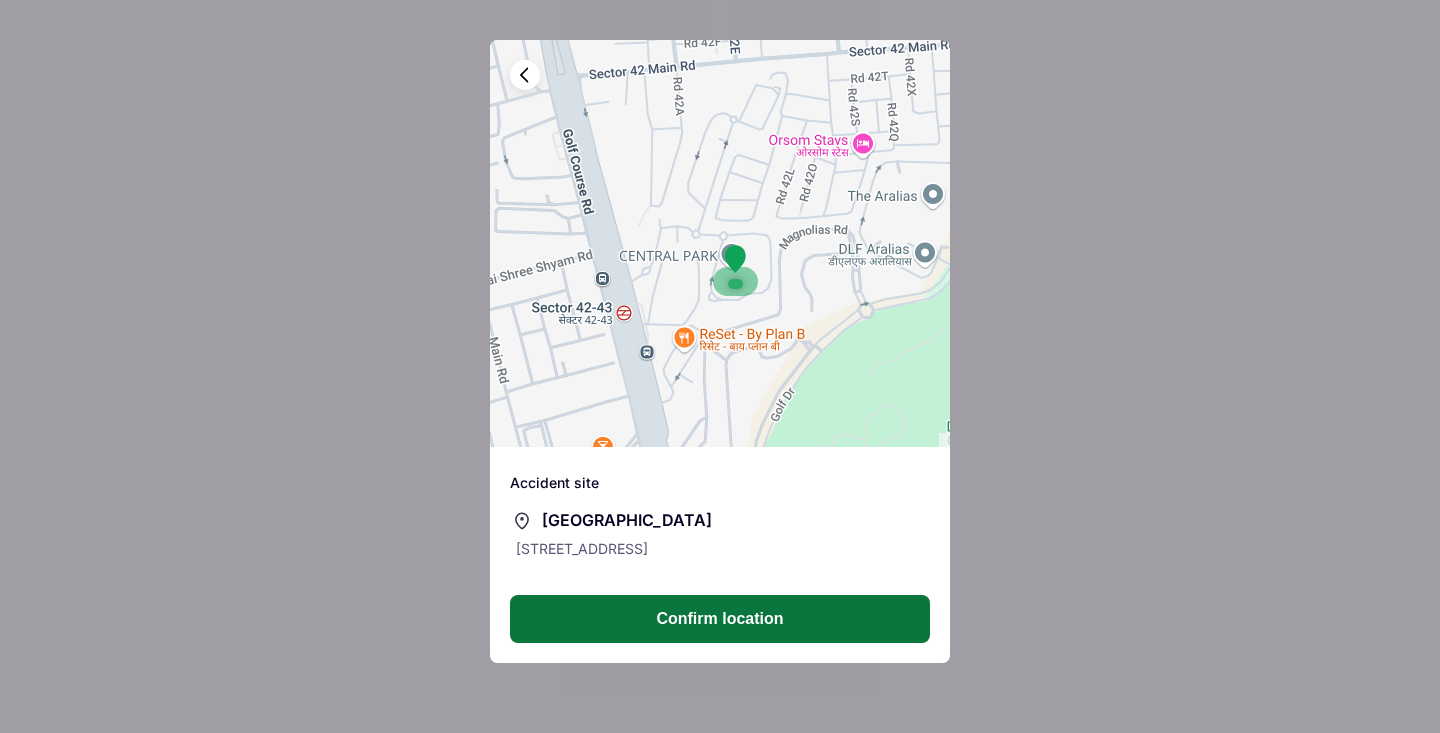 click on "Confirm location" at bounding box center (720, 619) 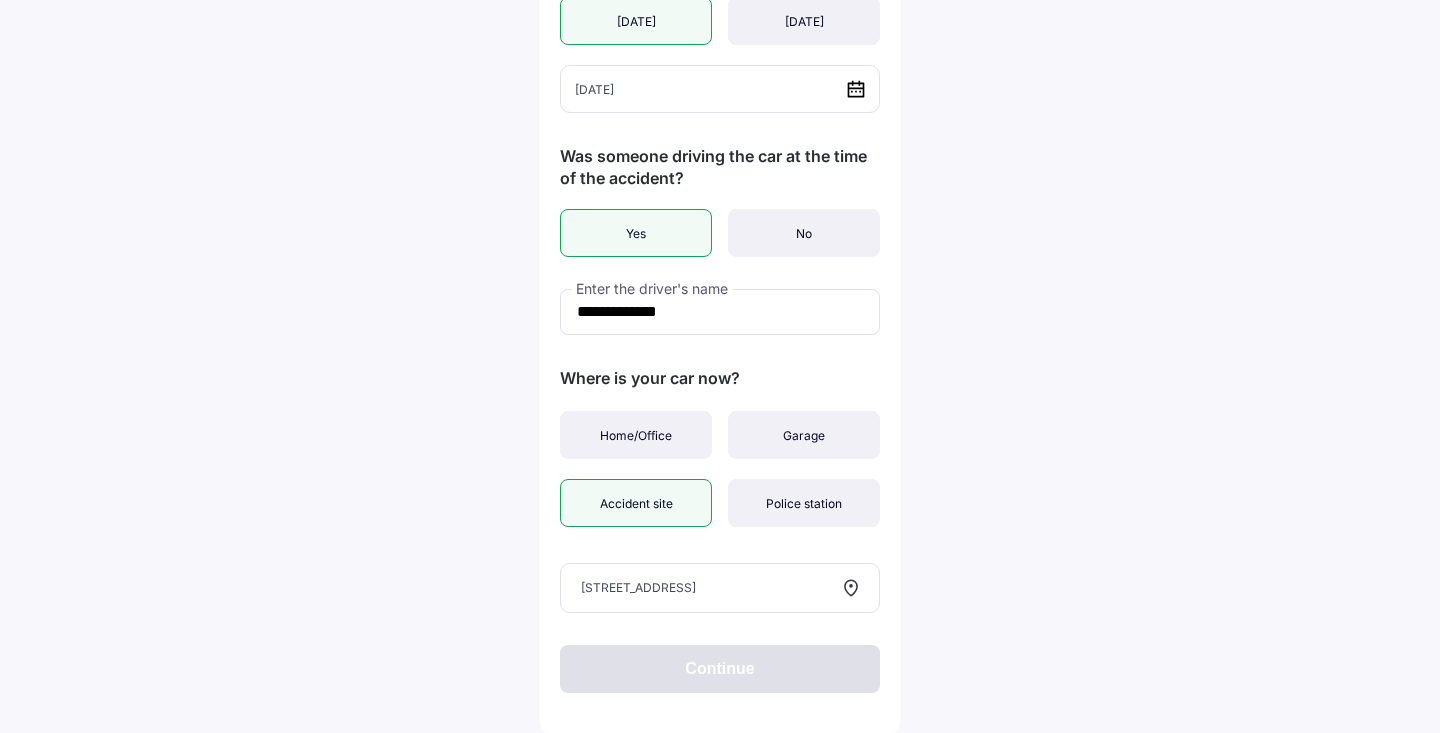 click on "Continue" at bounding box center (720, 669) 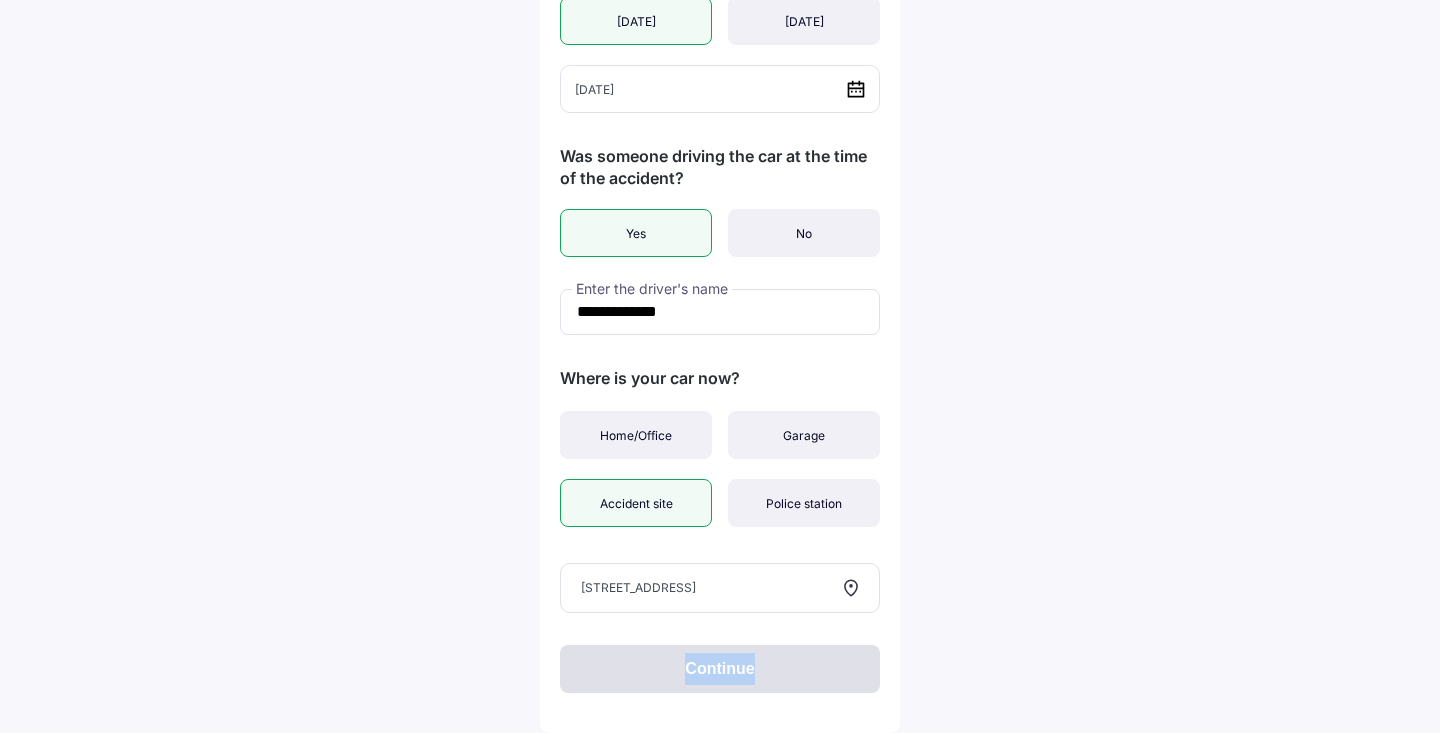 click on "Continue" at bounding box center [720, 669] 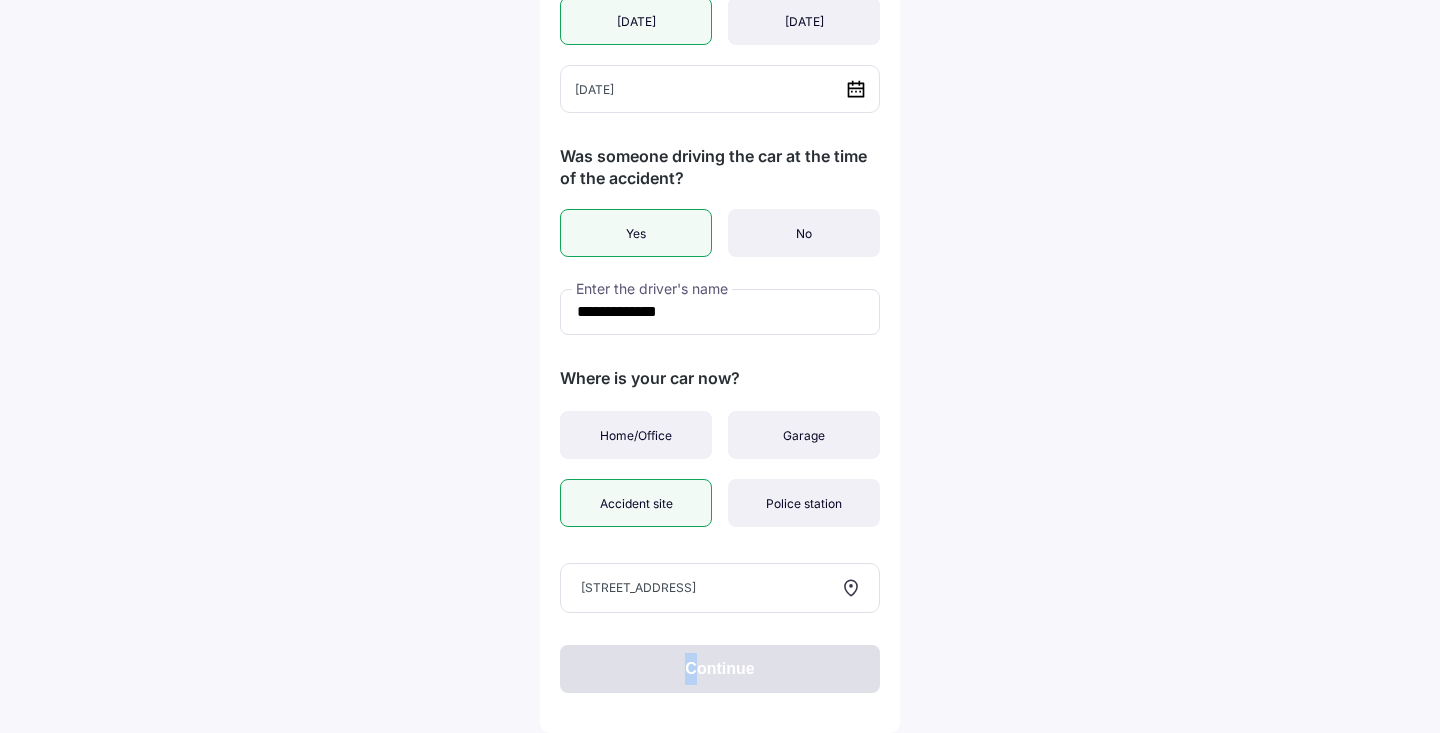 click on "Continue" at bounding box center [720, 669] 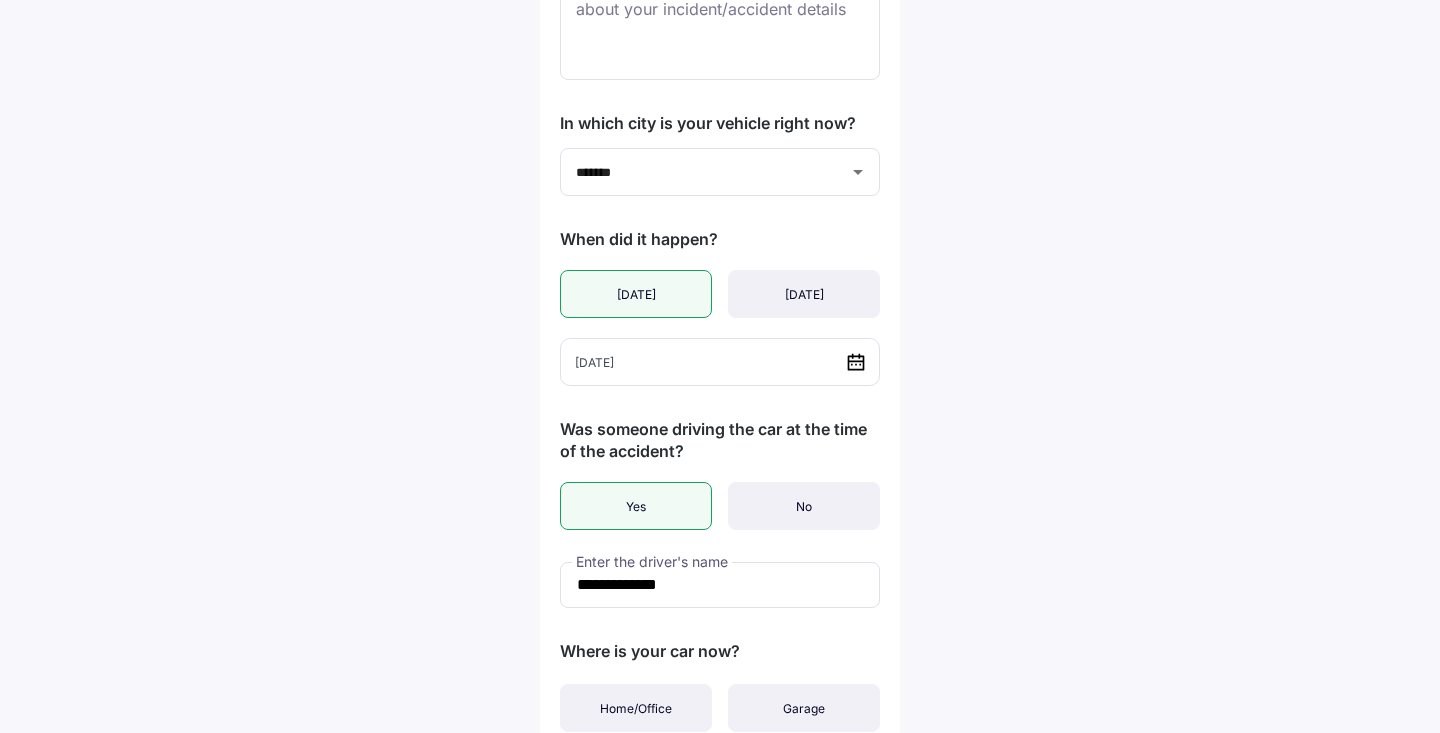 scroll, scrollTop: 0, scrollLeft: 0, axis: both 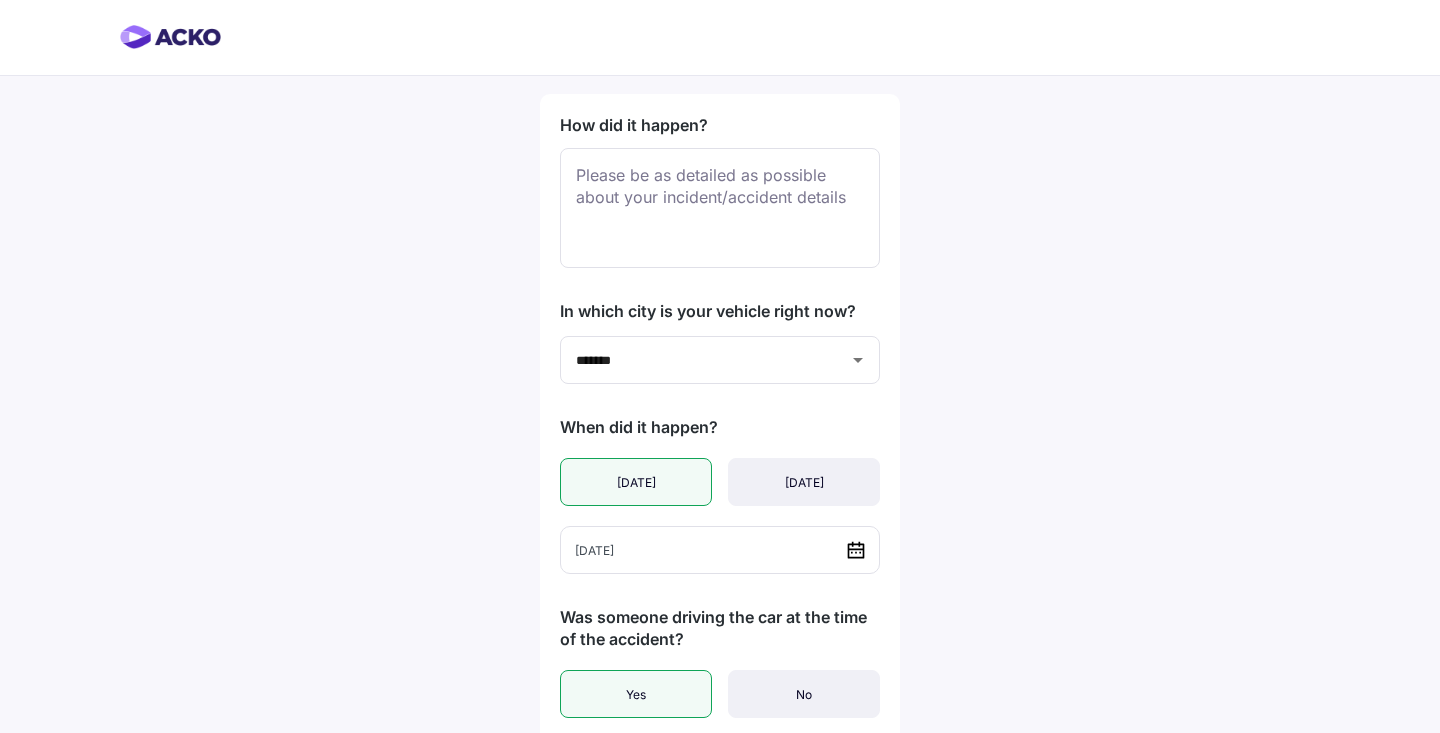 click at bounding box center [170, 37] 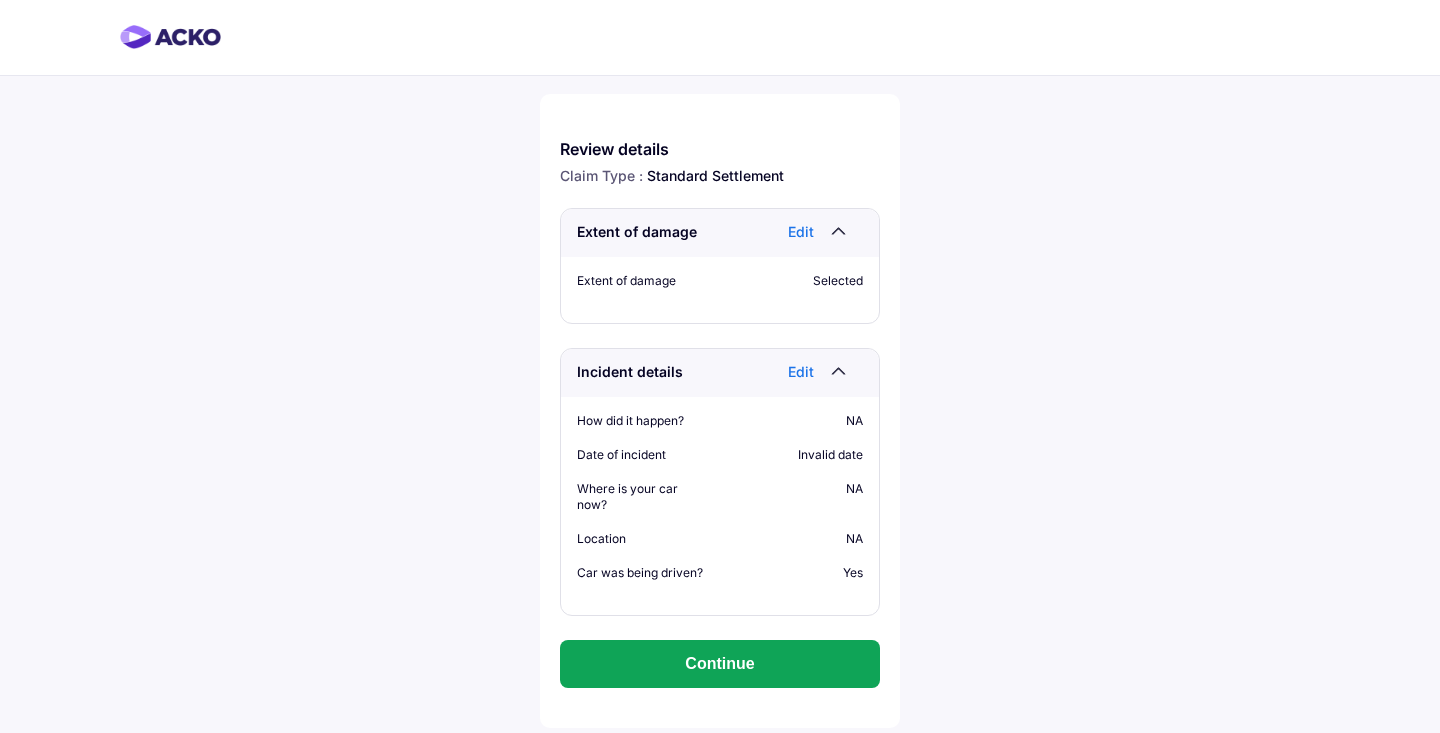 scroll, scrollTop: 0, scrollLeft: 0, axis: both 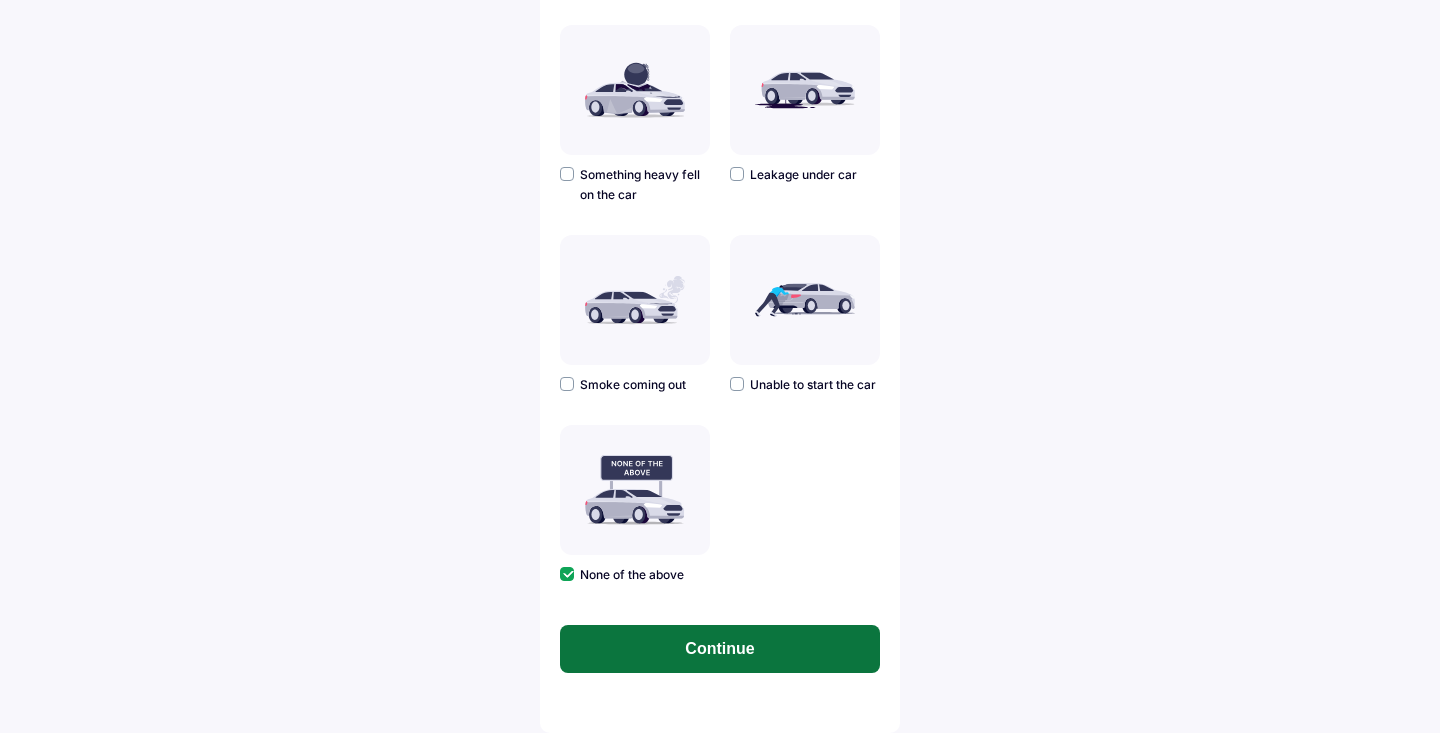 click on "Continue" at bounding box center (720, 649) 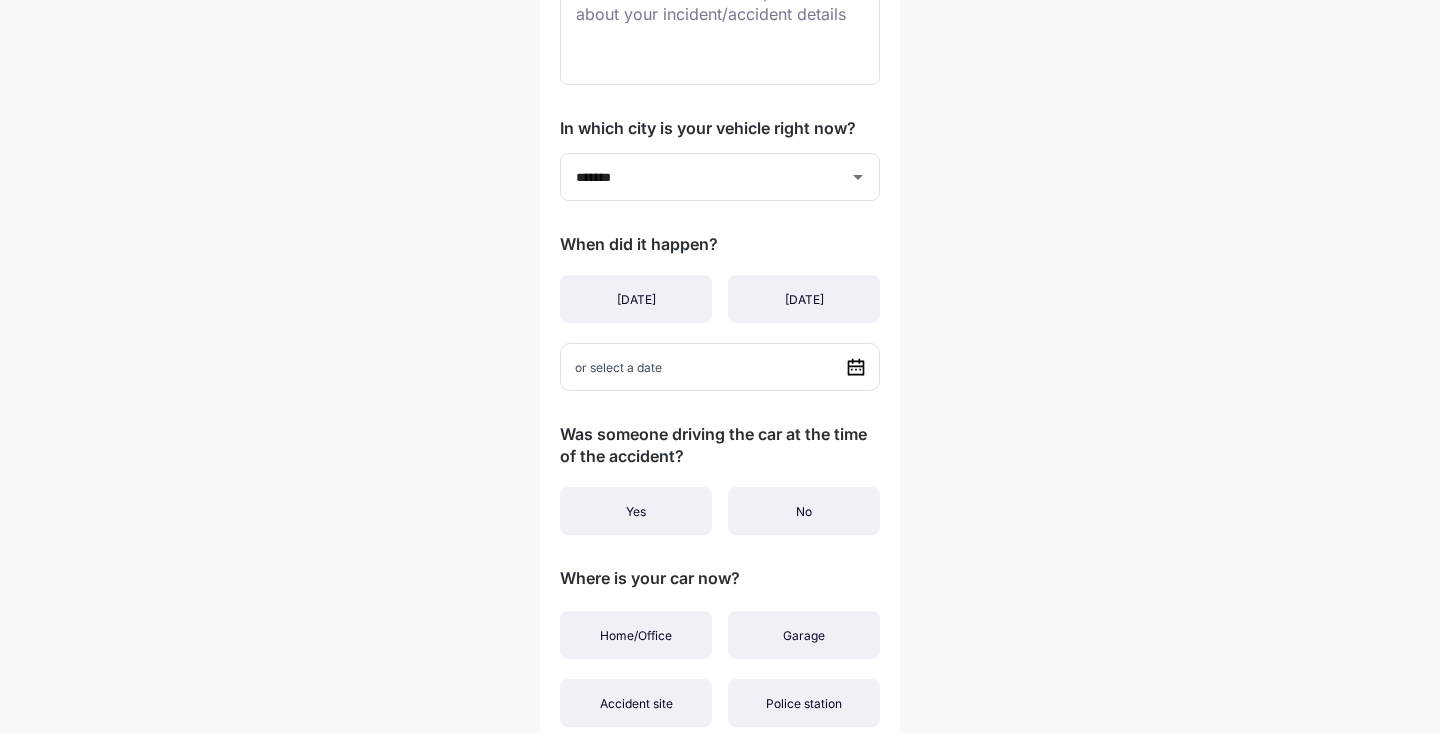 scroll, scrollTop: 307, scrollLeft: 0, axis: vertical 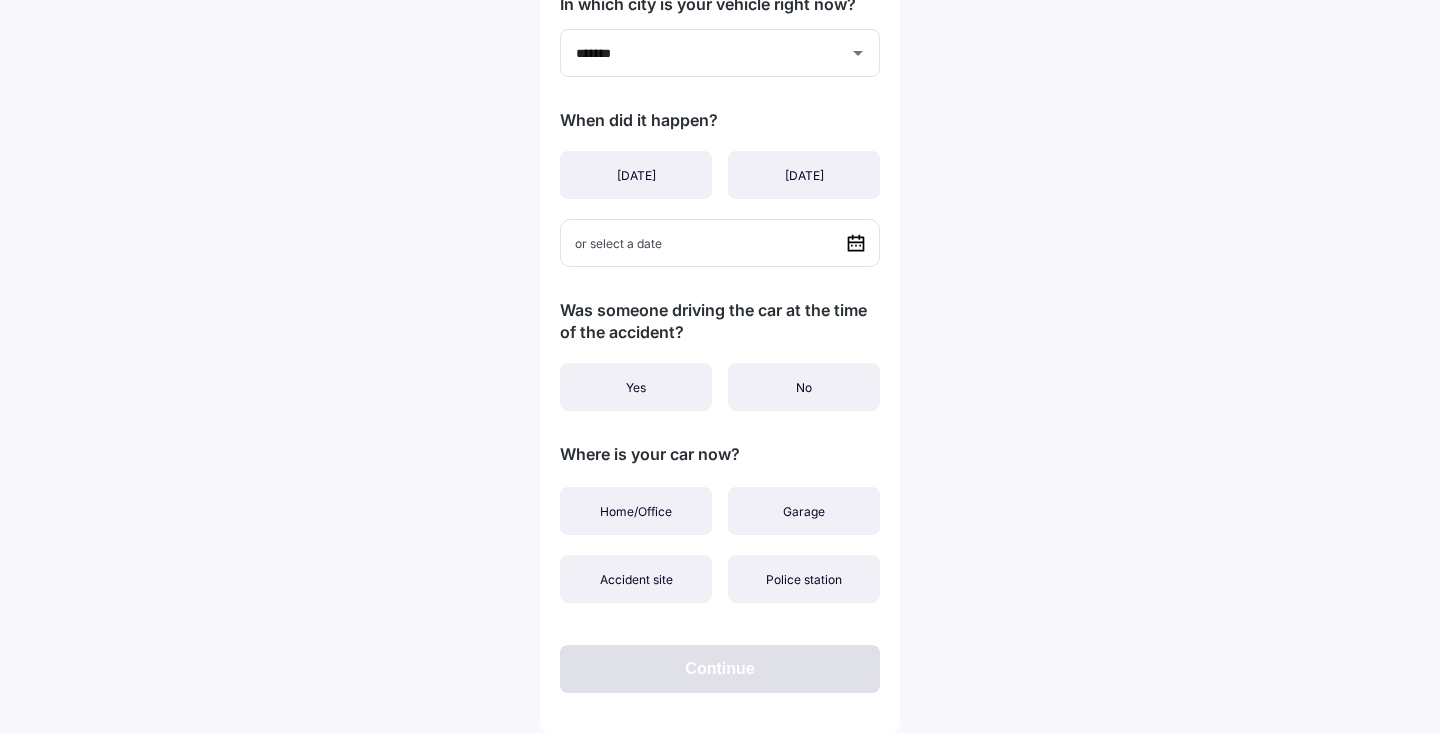 click on "Continue" at bounding box center [720, 669] 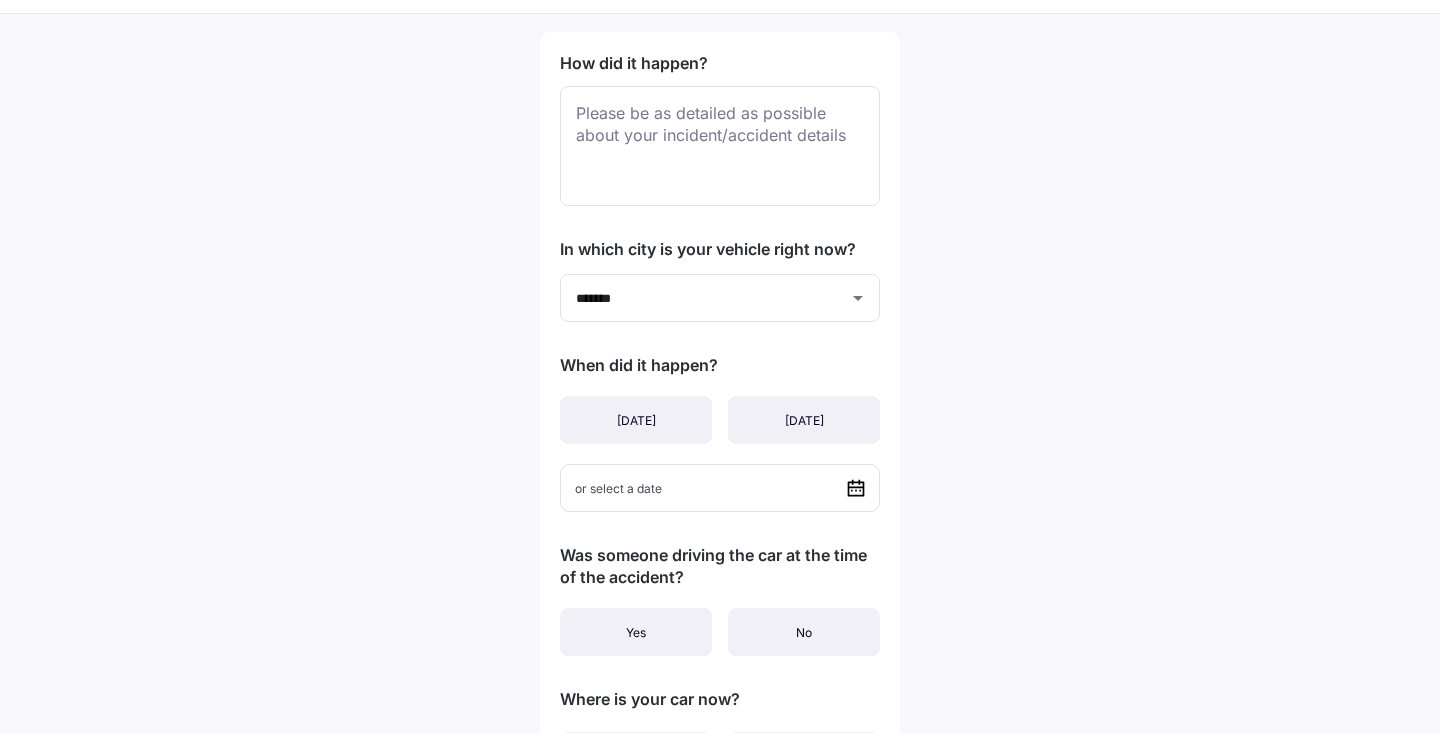 scroll, scrollTop: 0, scrollLeft: 0, axis: both 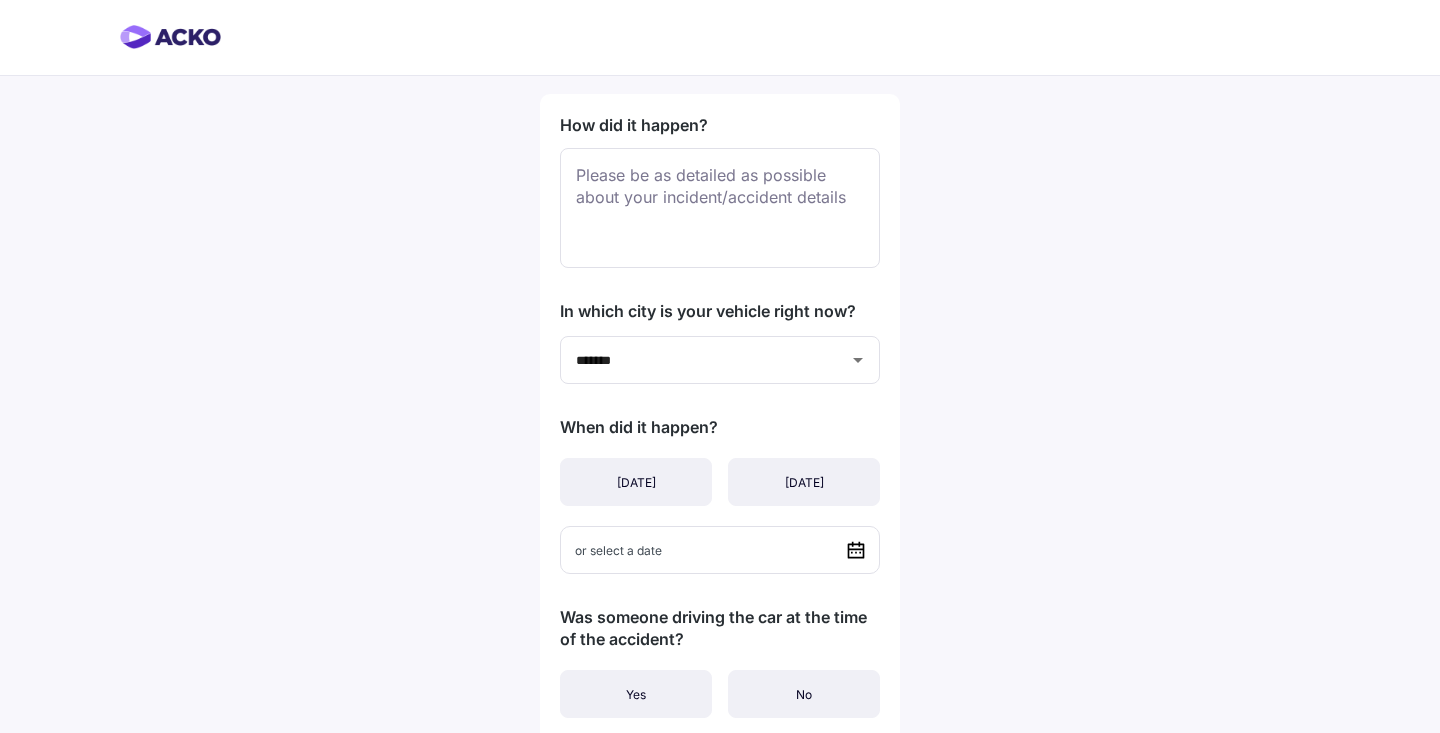 click at bounding box center [720, 38] 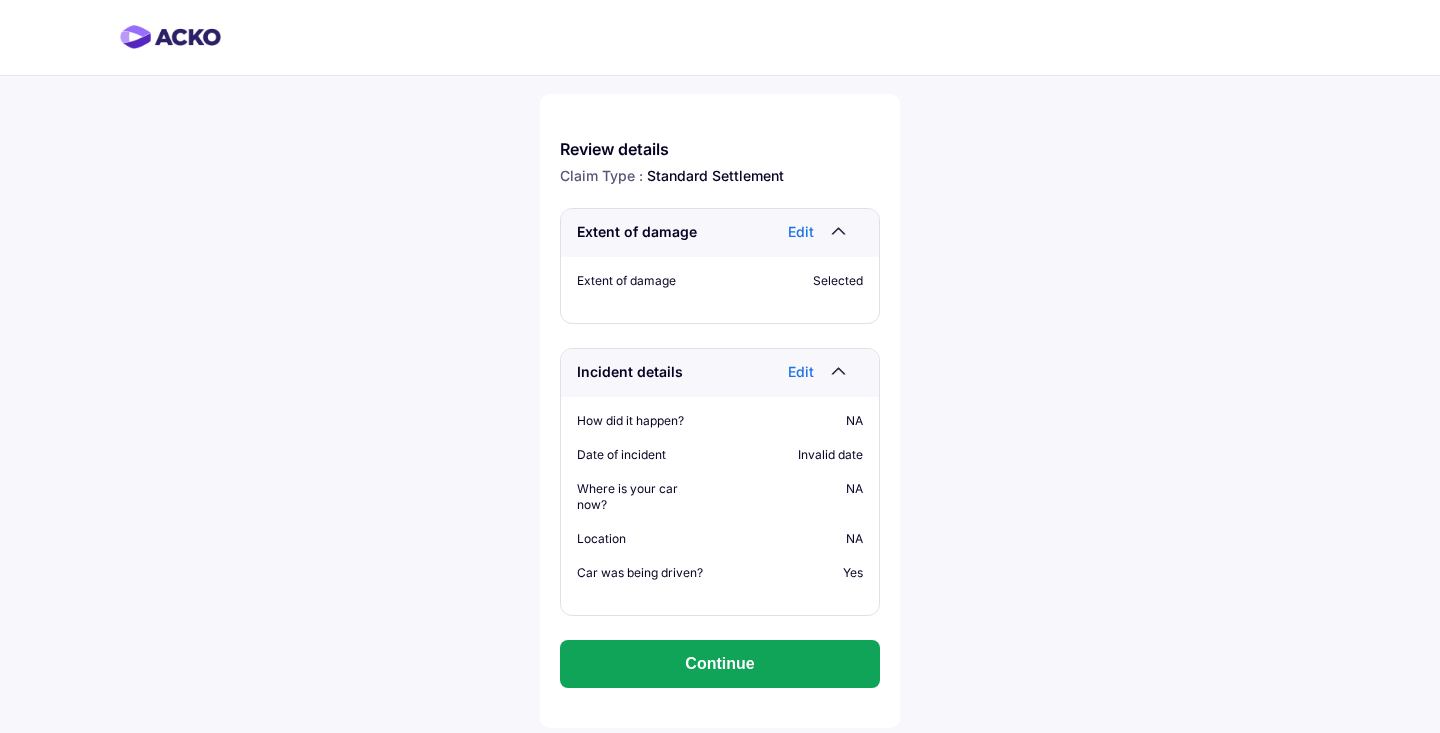 scroll, scrollTop: 0, scrollLeft: 0, axis: both 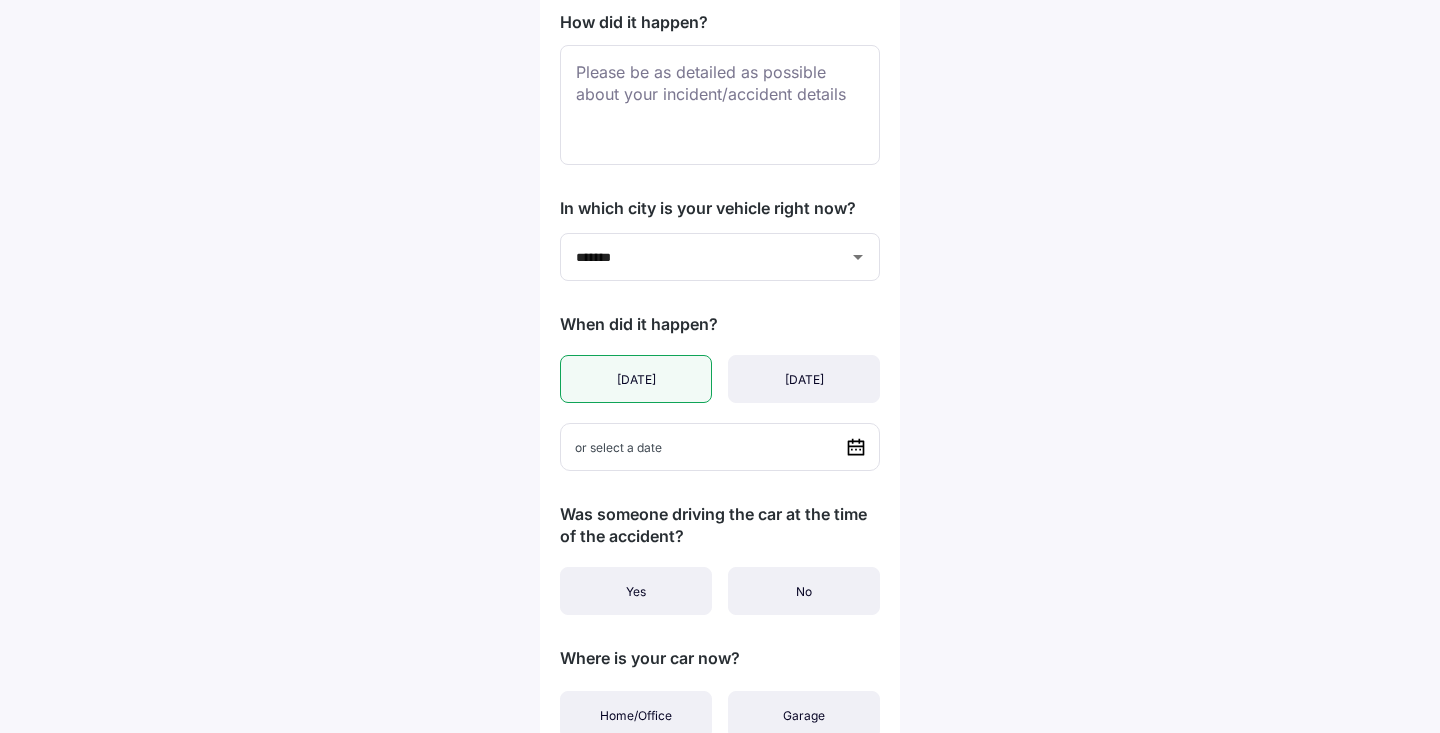click on "[DATE]" at bounding box center [636, 379] 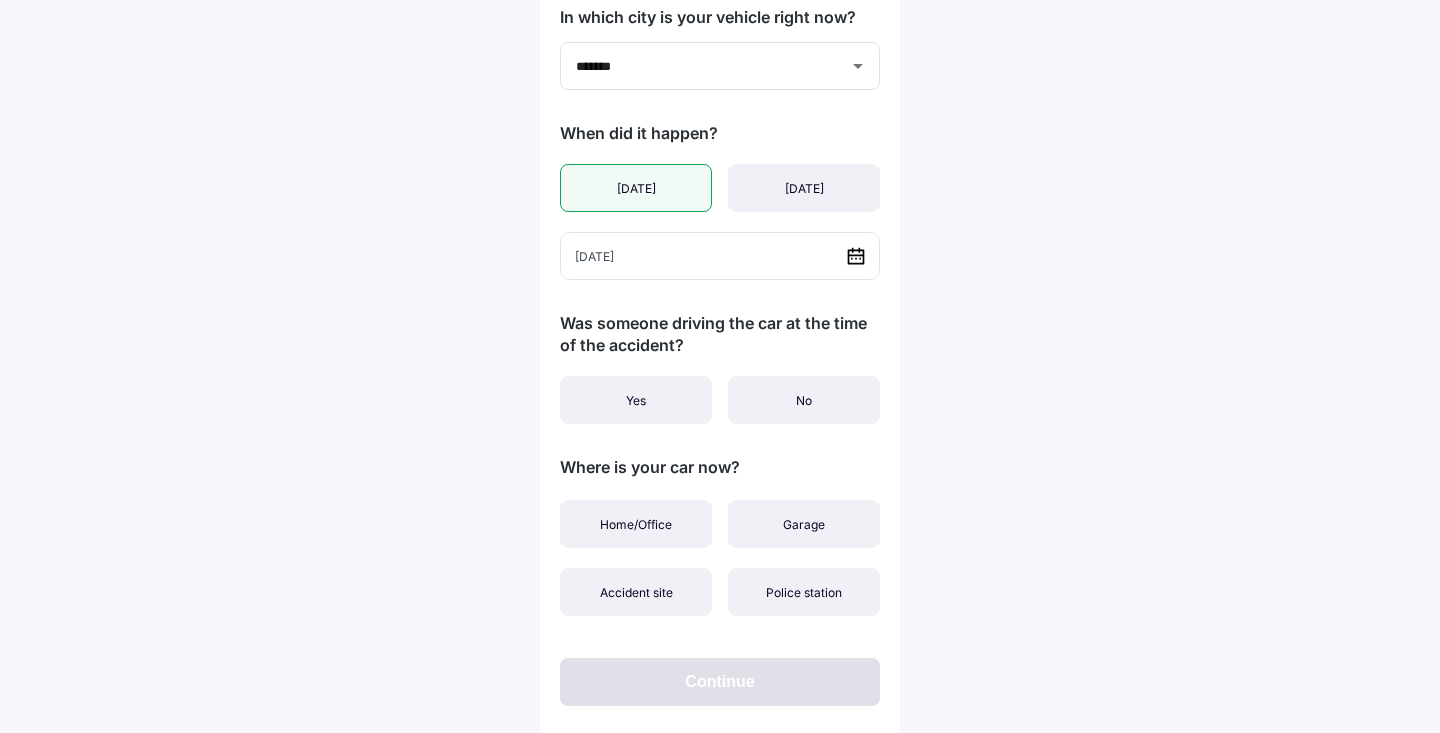 click on "Yes" at bounding box center [636, 400] 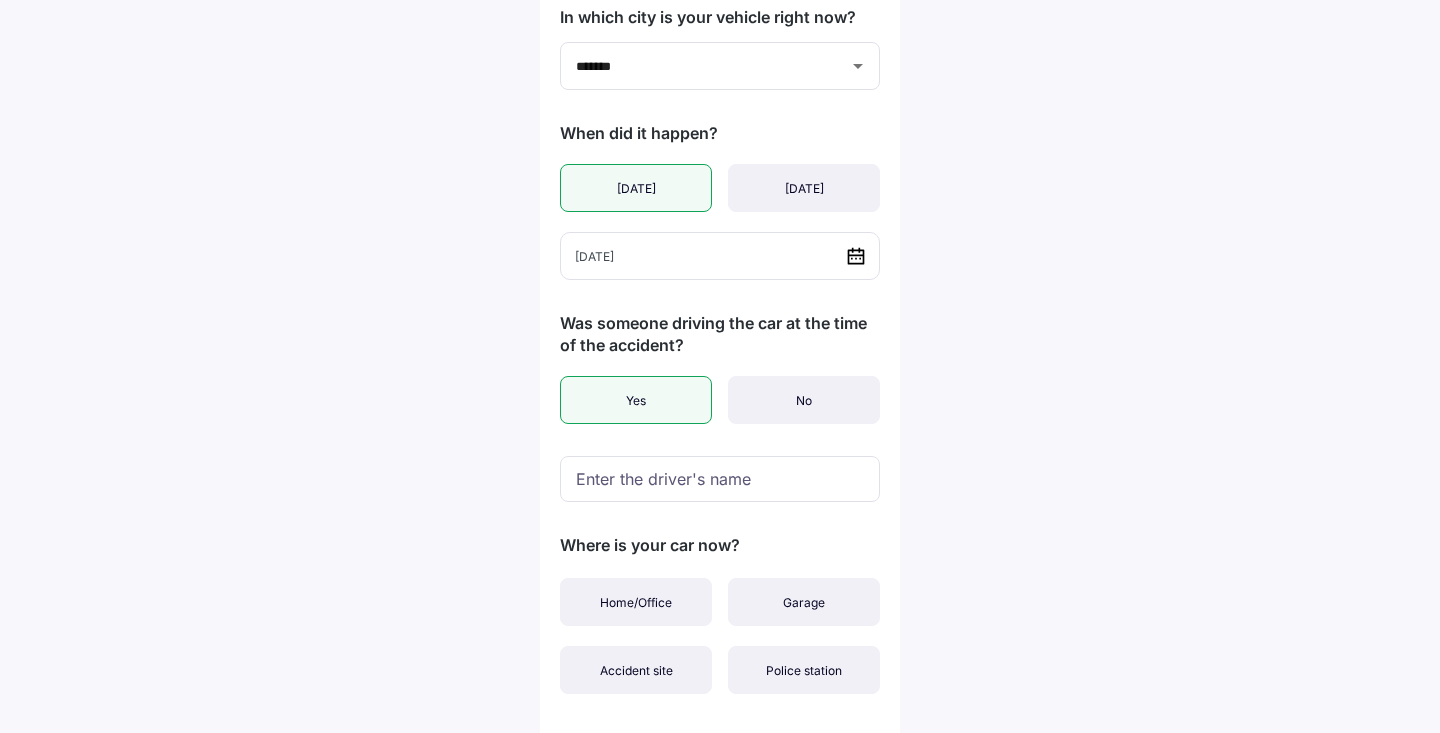 scroll, scrollTop: 385, scrollLeft: 0, axis: vertical 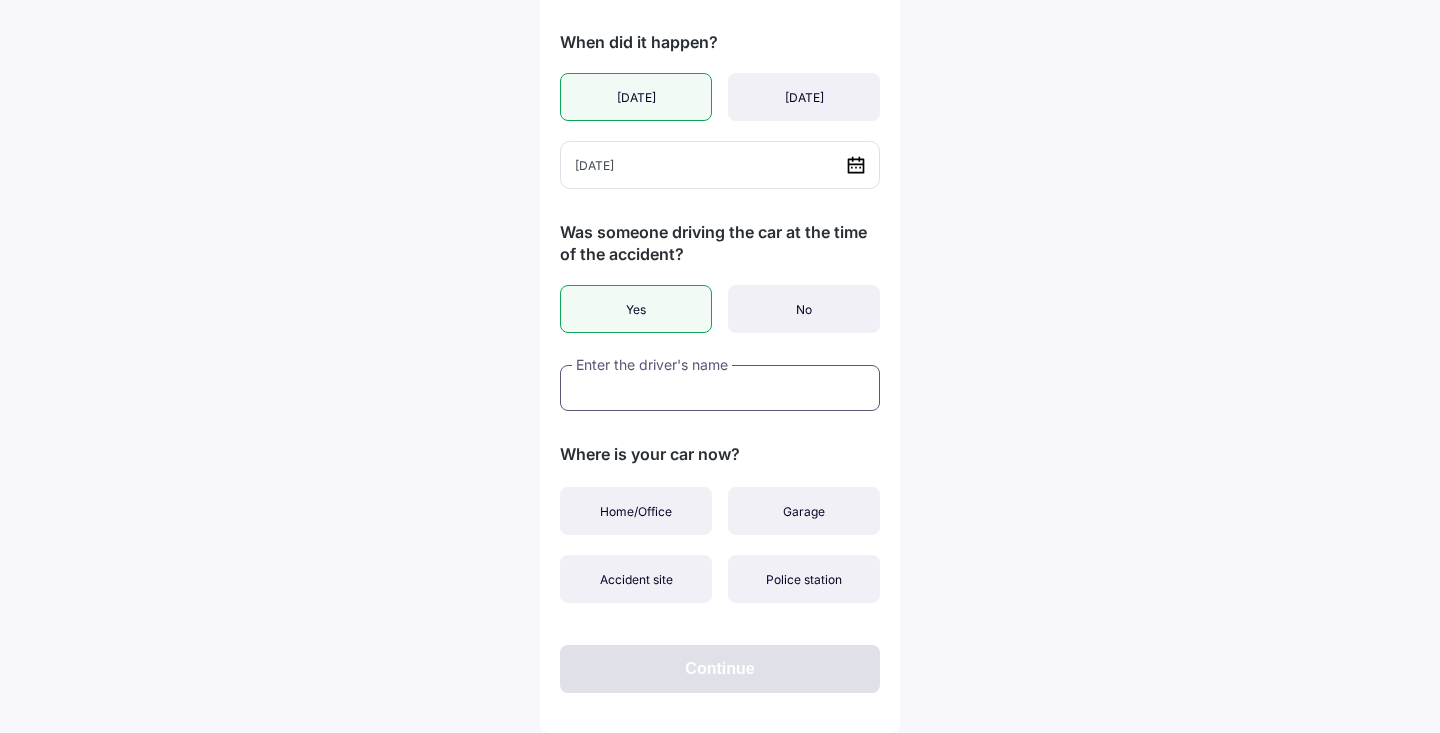 click at bounding box center (720, 388) 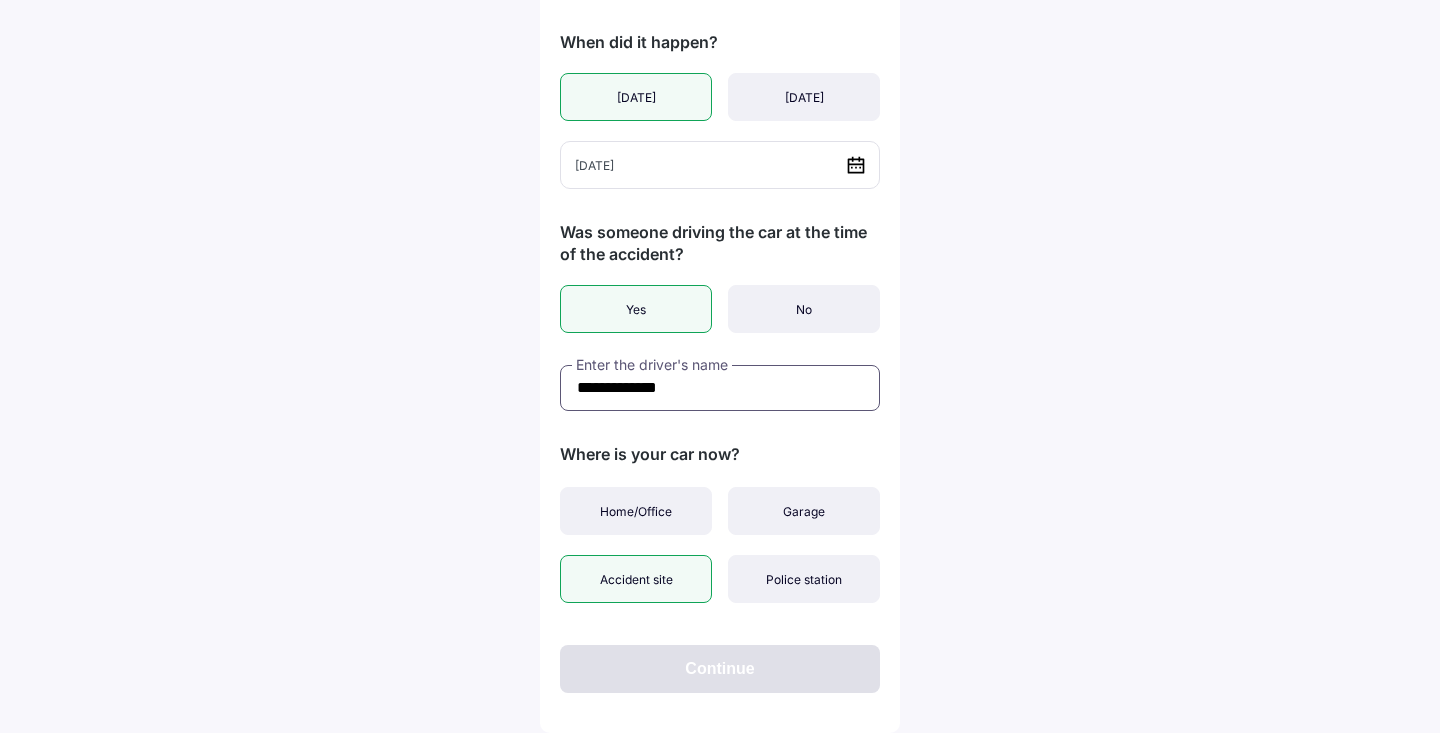 type on "**********" 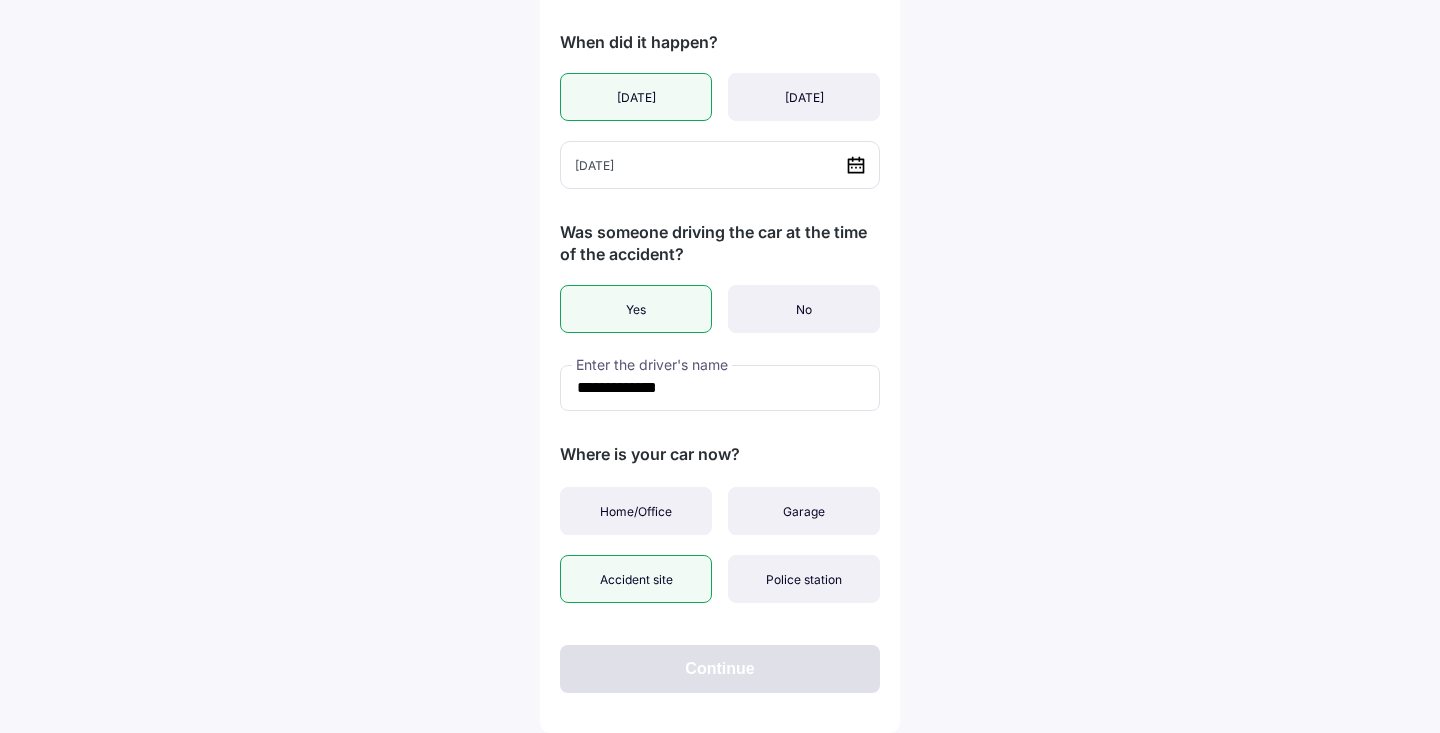 click on "Accident site" at bounding box center (636, 579) 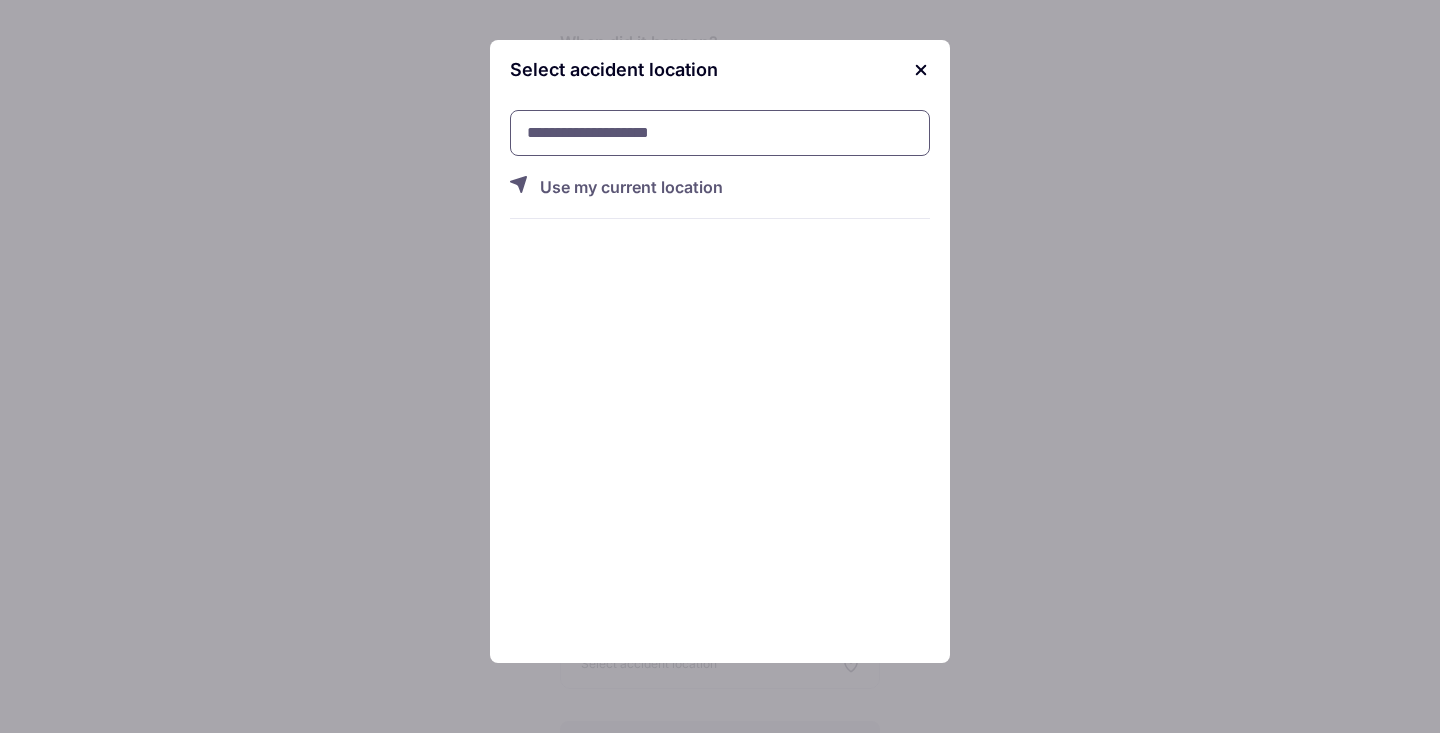 click at bounding box center (720, 133) 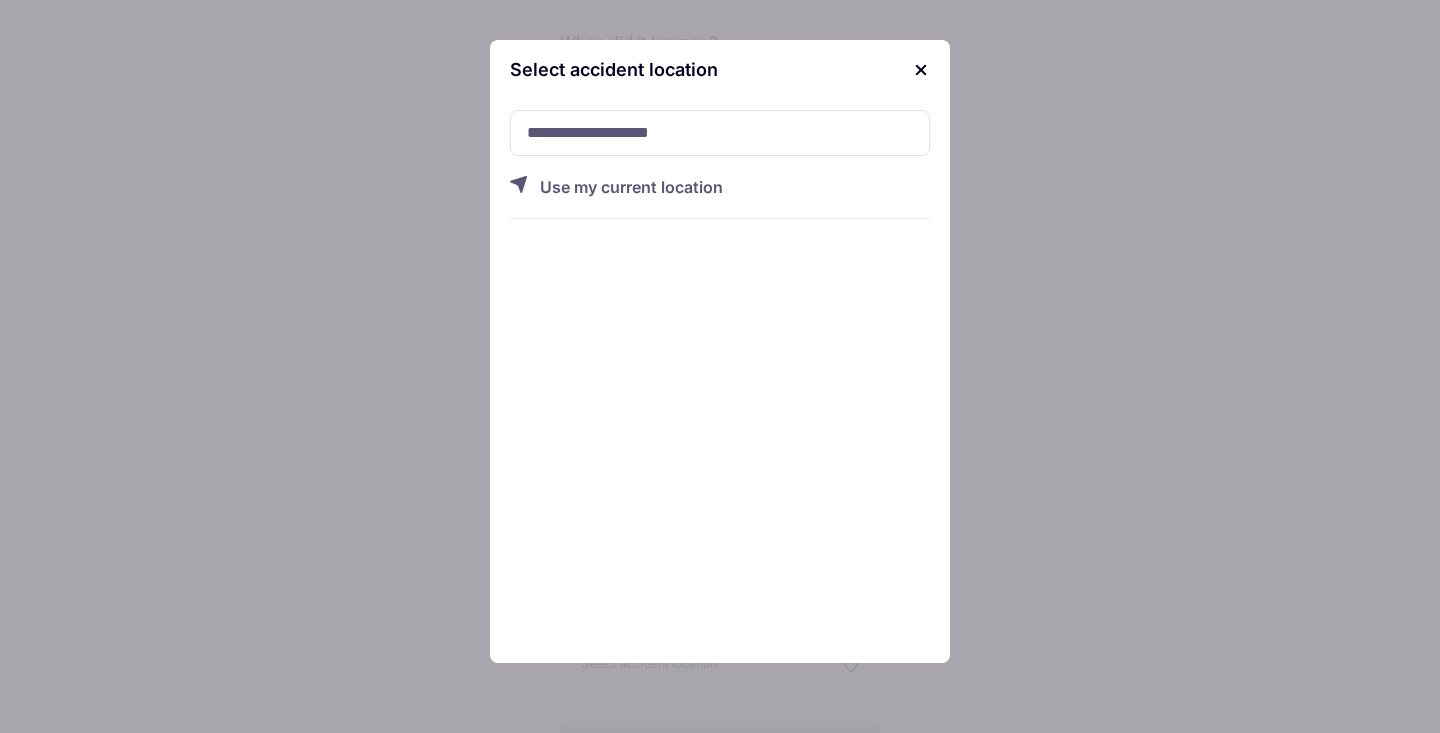 click on "Use my current location" at bounding box center [735, 197] 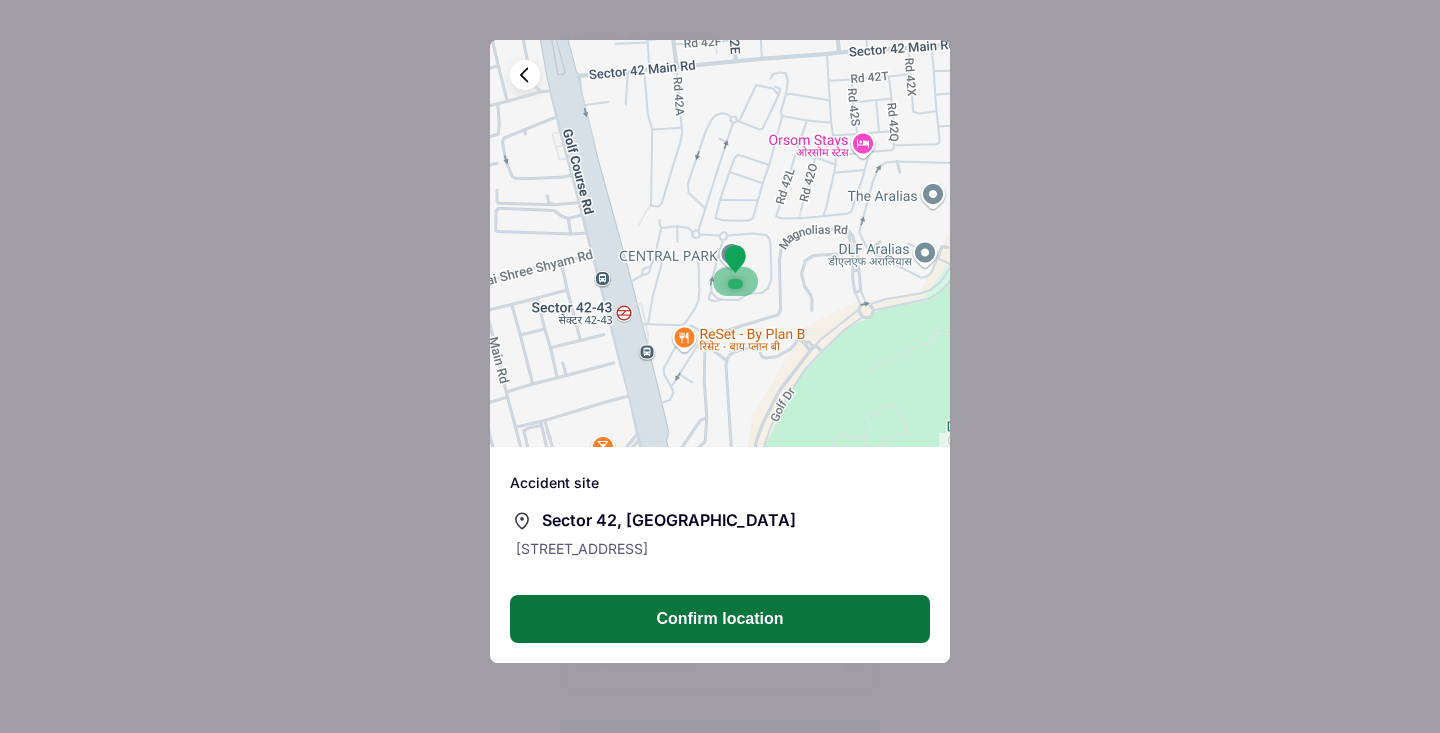 click on "Confirm location" at bounding box center [720, 619] 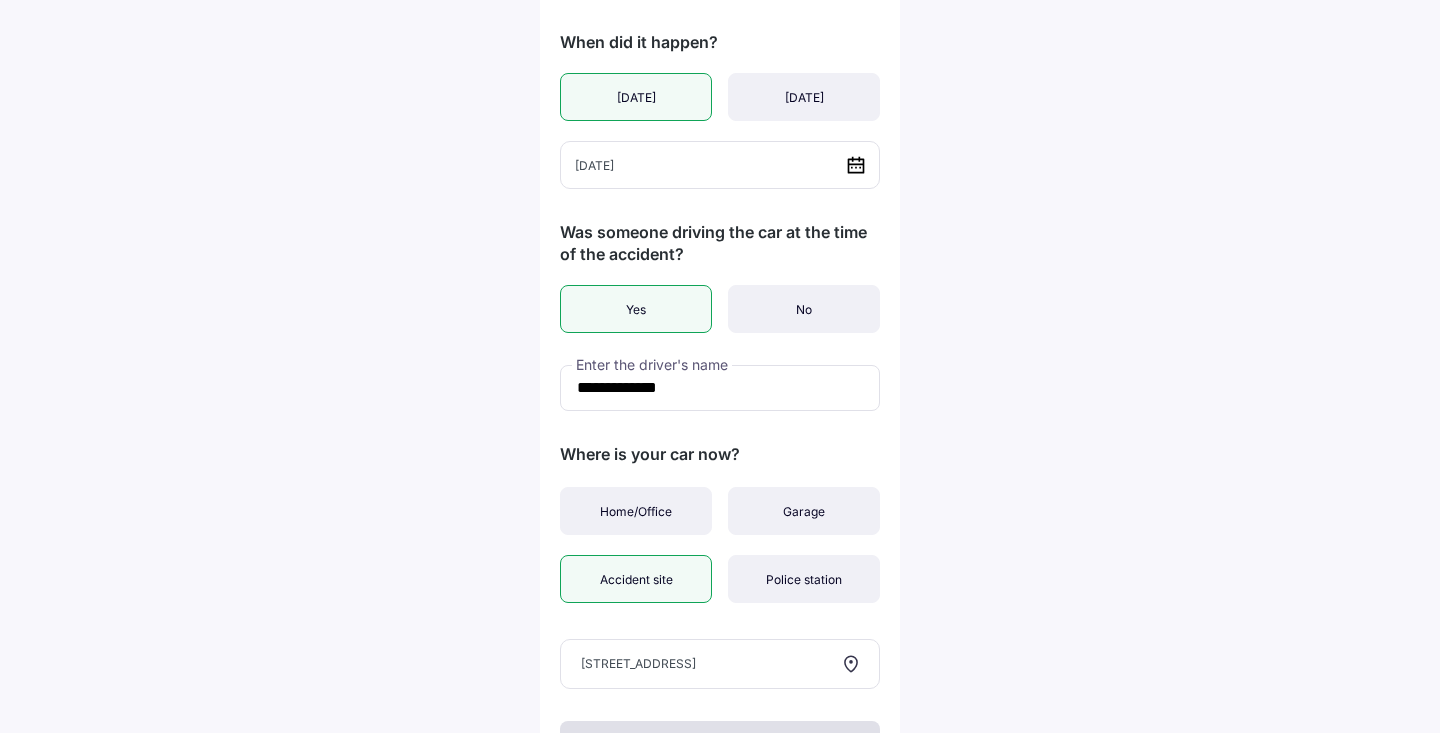scroll, scrollTop: 477, scrollLeft: 0, axis: vertical 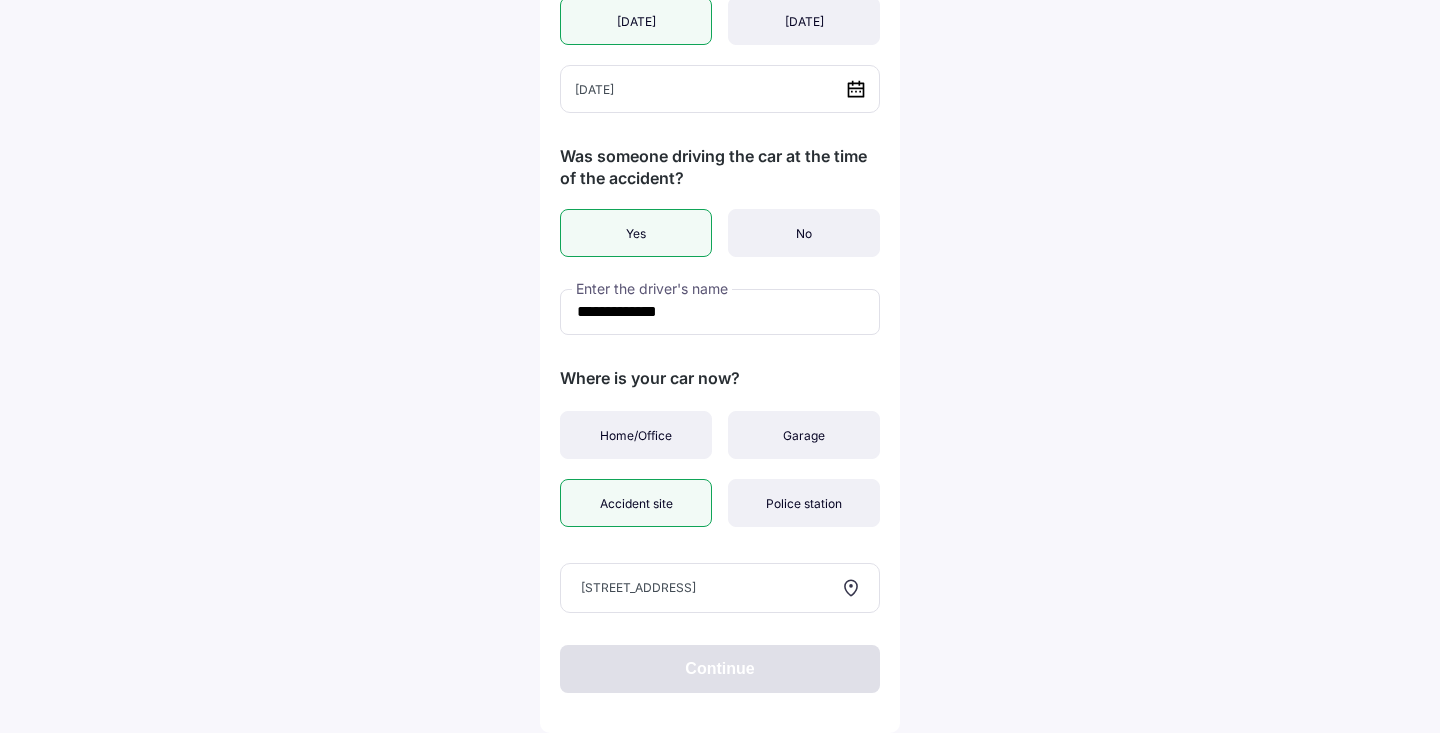 click on "Continue" at bounding box center (720, 669) 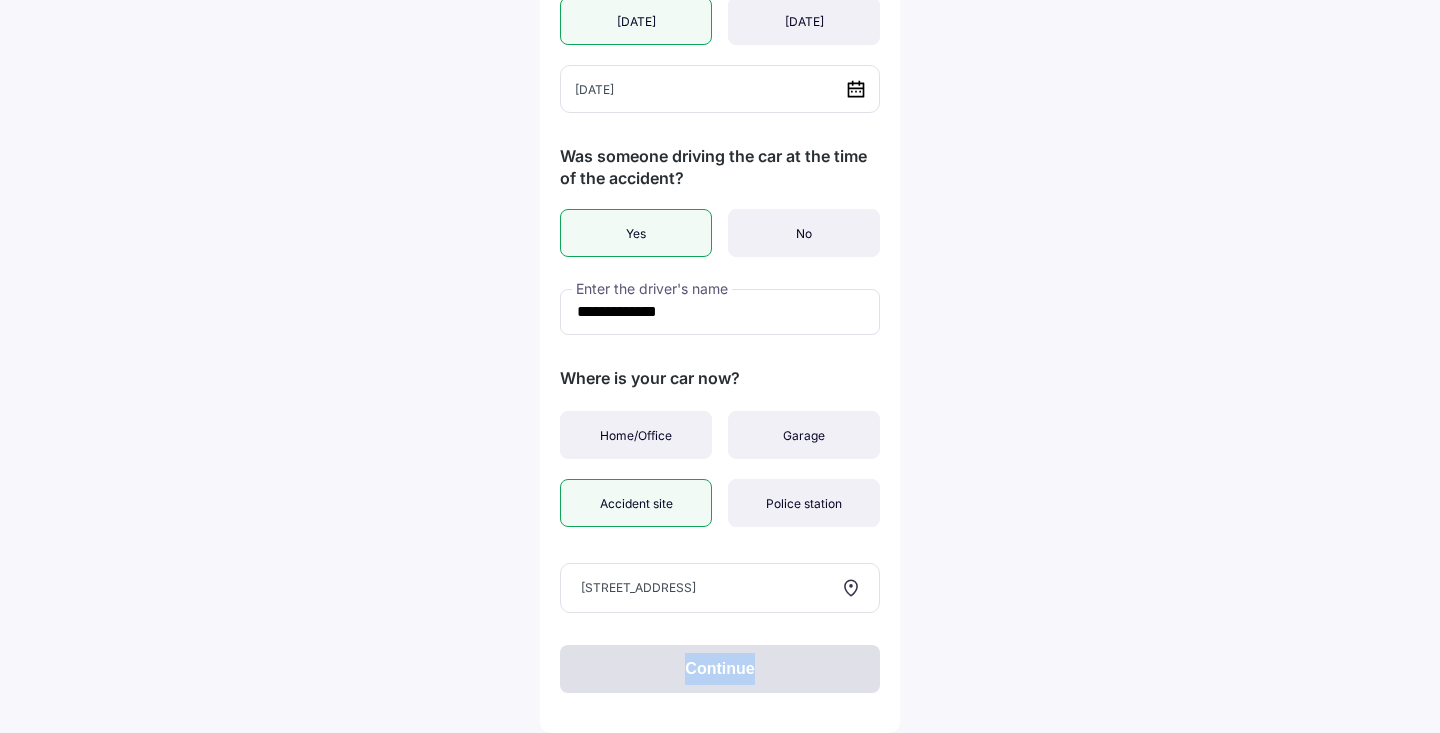 click on "Continue" at bounding box center [720, 669] 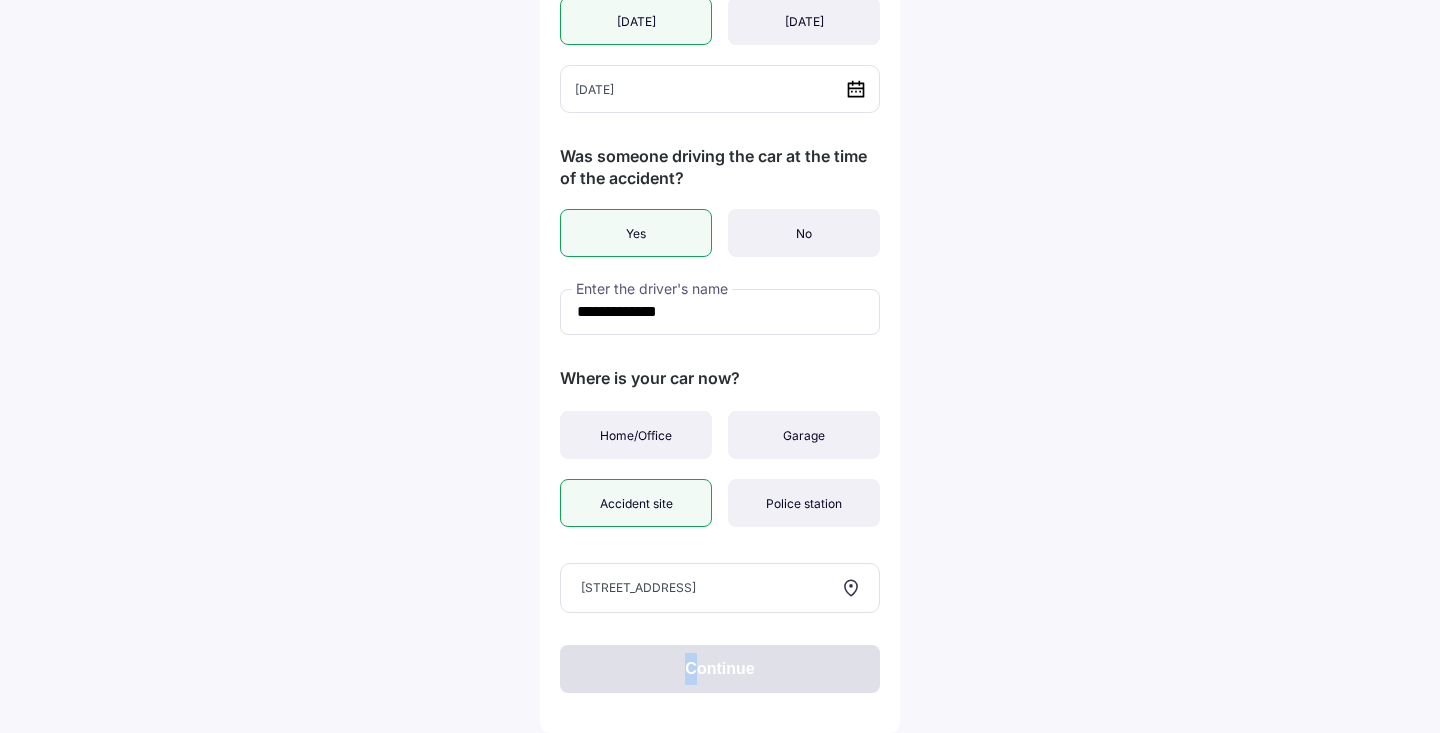 click on "Continue" at bounding box center (720, 669) 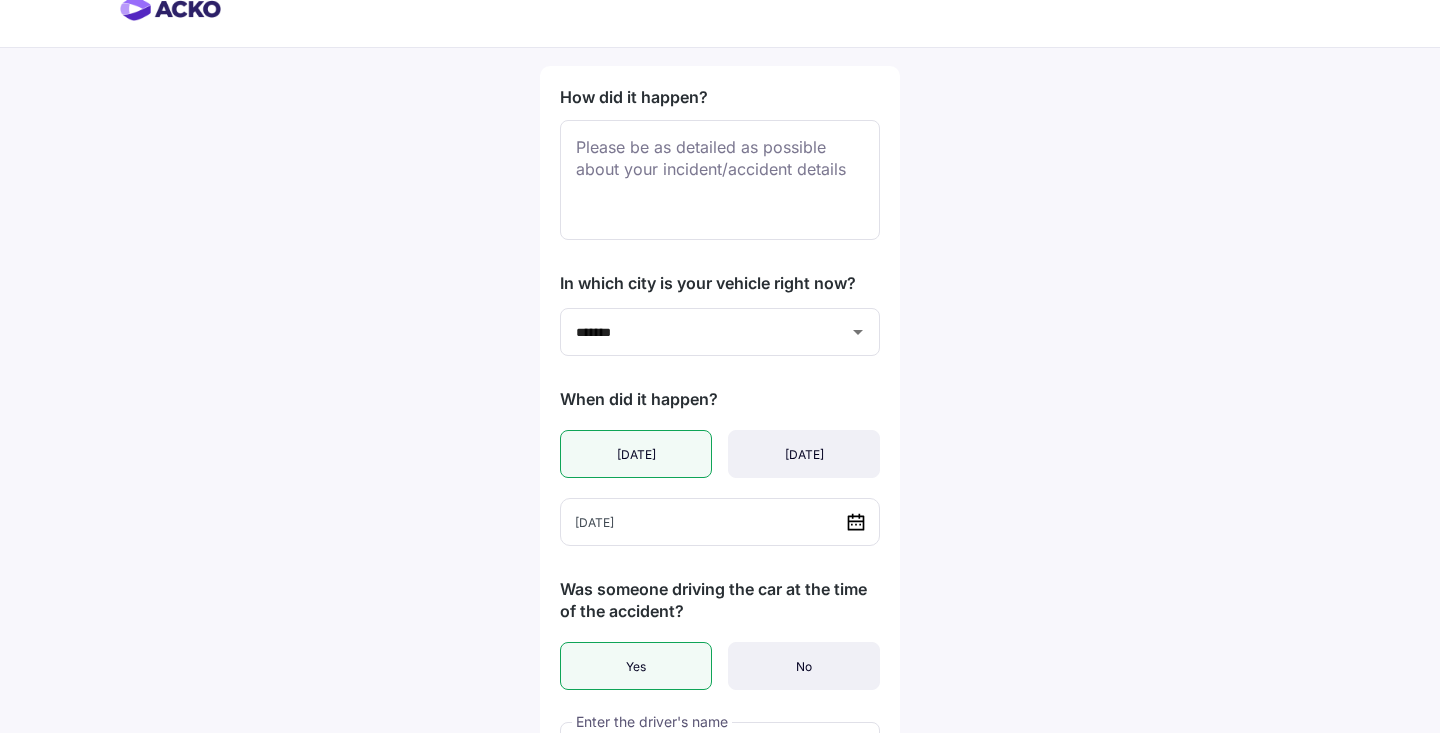 scroll, scrollTop: 0, scrollLeft: 0, axis: both 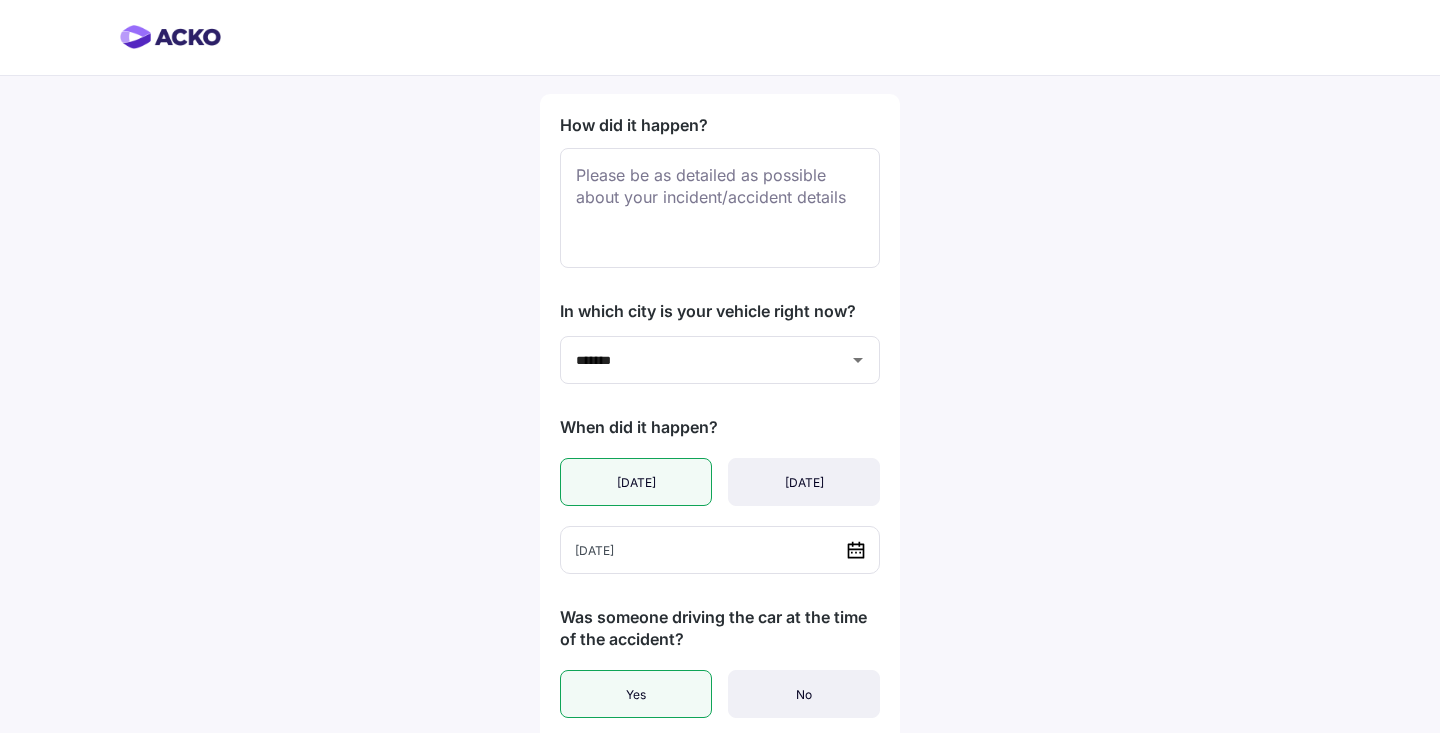 click at bounding box center [170, 37] 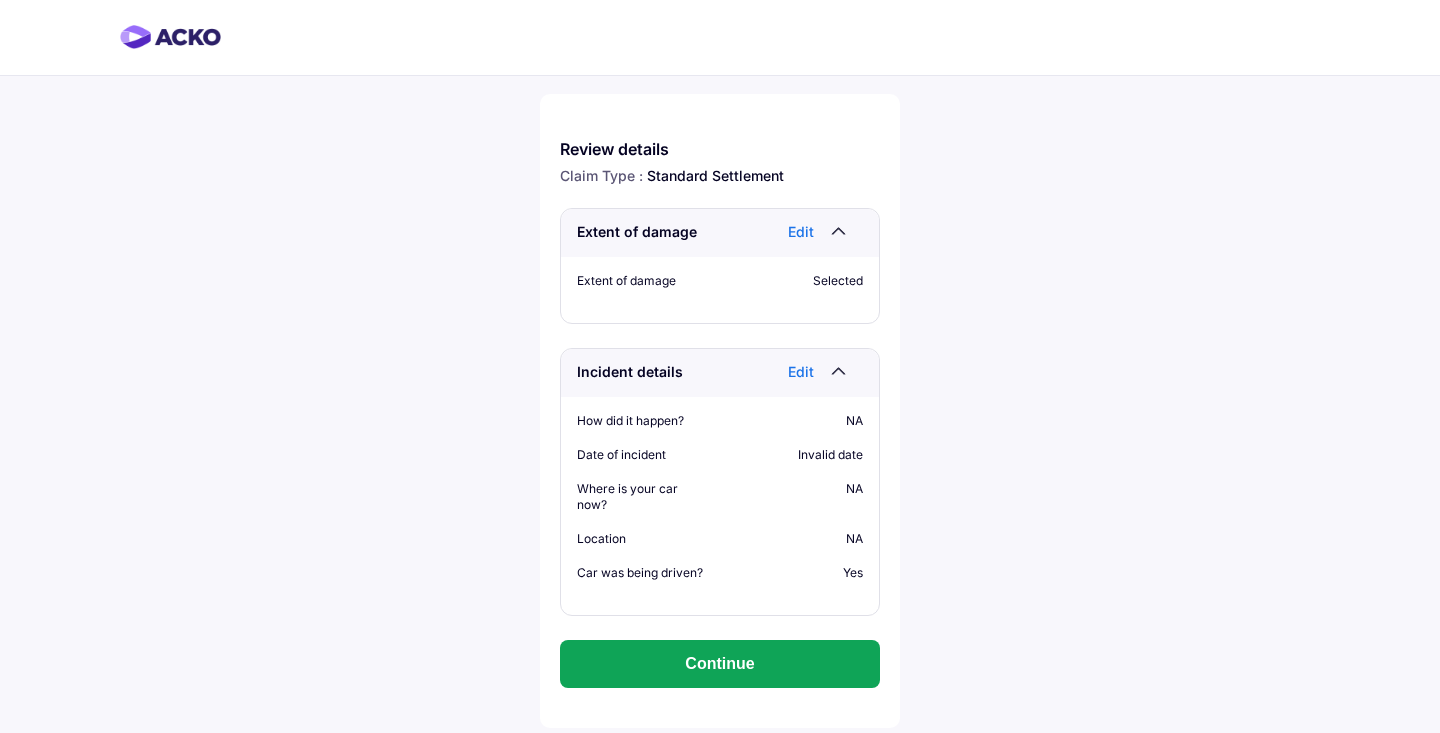scroll, scrollTop: 0, scrollLeft: 0, axis: both 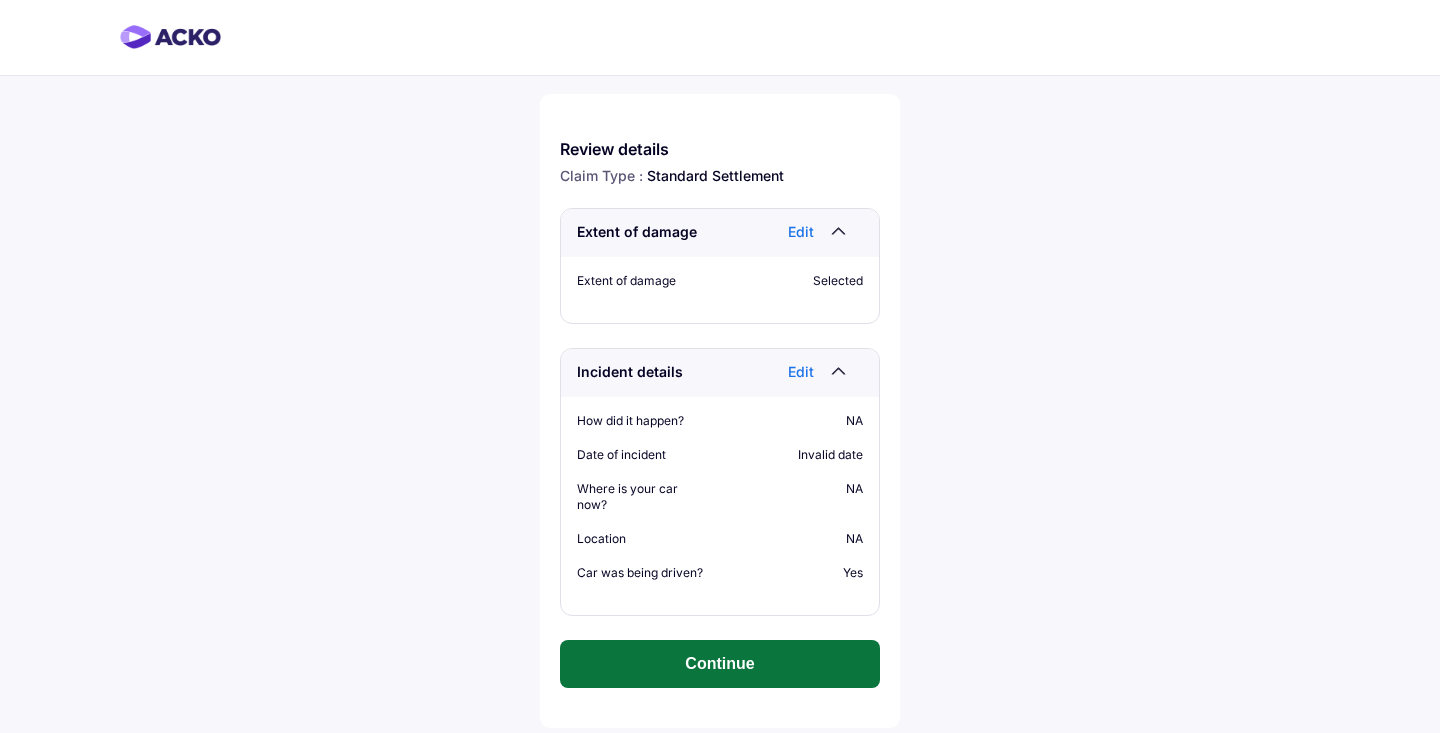 click on "Continue" at bounding box center [720, 664] 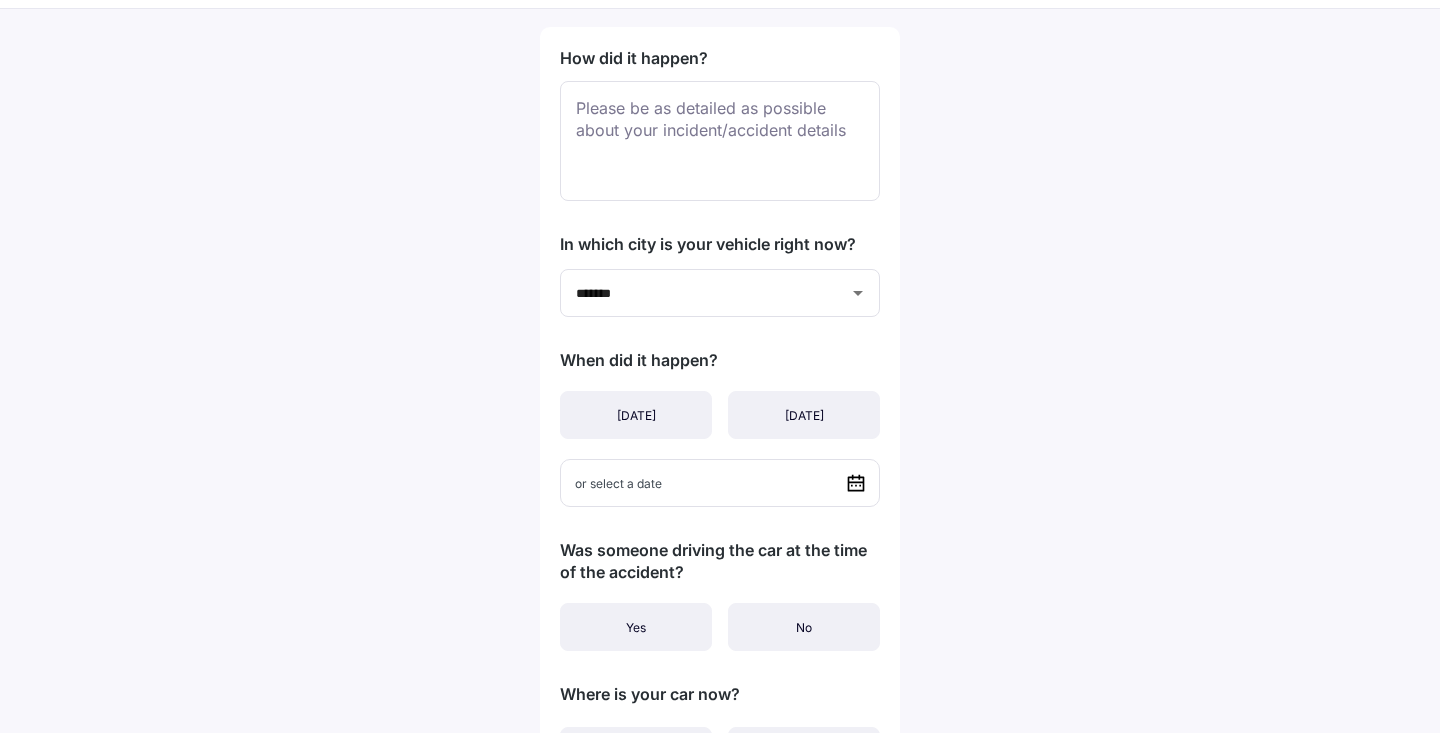 scroll, scrollTop: 86, scrollLeft: 0, axis: vertical 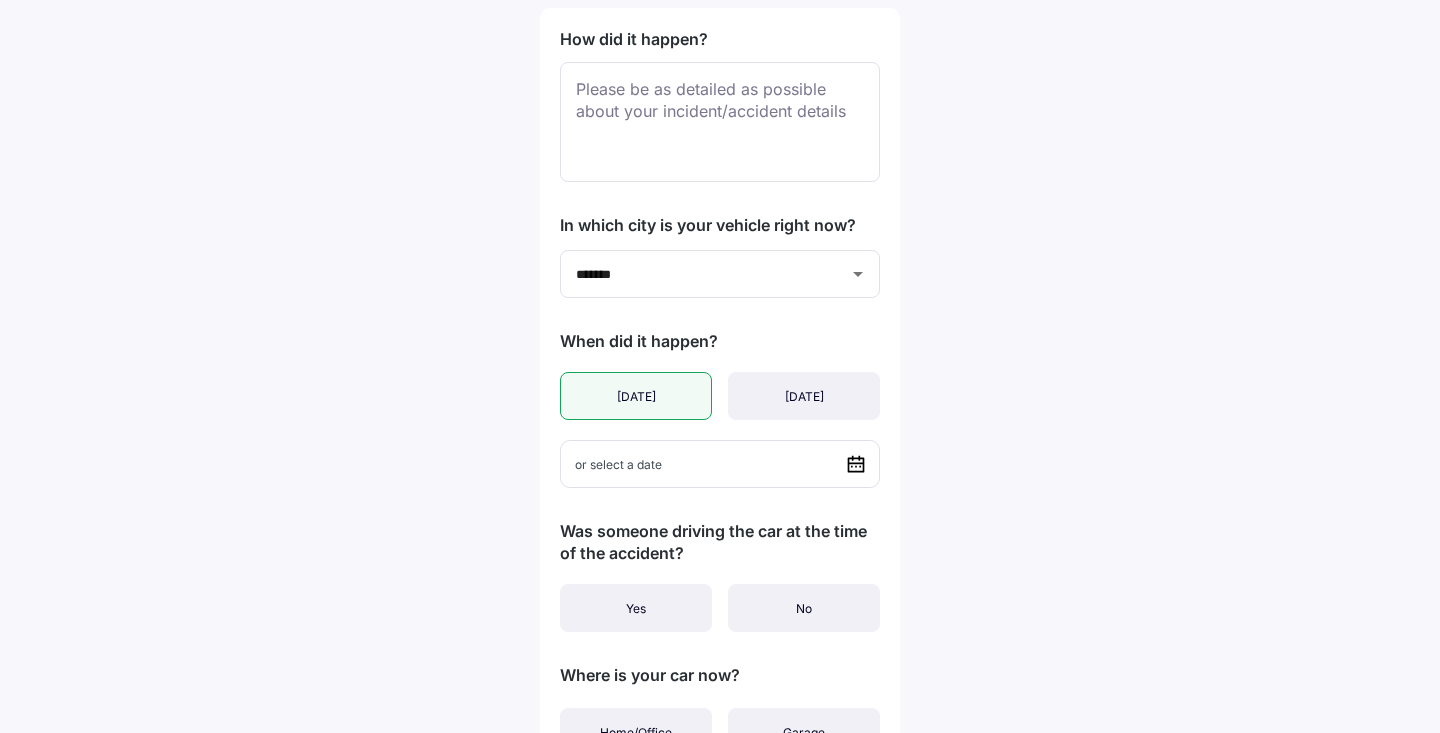 click on "[DATE]" at bounding box center [636, 396] 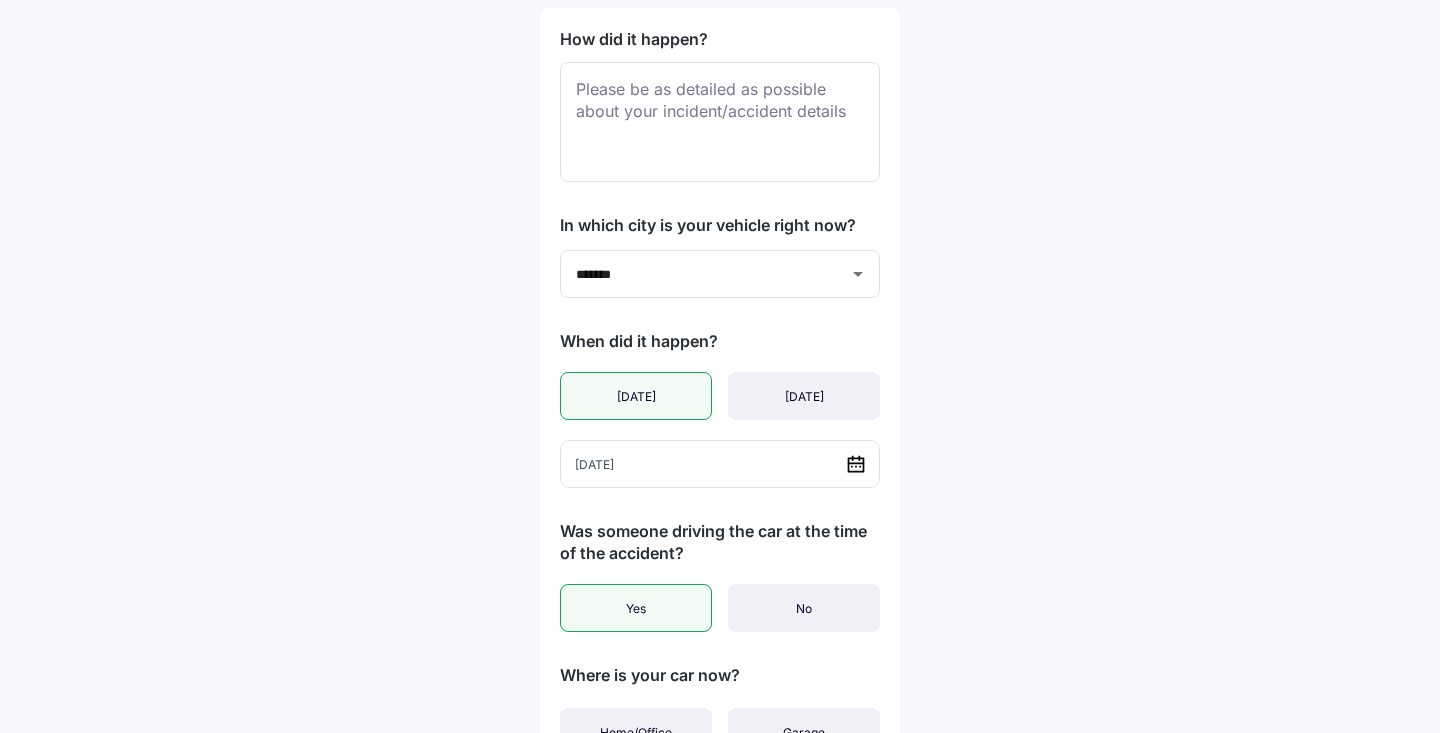 click on "Yes" at bounding box center (636, 608) 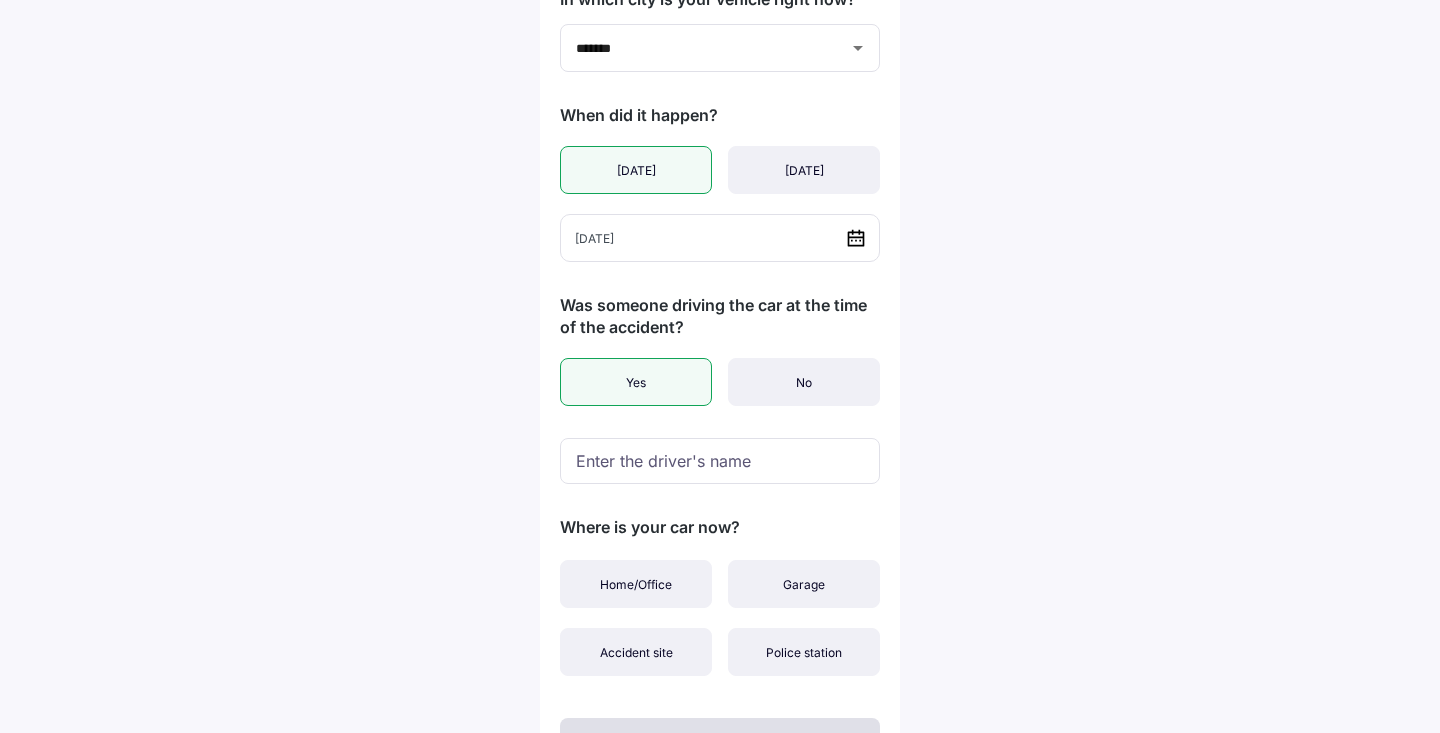 scroll, scrollTop: 329, scrollLeft: 0, axis: vertical 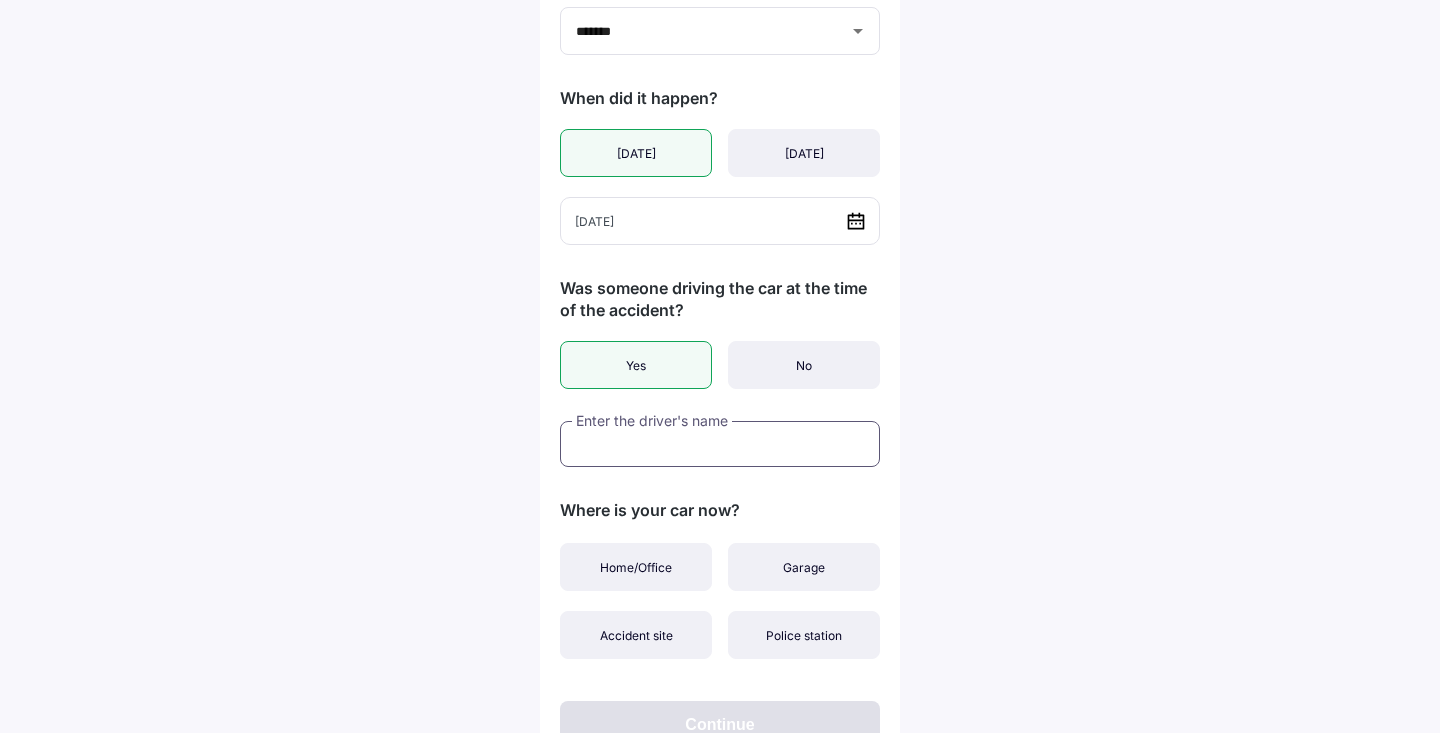 click at bounding box center (720, 444) 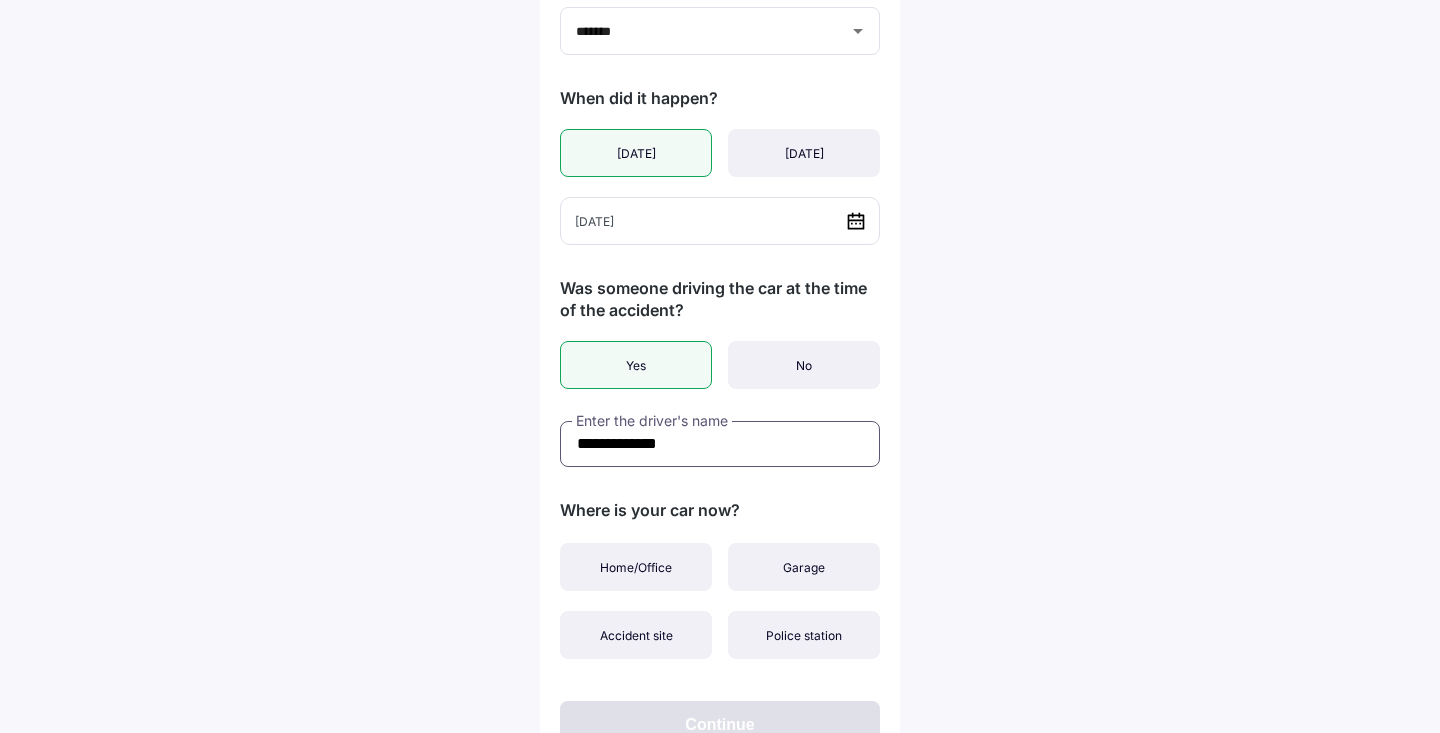 type on "**********" 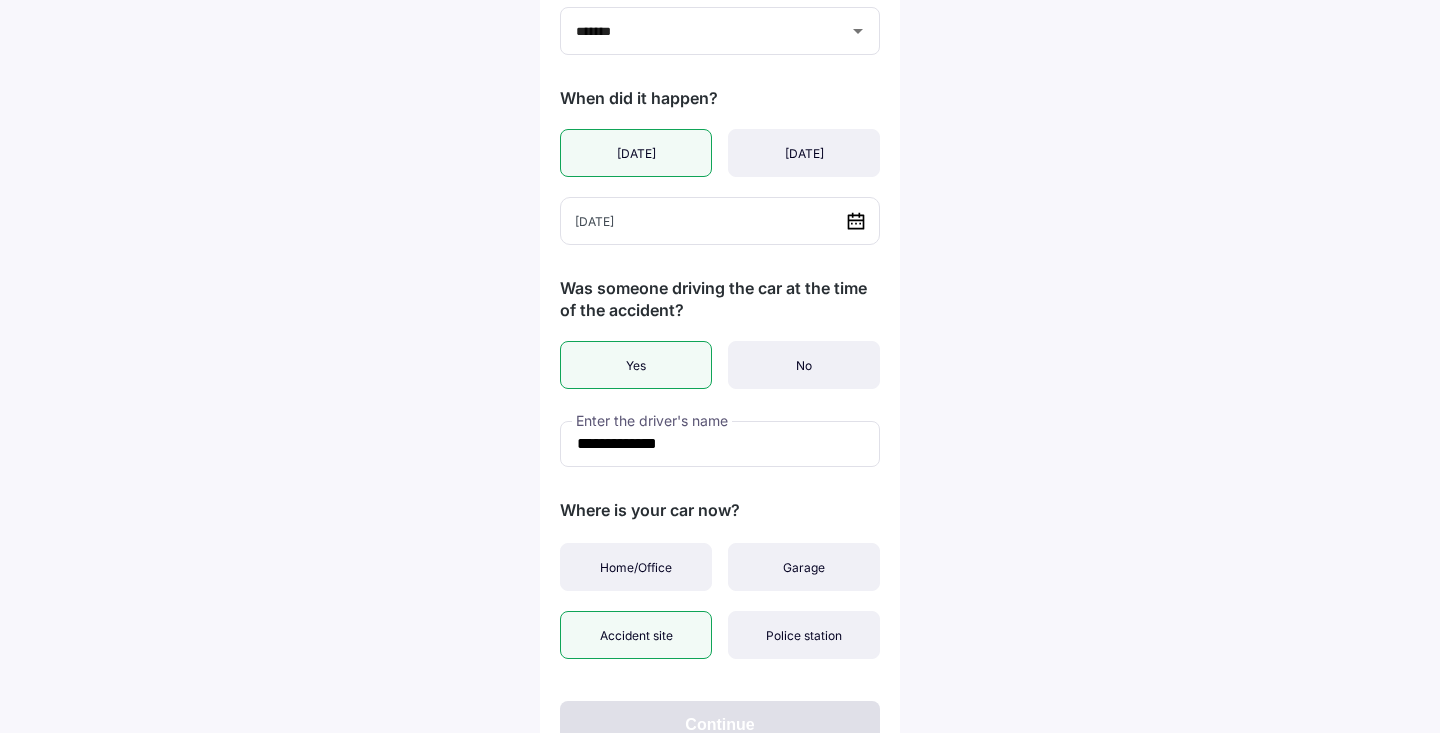 click on "Accident site" at bounding box center (636, 635) 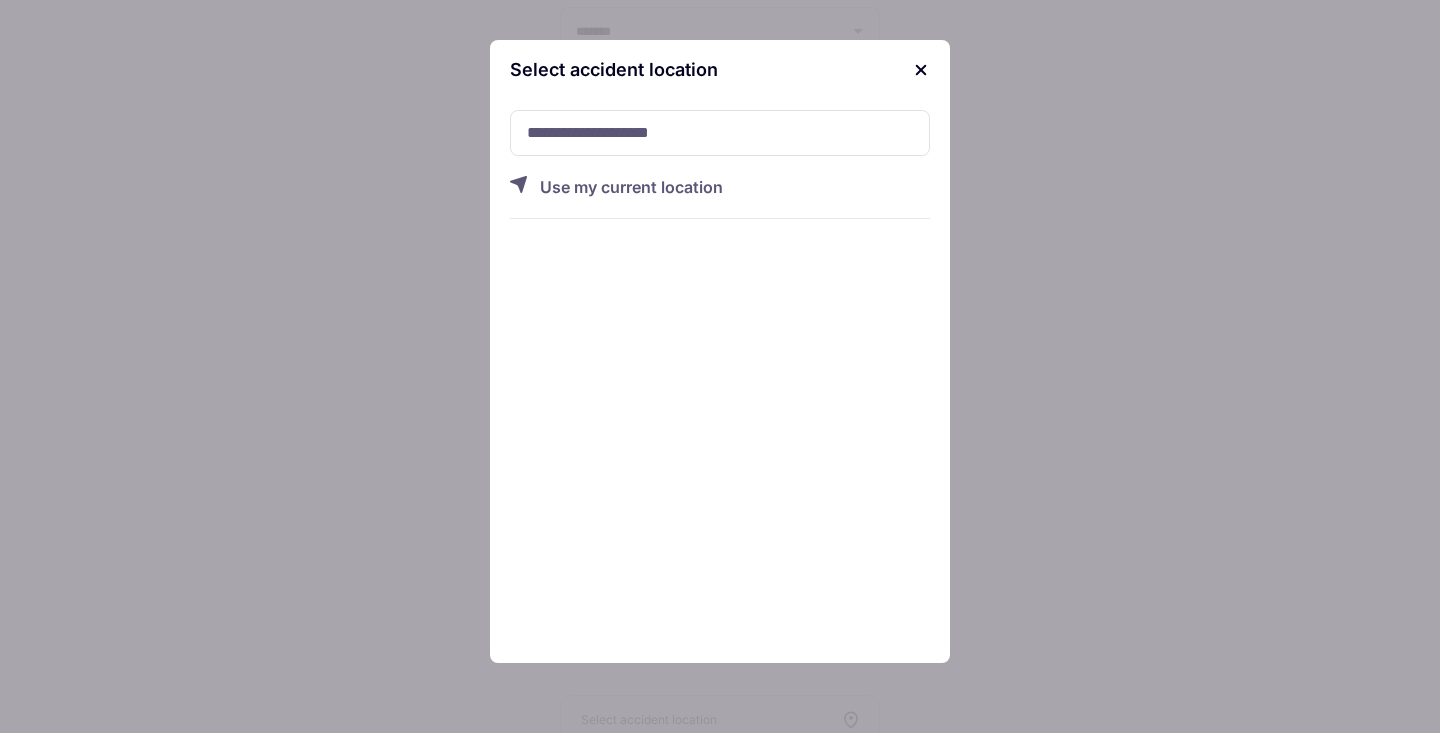 click on "Use my current location" at bounding box center [735, 197] 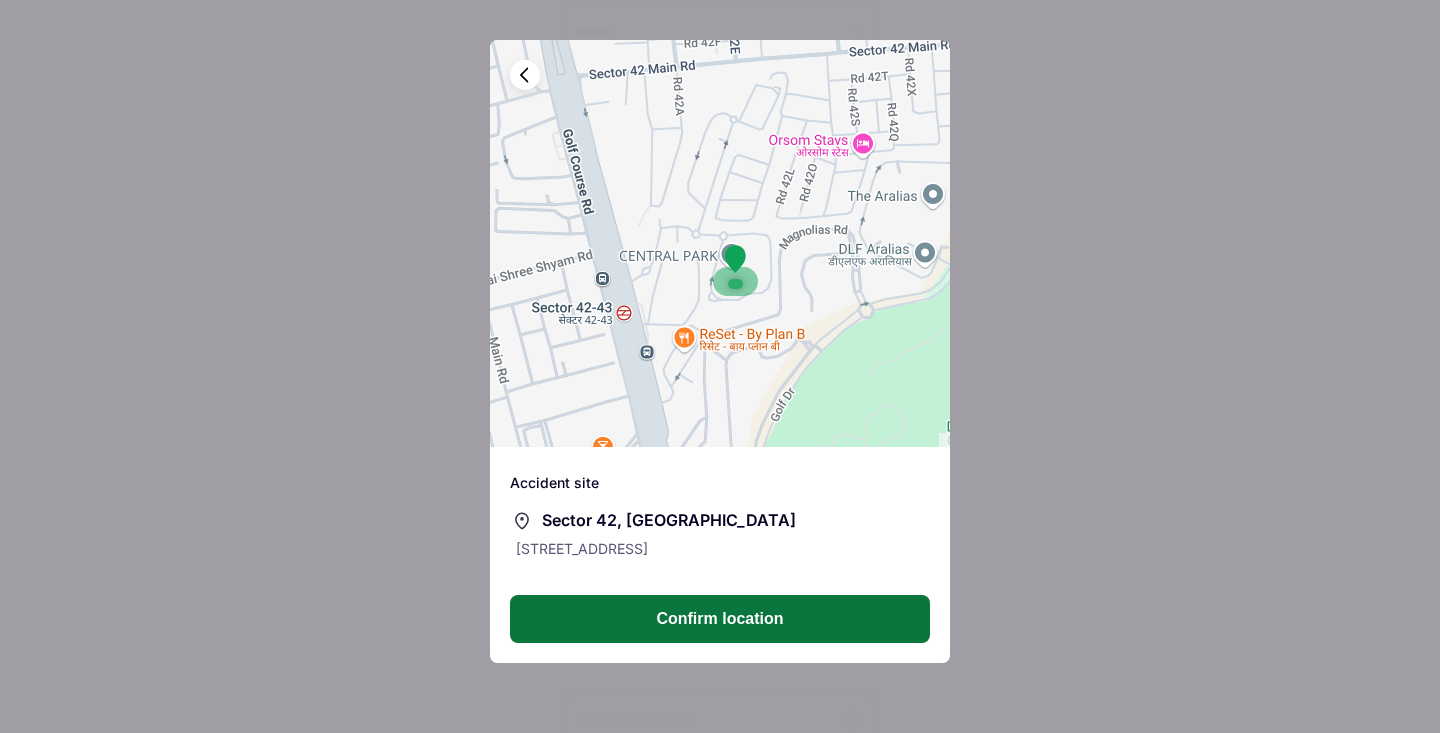 click on "Confirm location" at bounding box center [720, 619] 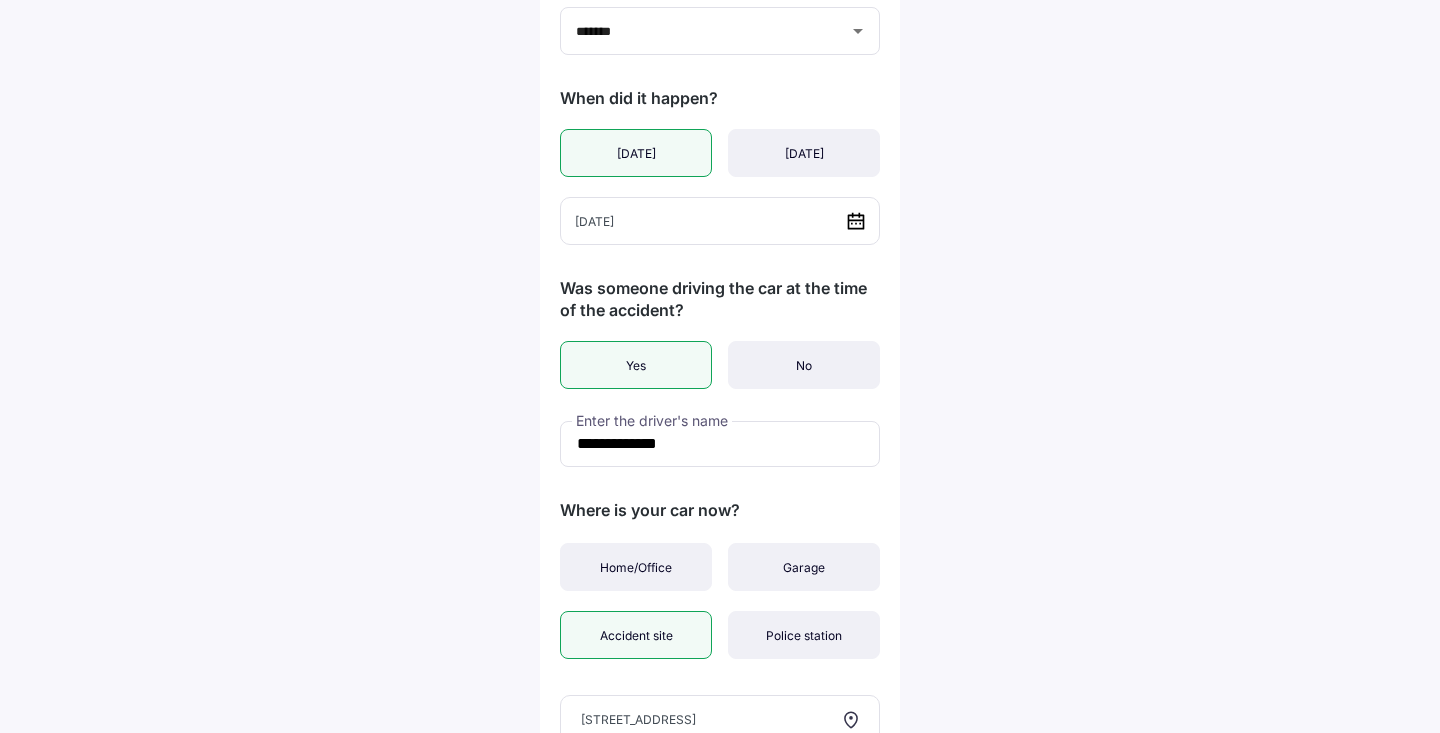 scroll, scrollTop: 477, scrollLeft: 0, axis: vertical 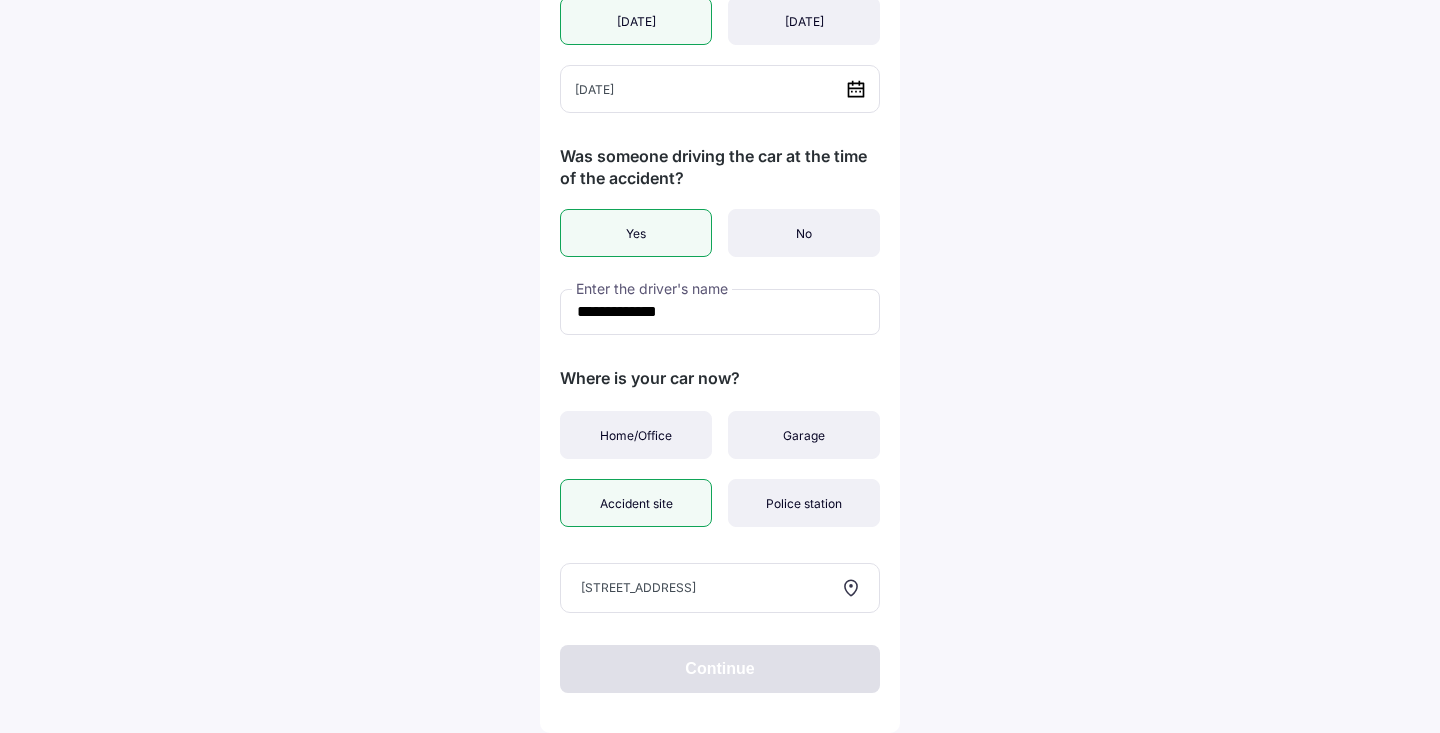 click on "Continue" at bounding box center [720, 669] 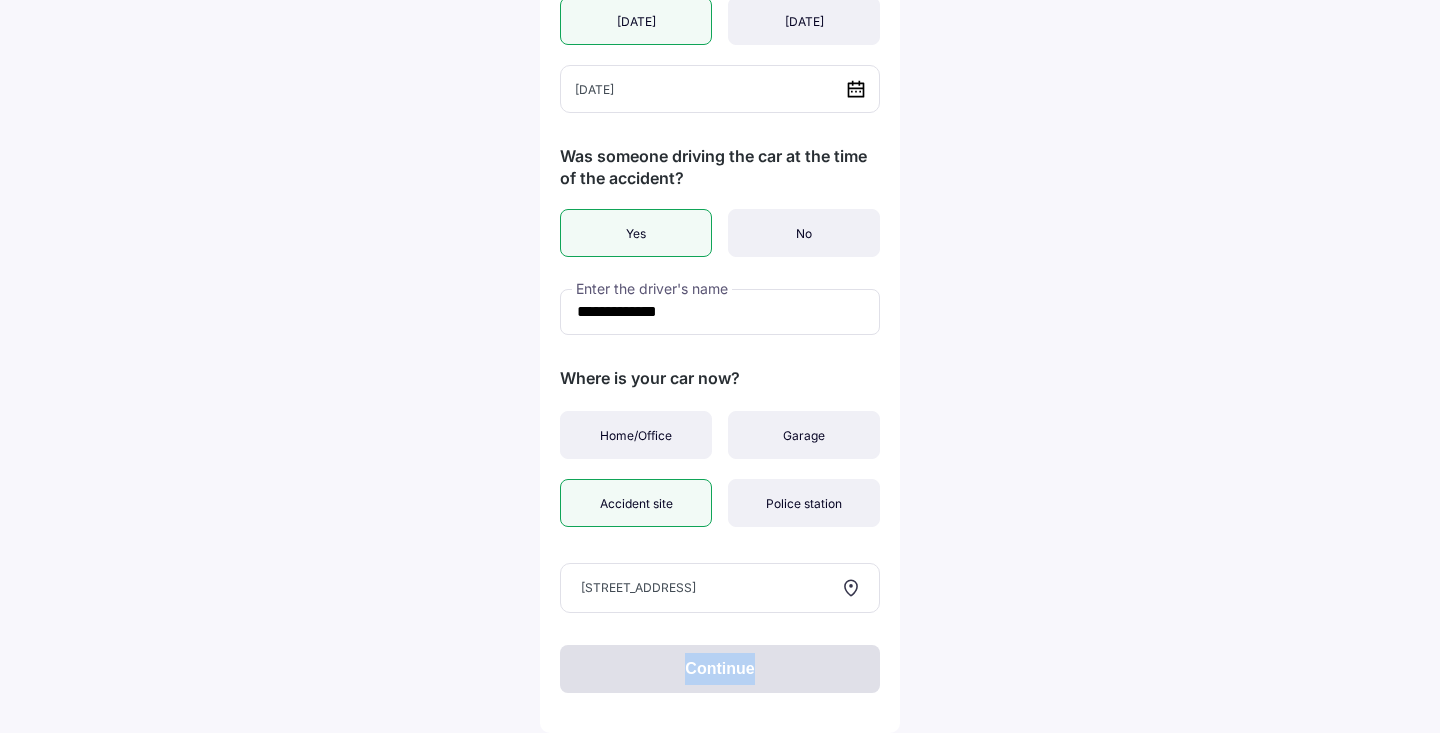click on "Continue" at bounding box center [720, 669] 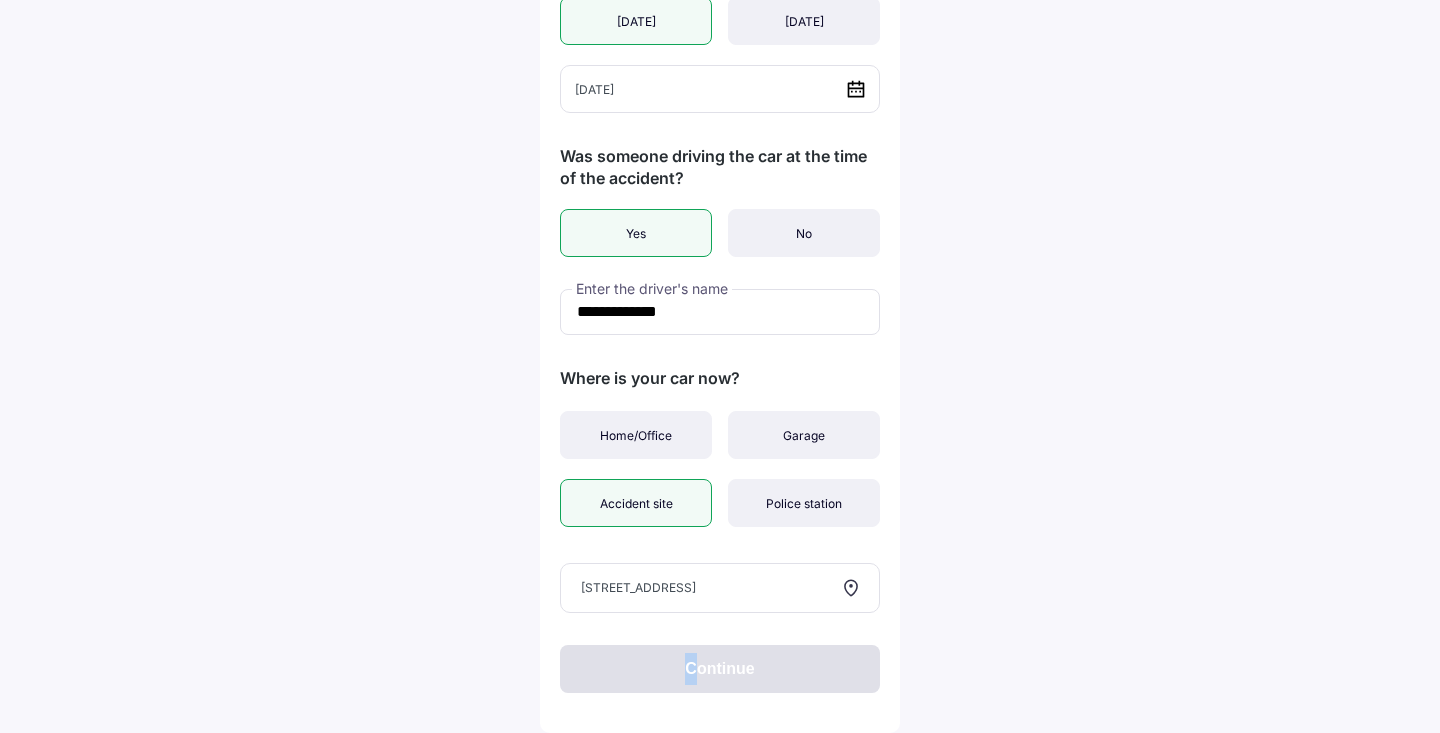 click on "Continue" at bounding box center [720, 669] 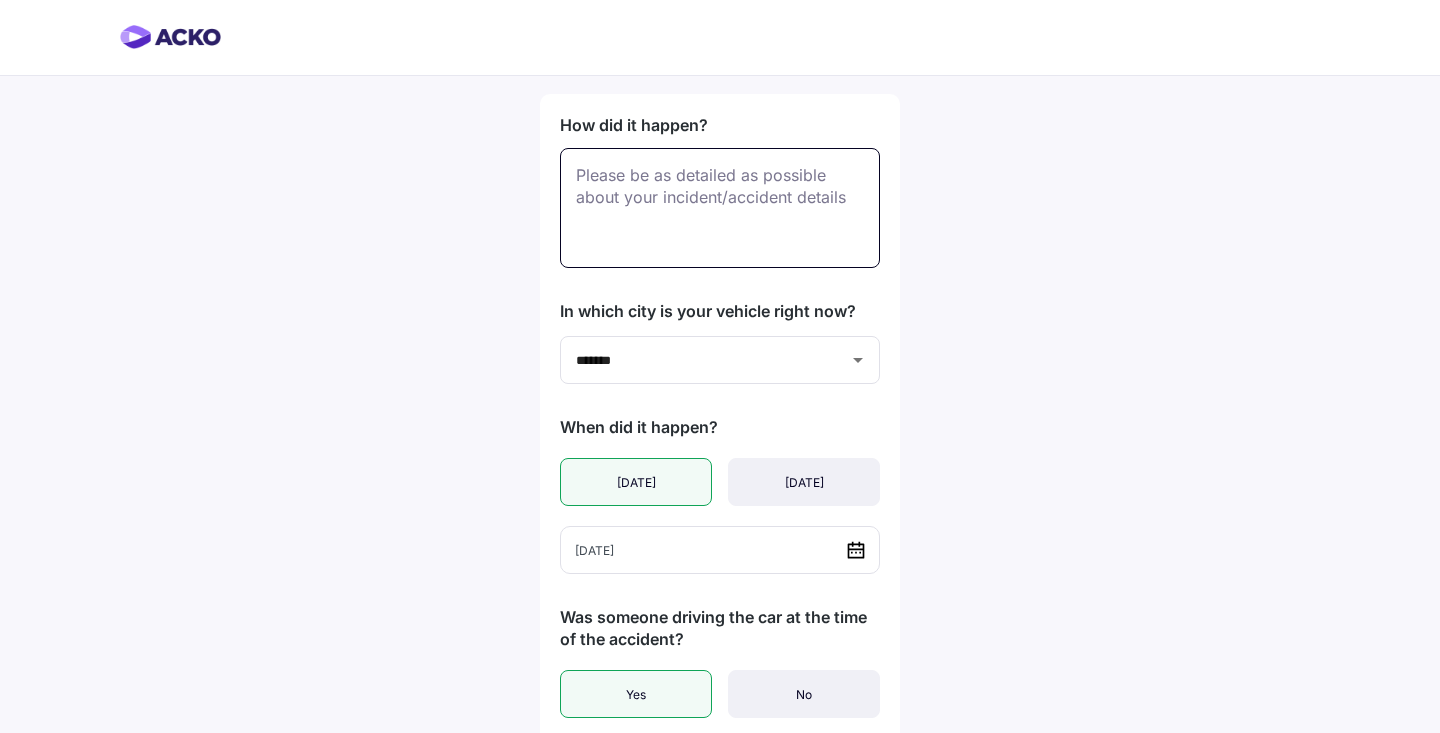 click at bounding box center (720, 208) 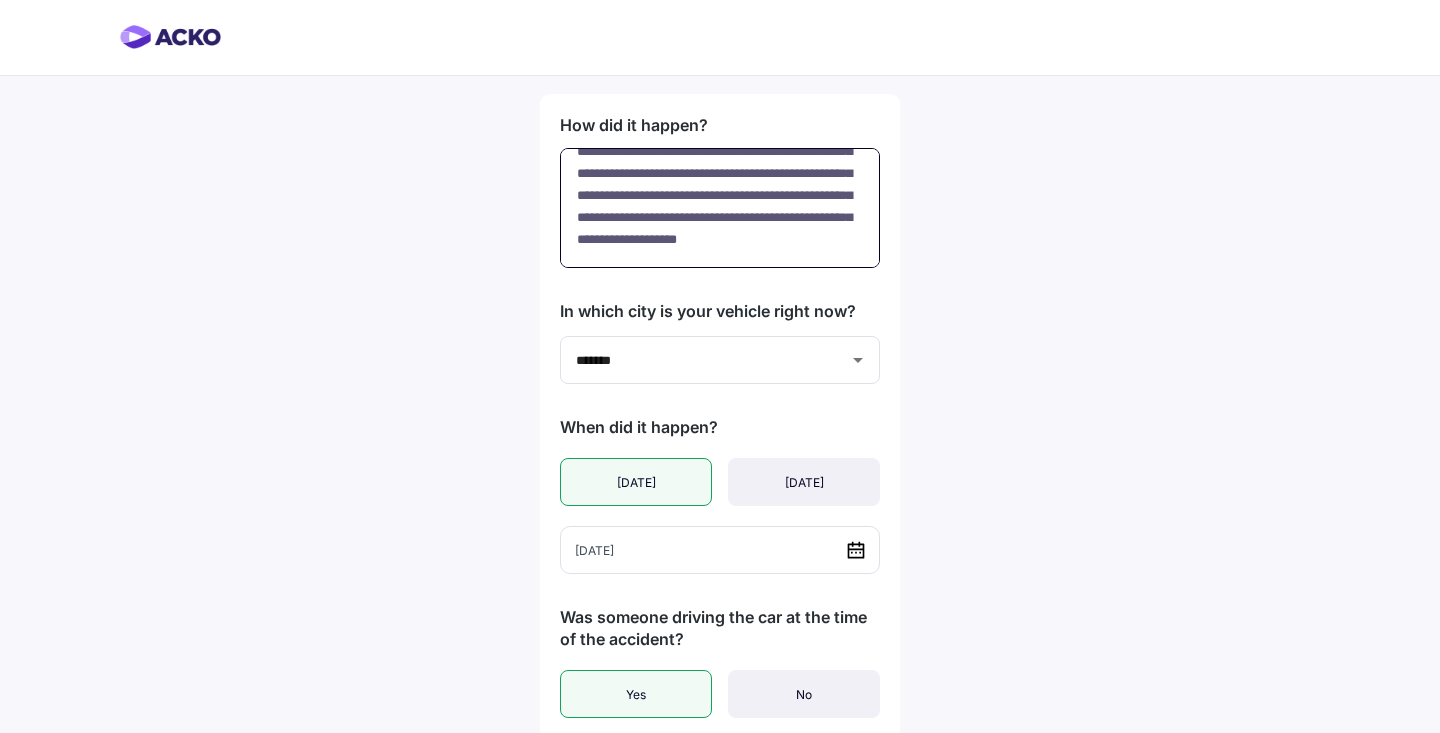scroll, scrollTop: 180, scrollLeft: 0, axis: vertical 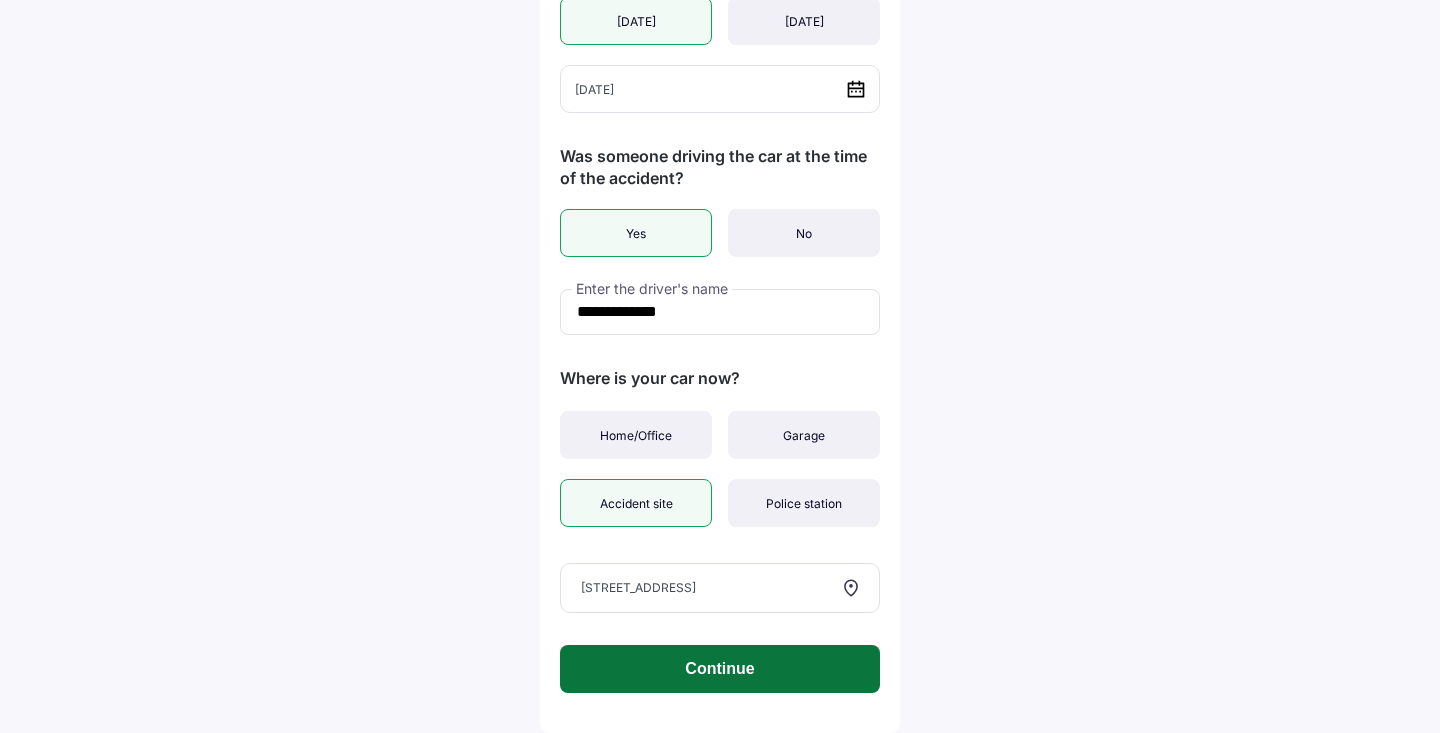 type on "**********" 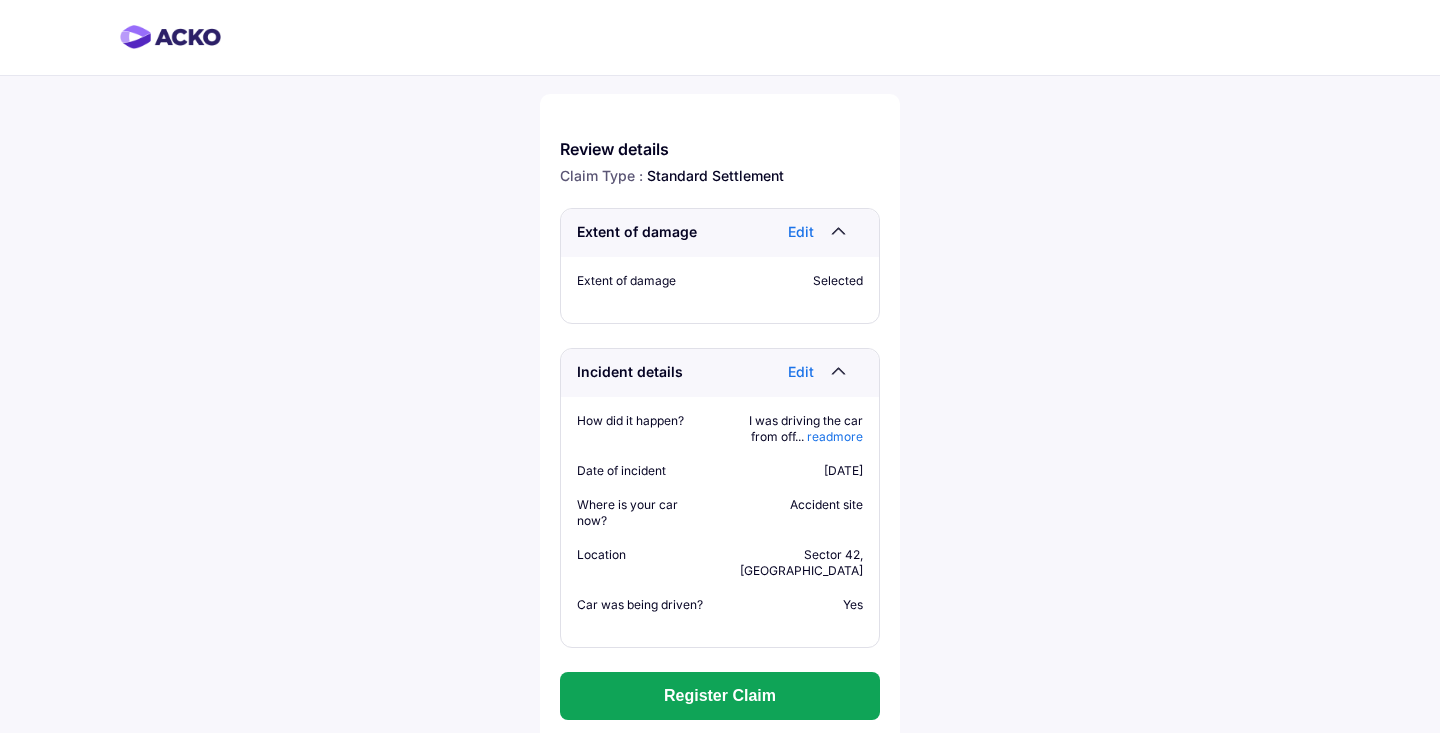 scroll, scrollTop: 0, scrollLeft: 0, axis: both 